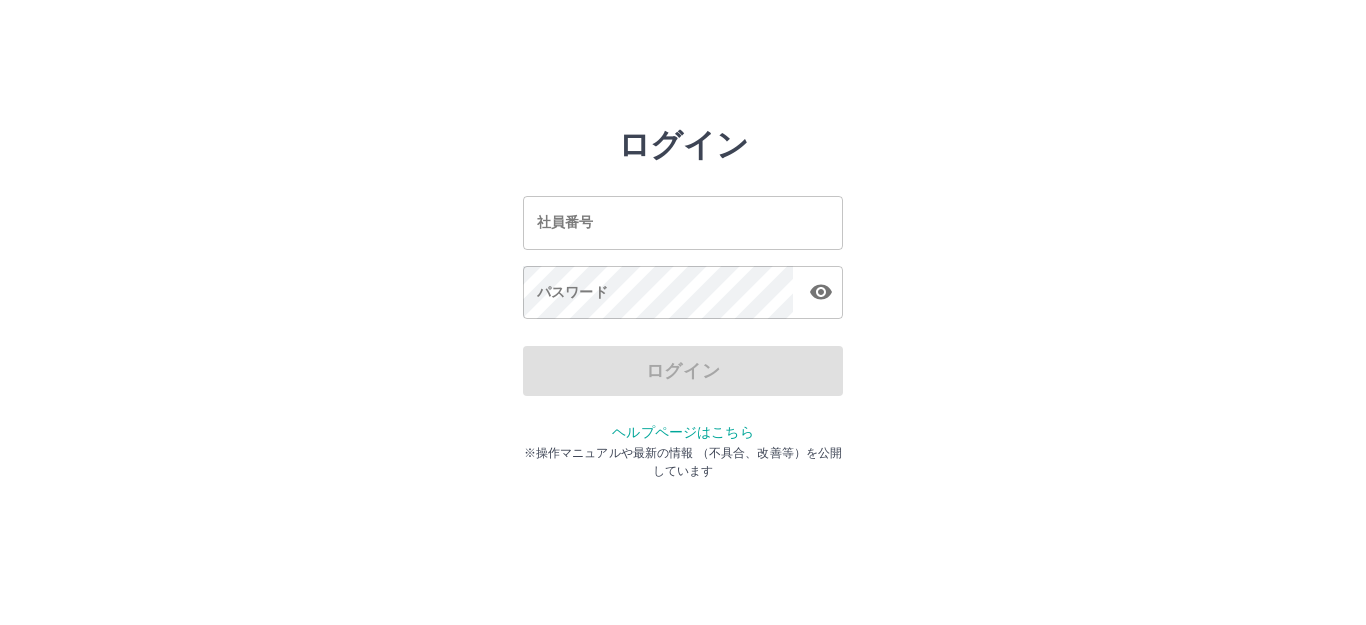 scroll, scrollTop: 0, scrollLeft: 0, axis: both 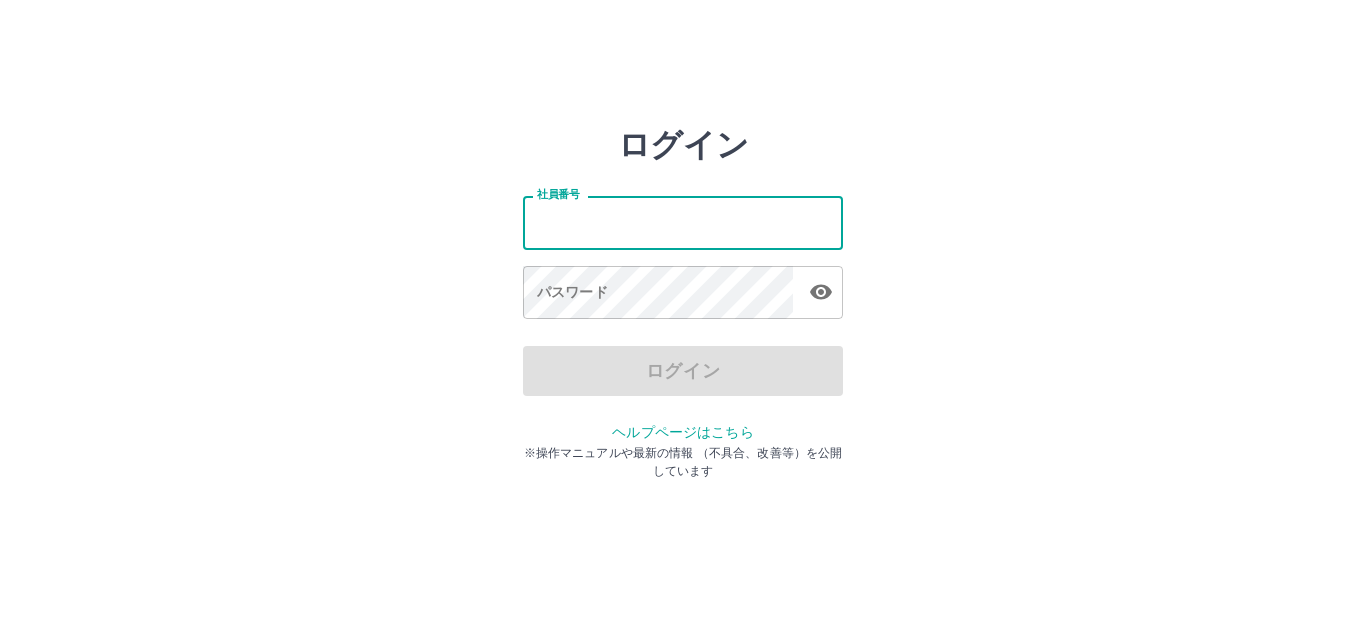 type on "*******" 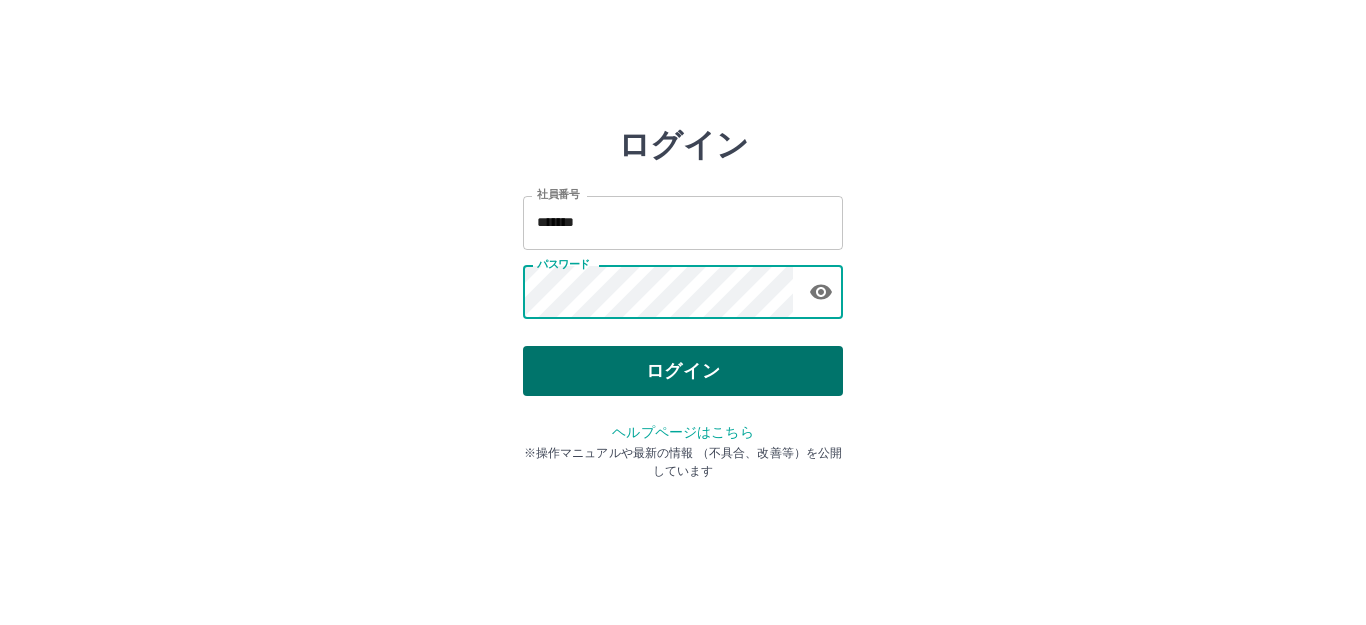 click on "ログイン" at bounding box center [683, 371] 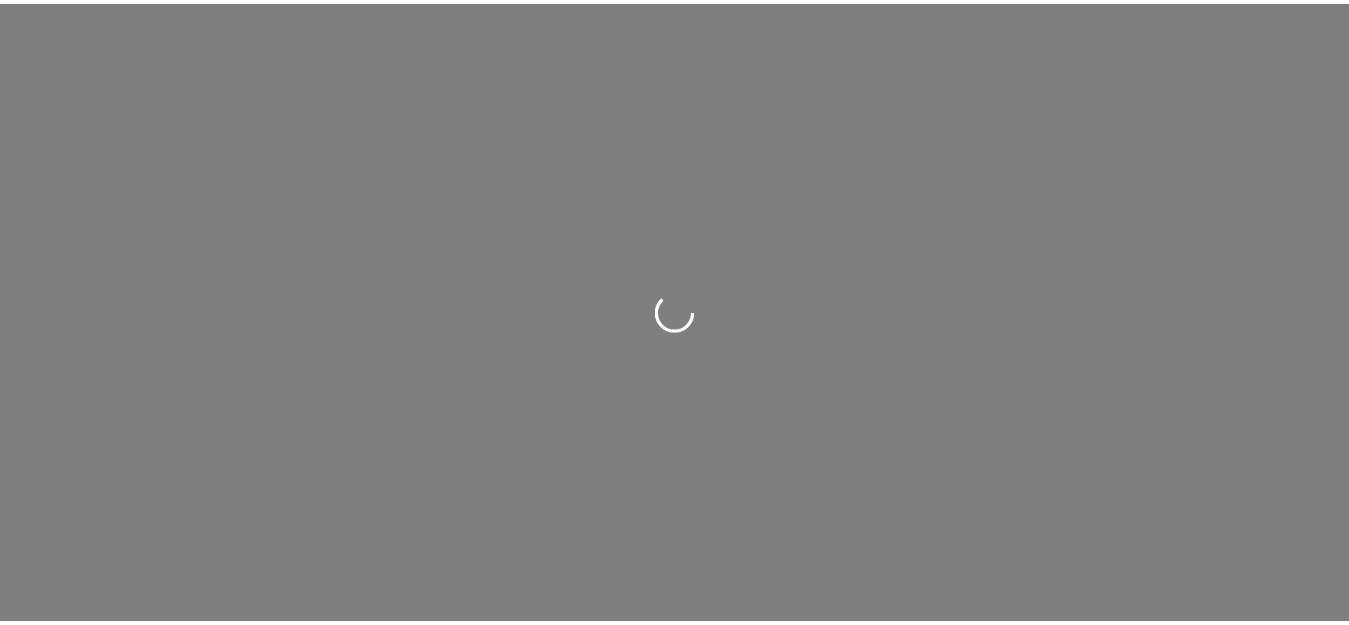 scroll, scrollTop: 0, scrollLeft: 0, axis: both 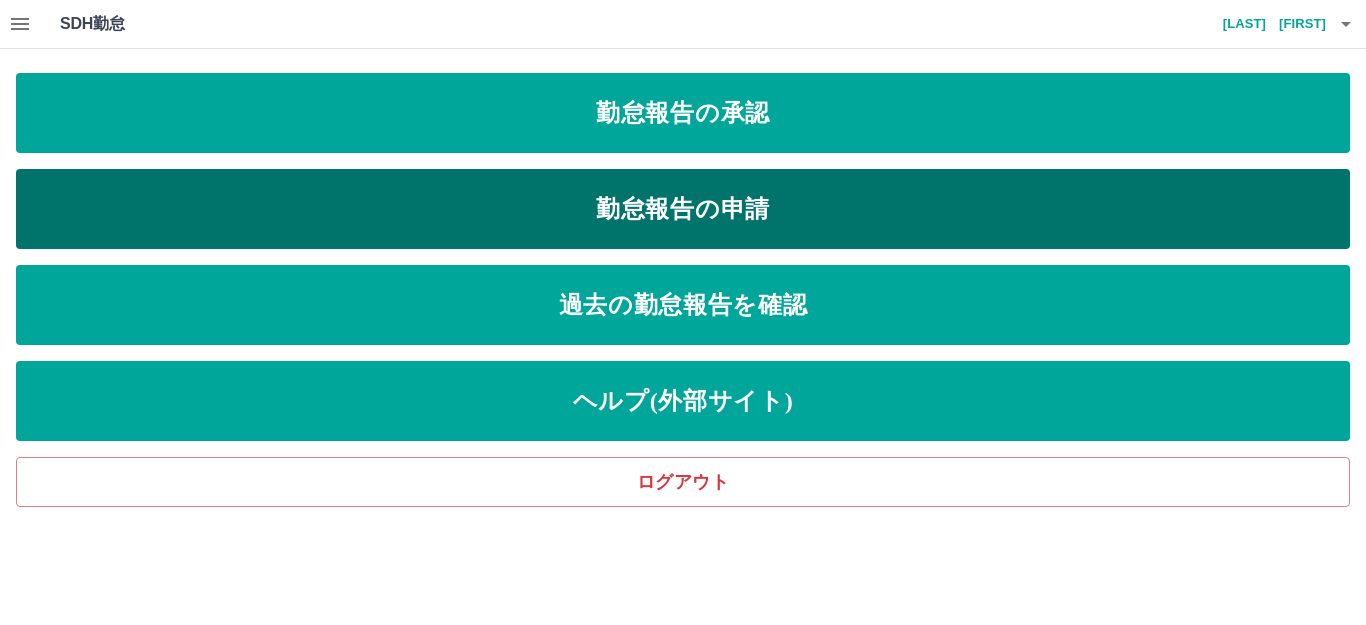 click on "勤怠報告の申請" at bounding box center (683, 209) 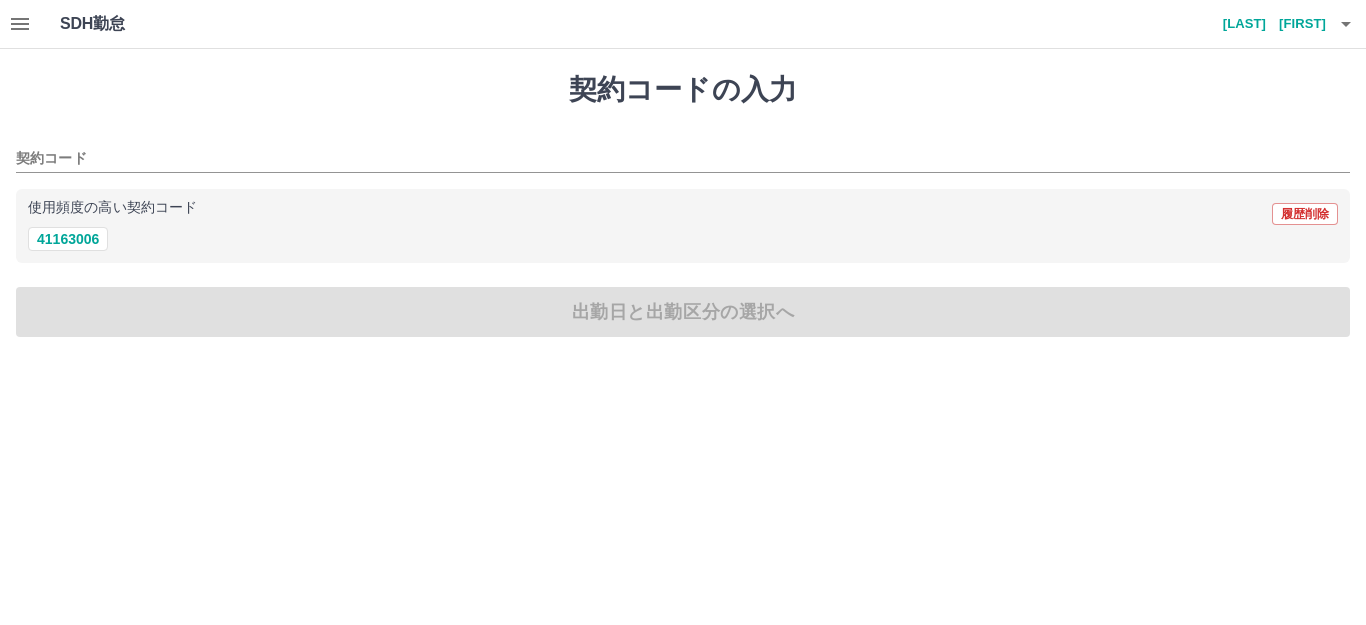 click 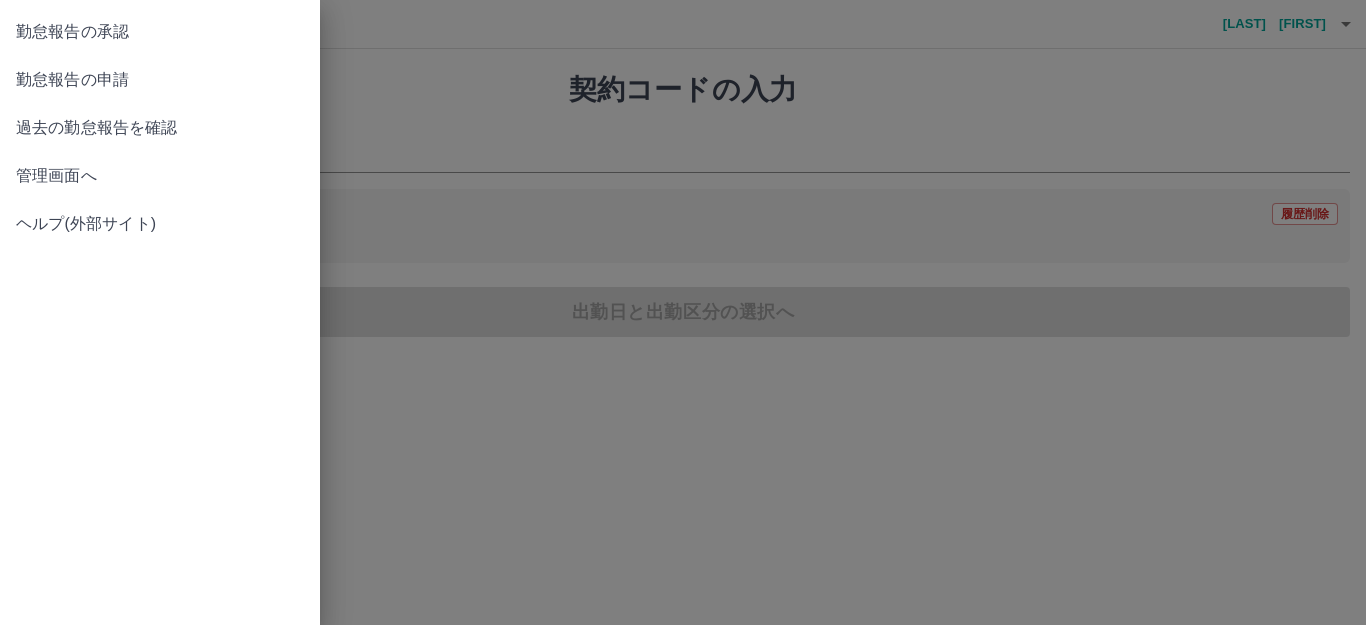 click on "勤怠報告の承認" at bounding box center (160, 32) 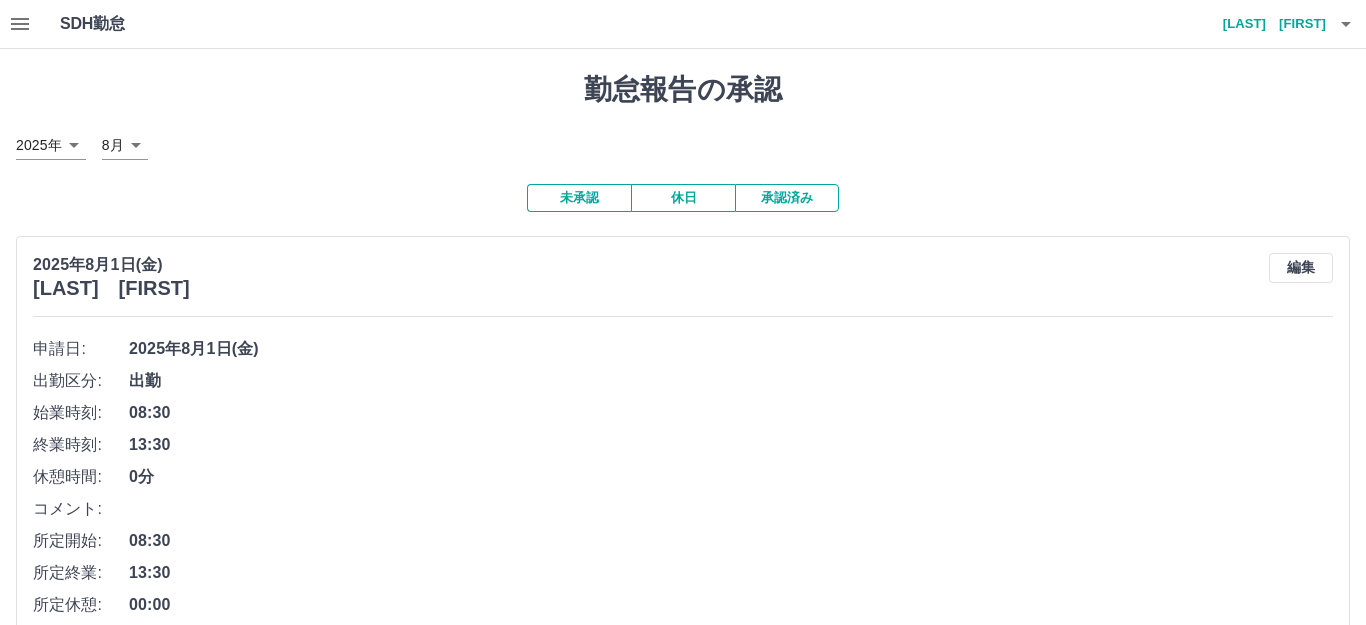 click on "SDH勤怠 [LAST]　[FIRST] 勤怠報告の承認 [YEAR]年 **** 8月 * 未承認 休日 承認済み [YEAR]年8月1日(金) [LAST]　[FIRST] 編集 申請日: [YEAR]年8月1日(金) 出勤区分: 出勤 始業時刻: 08:30 終業時刻: 13:30 休憩時間: 0分 コメント: 所定開始: 08:30 所定終業: 13:30 所定休憩: 00:00 所定内: 5時間0分 所定外: 0分 承認する [YEAR]年8月1日(金) [LAST]　[FIRST] 編集 申請日: [YEAR]年8月1日(金) 出勤区分: 出勤 始業時刻: 14:00 終業時刻: 18:00 休憩時間: 0分 コメント: 所定開始: 14:00 所定終業: 18:00 所定休憩: 00:00 所定内: 4時間0分 所定外: 0分 承認する [YEAR]年8月1日(金) [LAST]　[FIRST] 編集 申請日: [YEAR]年8月1日(金) 出勤区分: 始業時刻: 08:00 終業時刻: 14:45 休憩時間: 45分 コメント: 所定開始: 08:00 所定終業: 14:45 所定休憩: 00:45 所定内: 6時間0分 所定外: 0分 承認する [YEAR]年8月1日(金) 編集" at bounding box center (683, 2621) 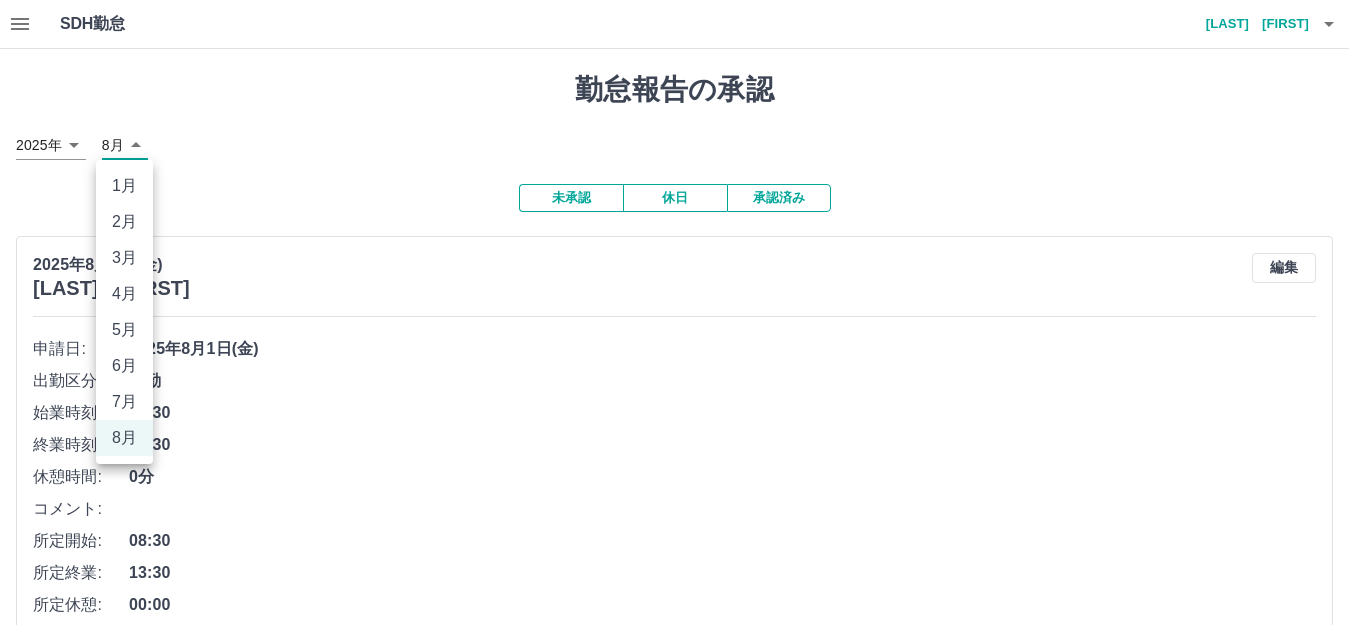 click on "7月" at bounding box center [124, 402] 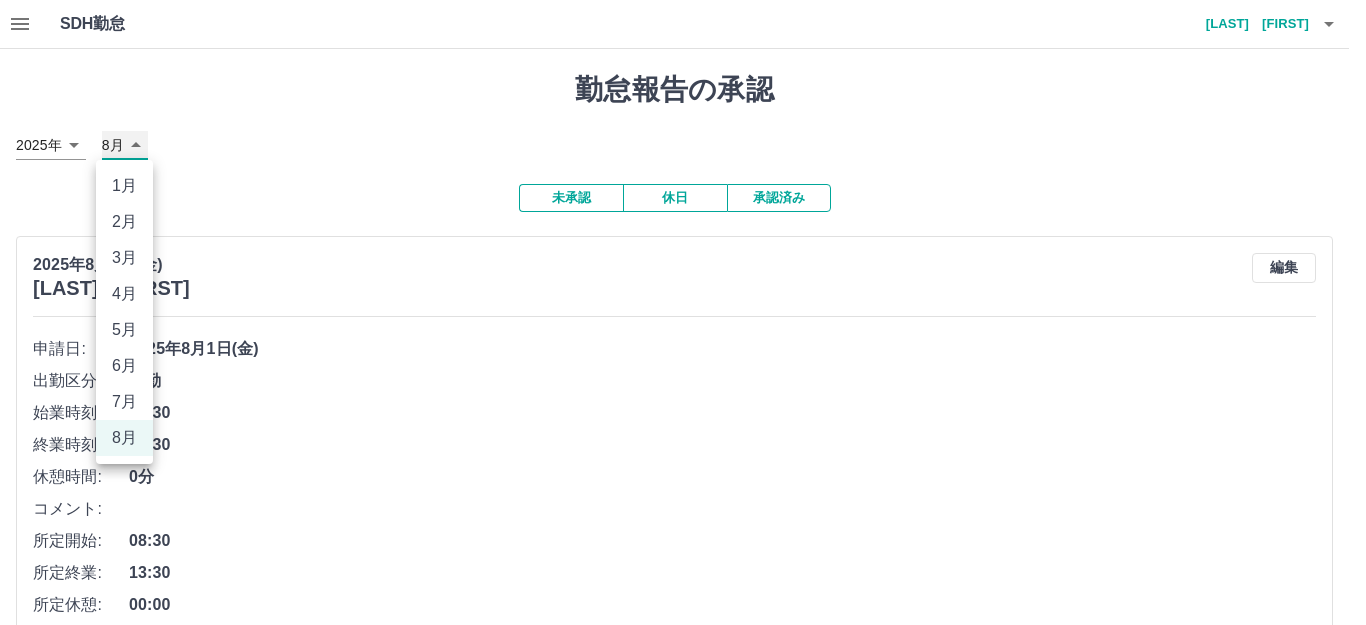 type on "*" 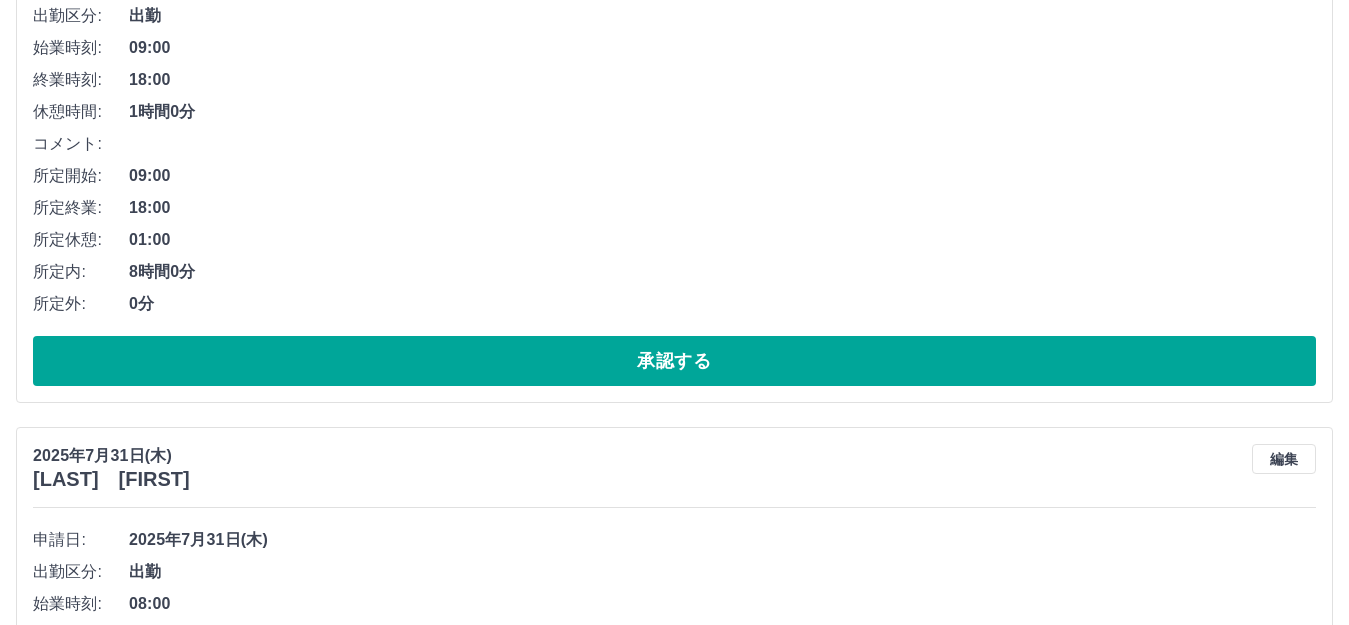 scroll, scrollTop: 400, scrollLeft: 0, axis: vertical 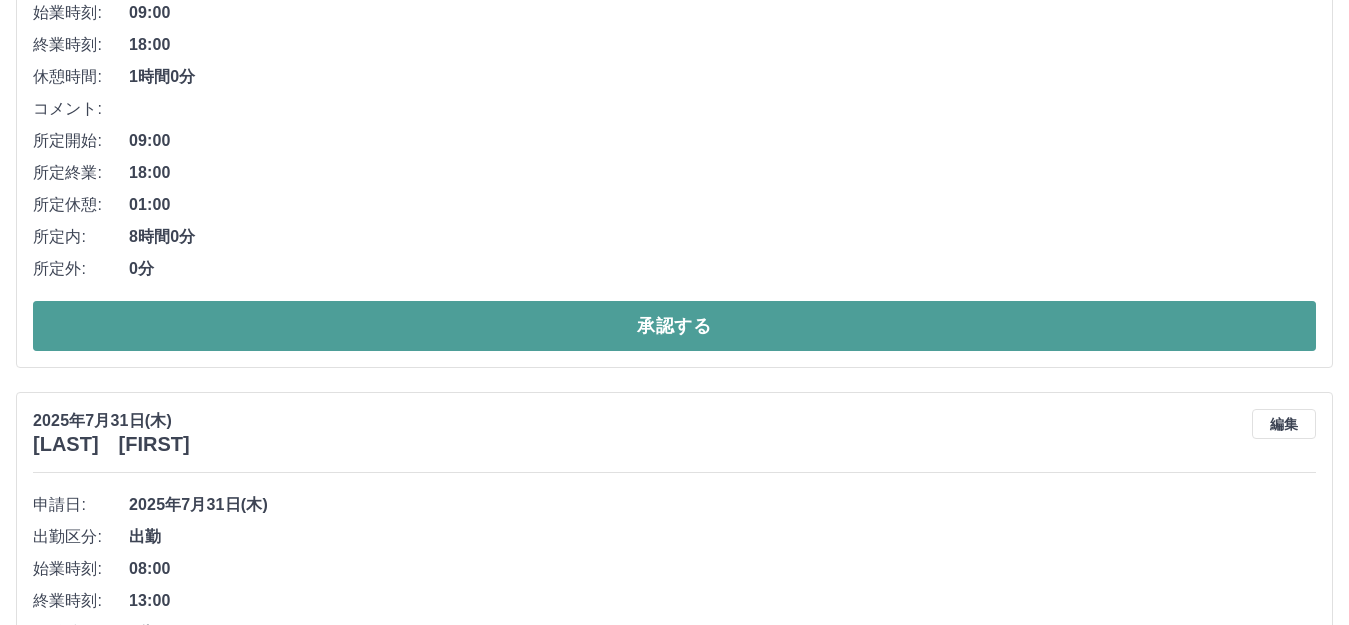 click on "承認する" at bounding box center [674, 326] 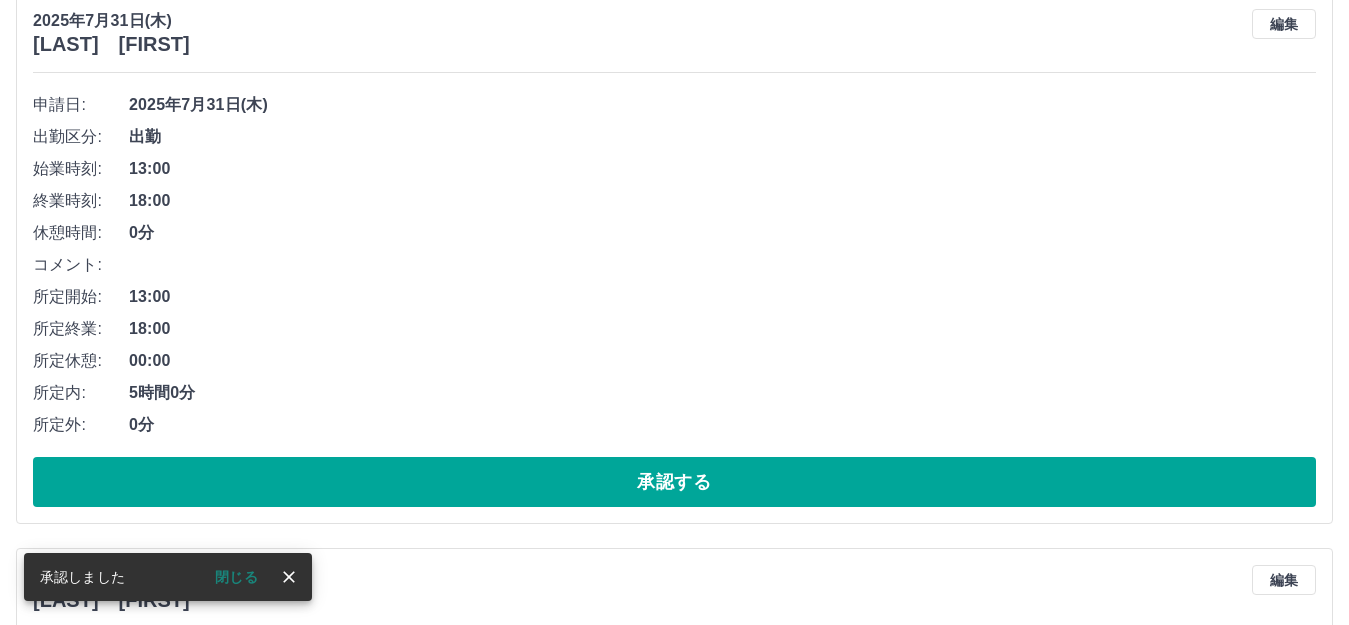 scroll, scrollTop: 244, scrollLeft: 0, axis: vertical 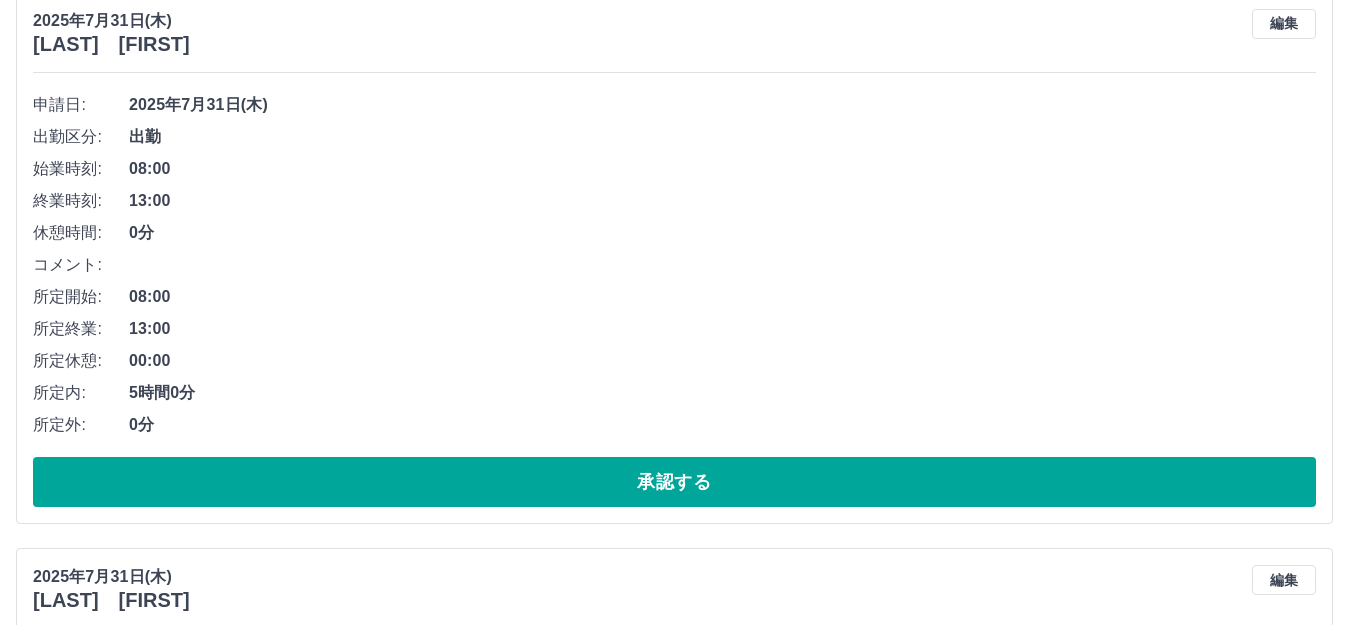 click on "00:00" at bounding box center (722, 361) 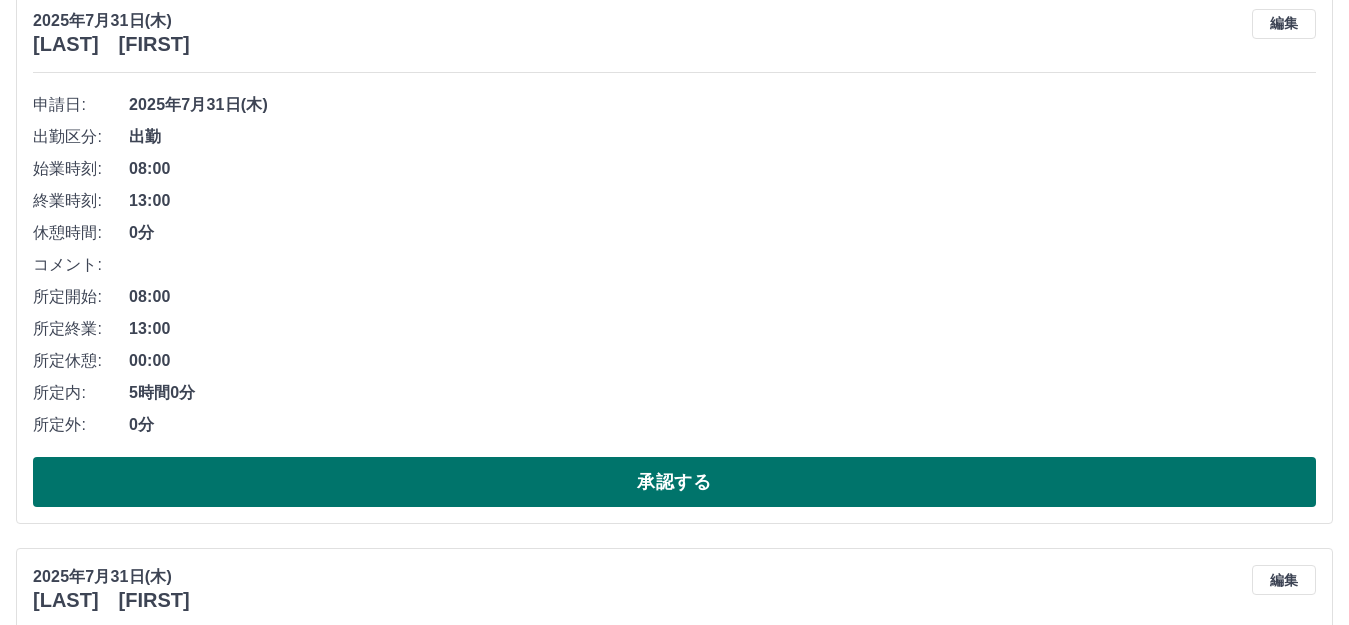 click on "承認する" at bounding box center (674, 482) 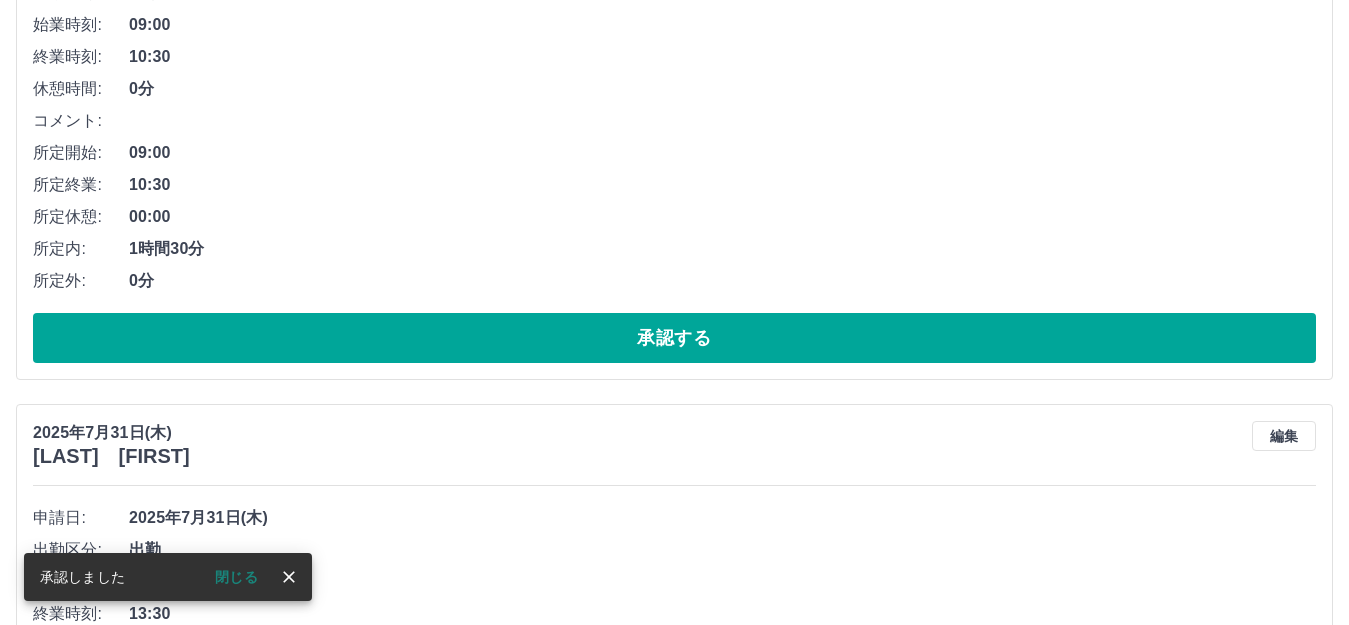 scroll, scrollTop: 388, scrollLeft: 0, axis: vertical 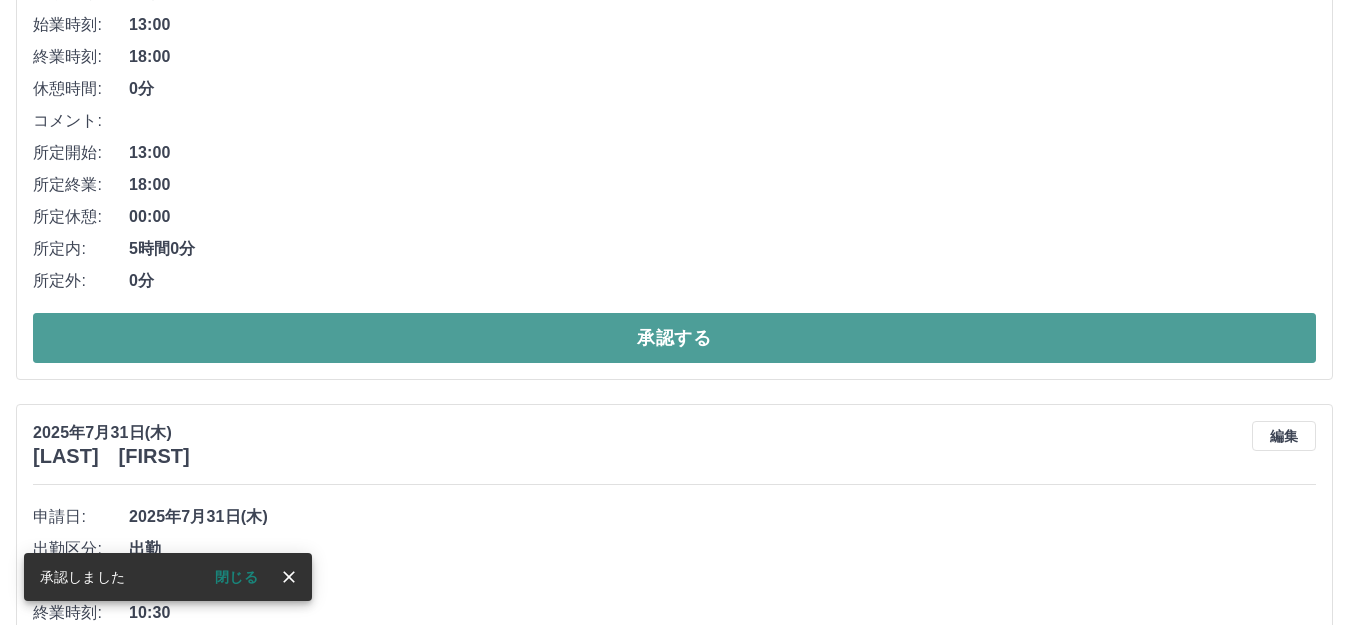 click on "承認する" at bounding box center (674, 338) 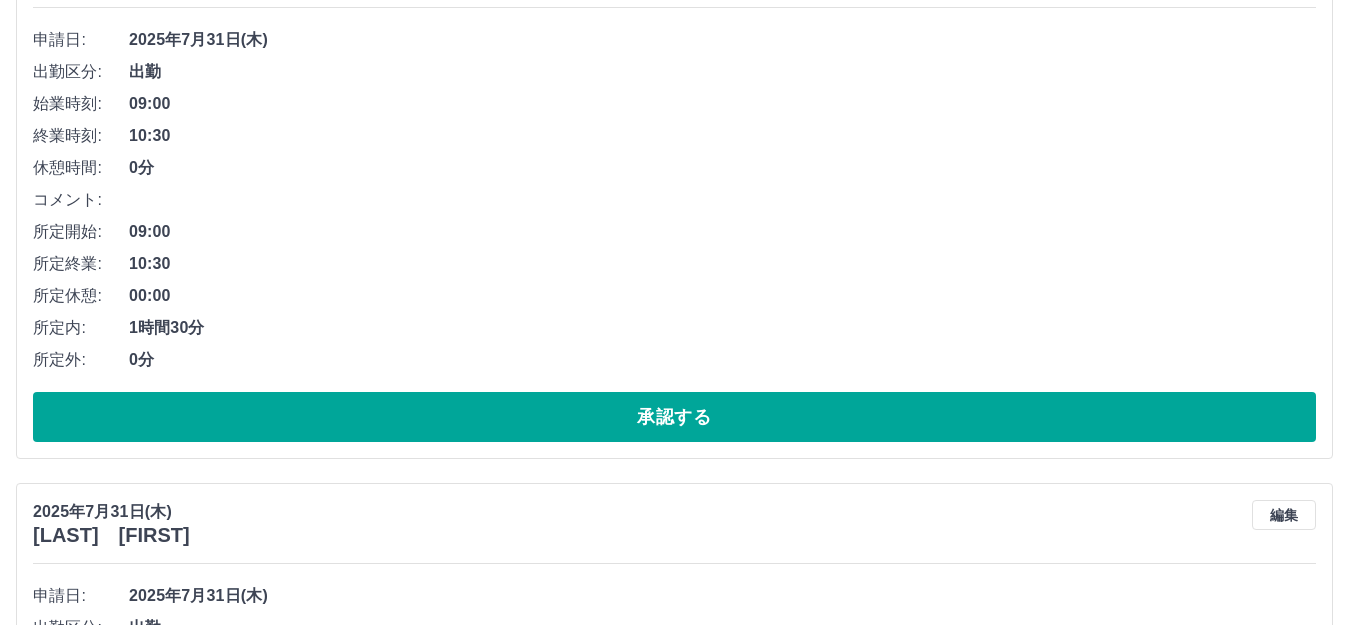 scroll, scrollTop: 332, scrollLeft: 0, axis: vertical 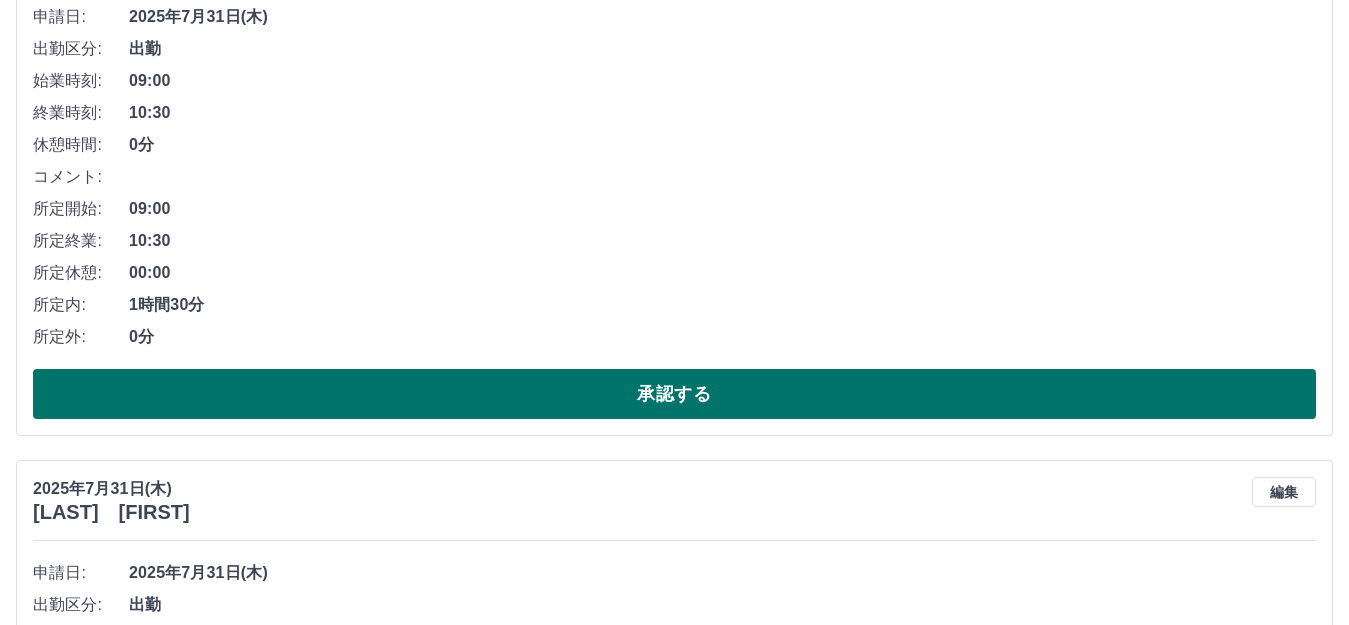 click on "承認する" at bounding box center (674, 394) 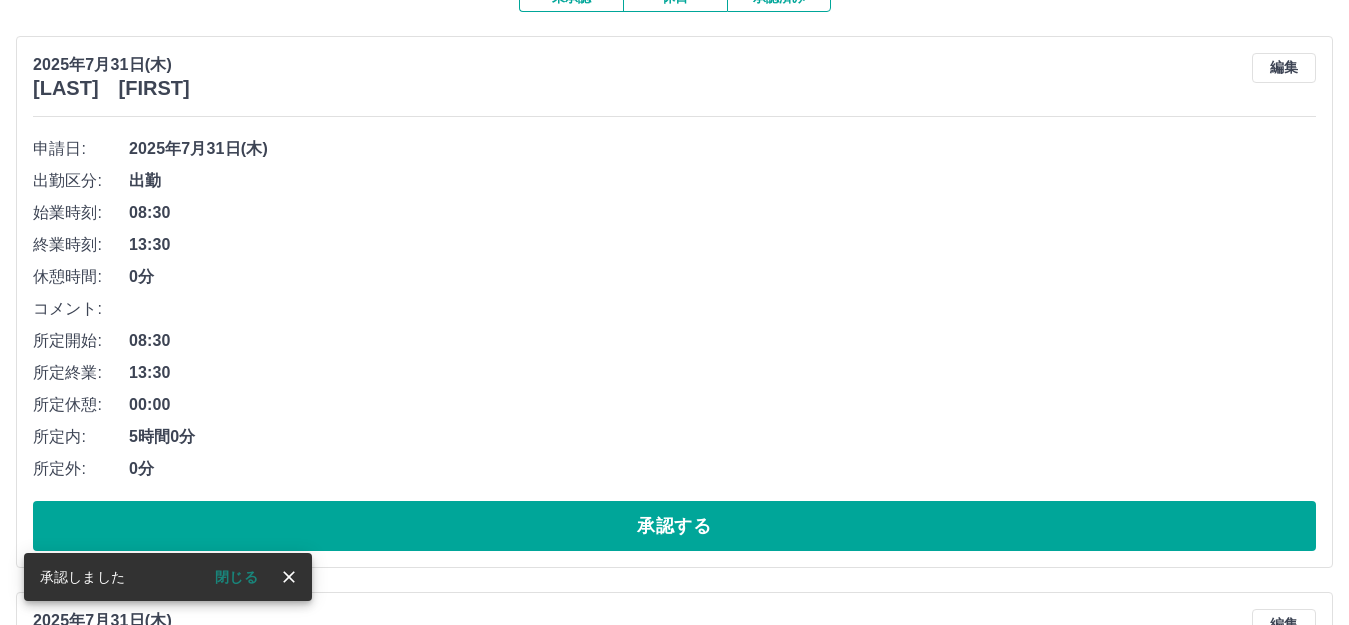 scroll, scrollTop: 300, scrollLeft: 0, axis: vertical 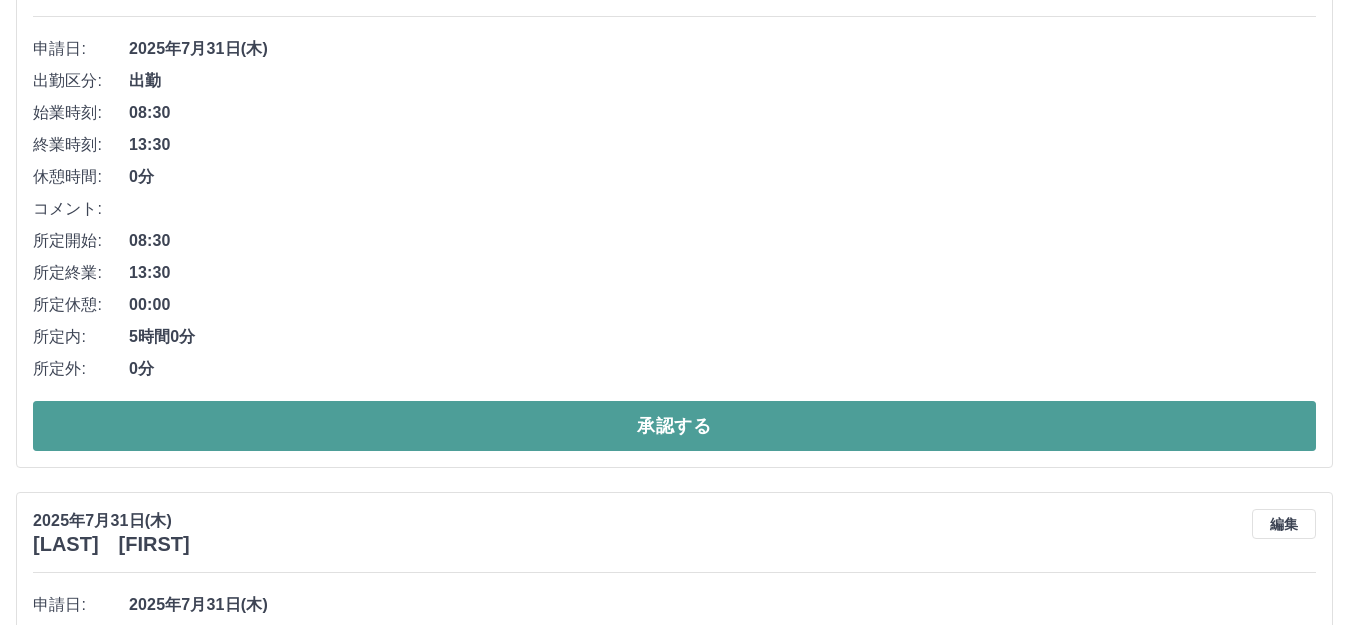 click on "承認する" at bounding box center [674, 426] 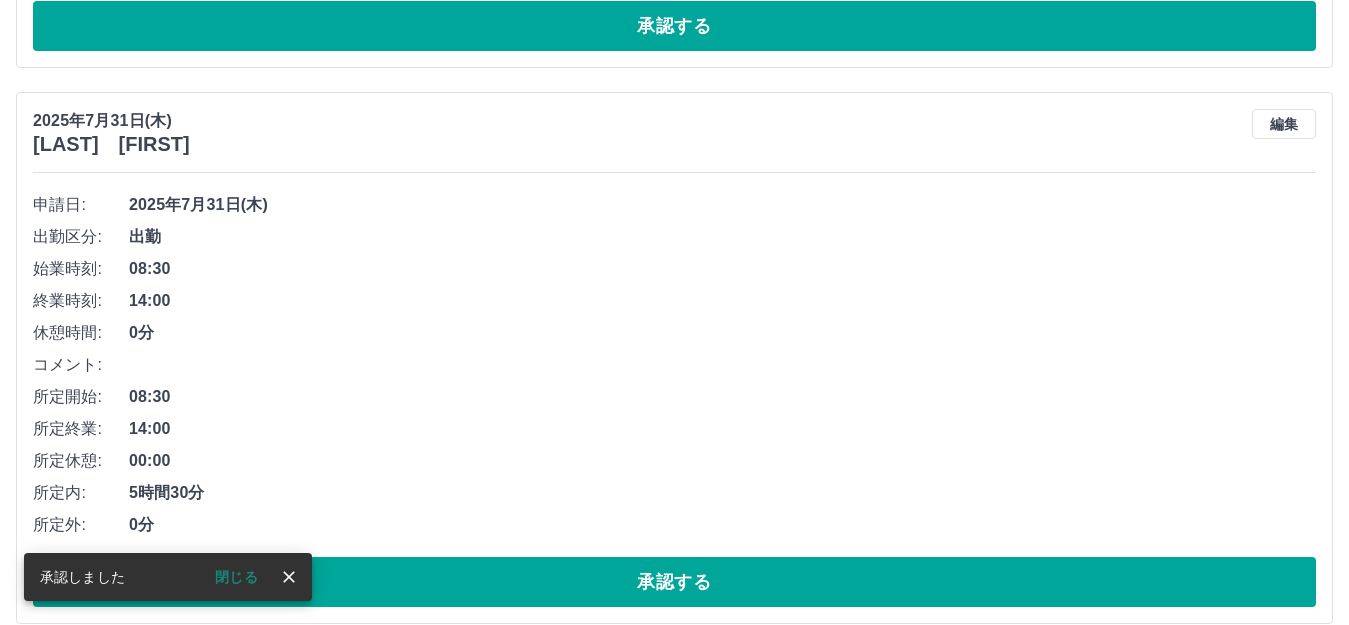 scroll, scrollTop: 144, scrollLeft: 0, axis: vertical 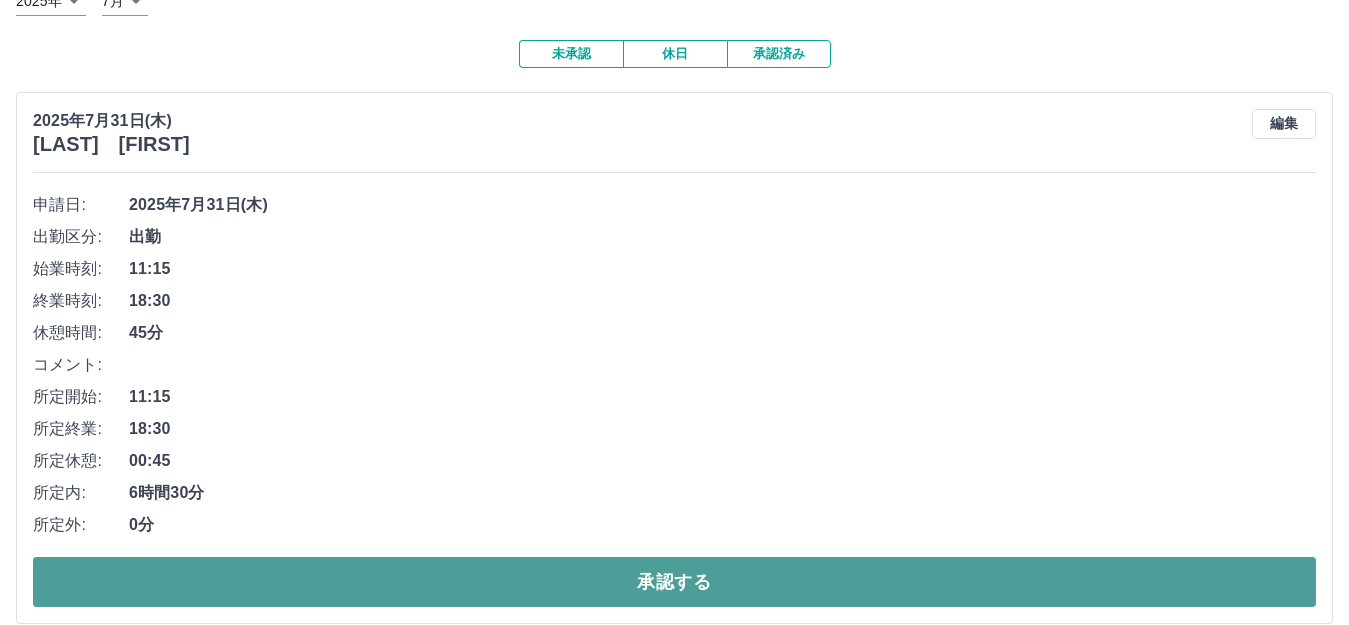 click on "承認する" at bounding box center [674, 582] 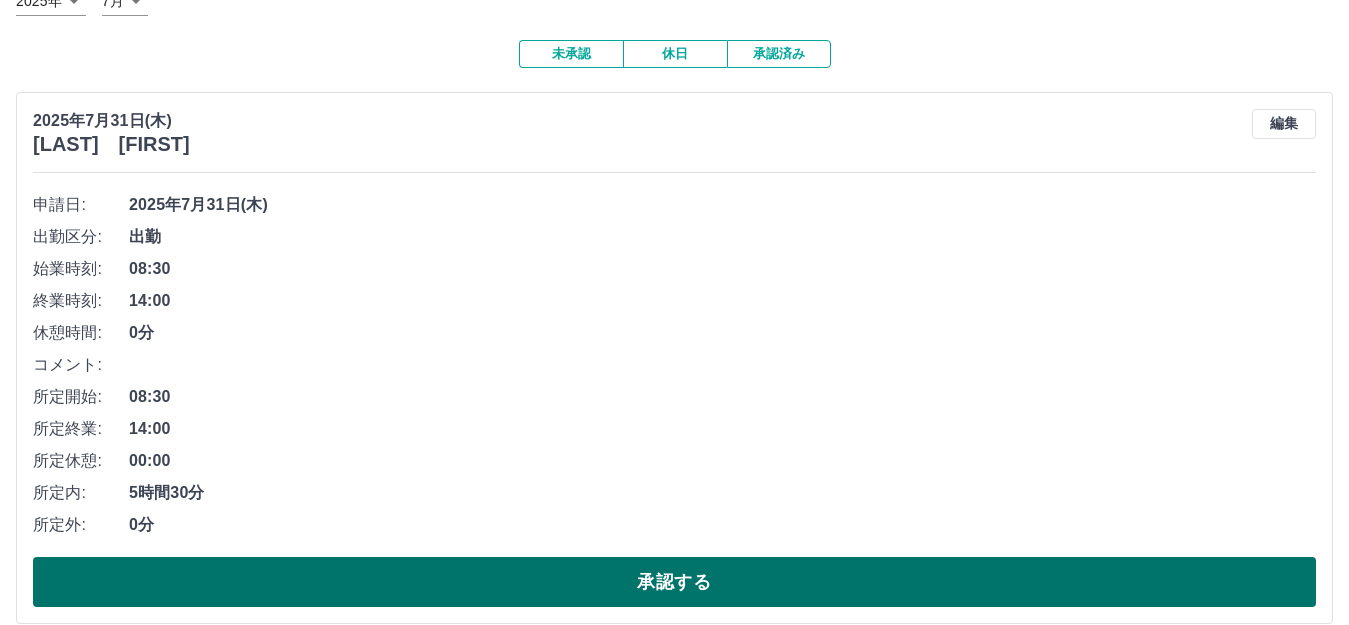 click on "承認する" at bounding box center [674, 582] 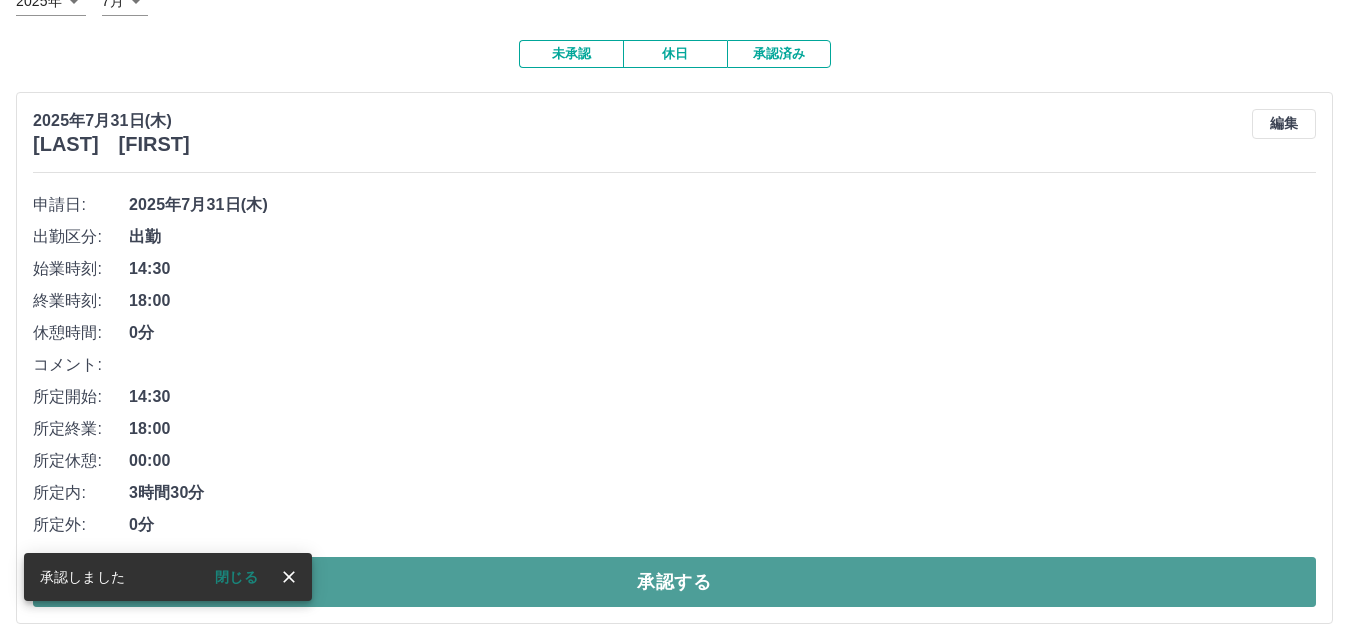 click on "承認する" at bounding box center (674, 582) 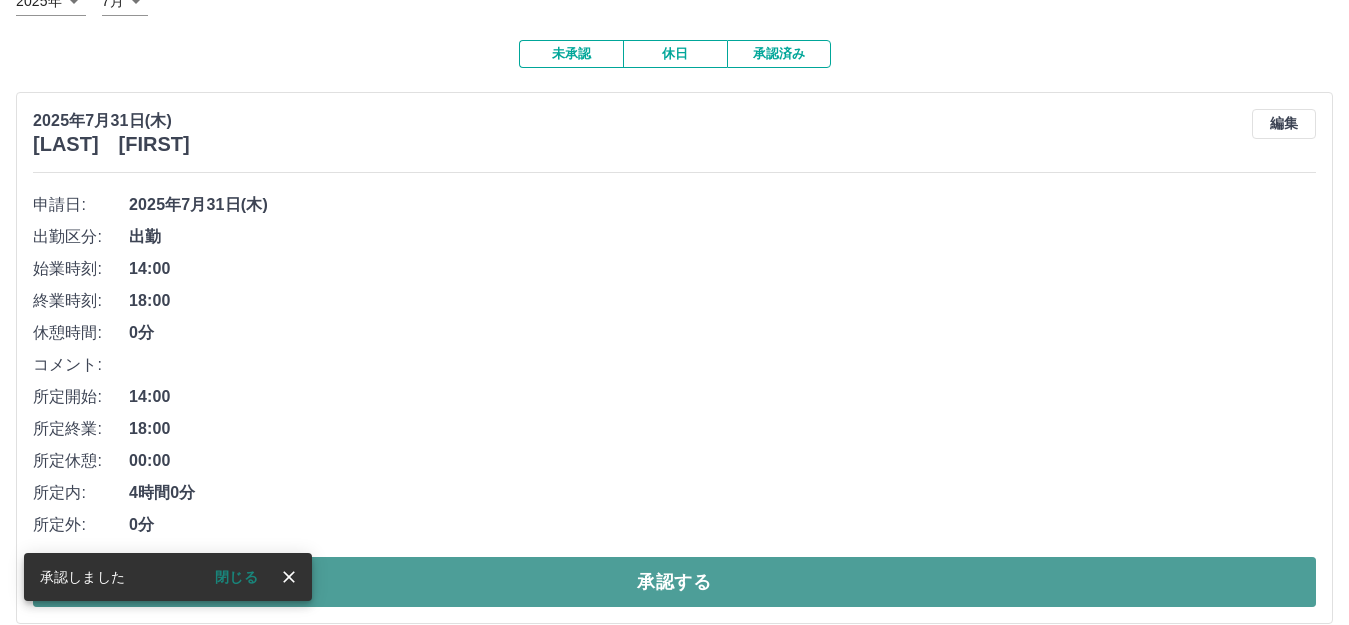 click on "承認する" at bounding box center (674, 582) 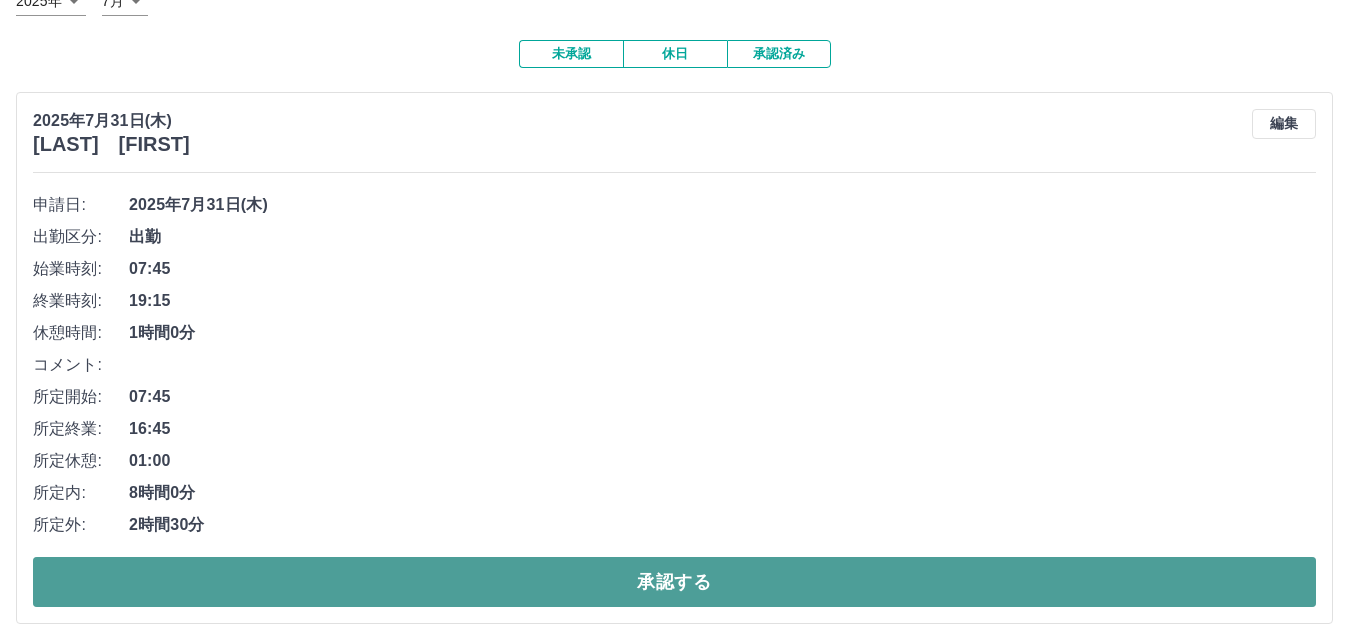 click on "承認する" at bounding box center [674, 582] 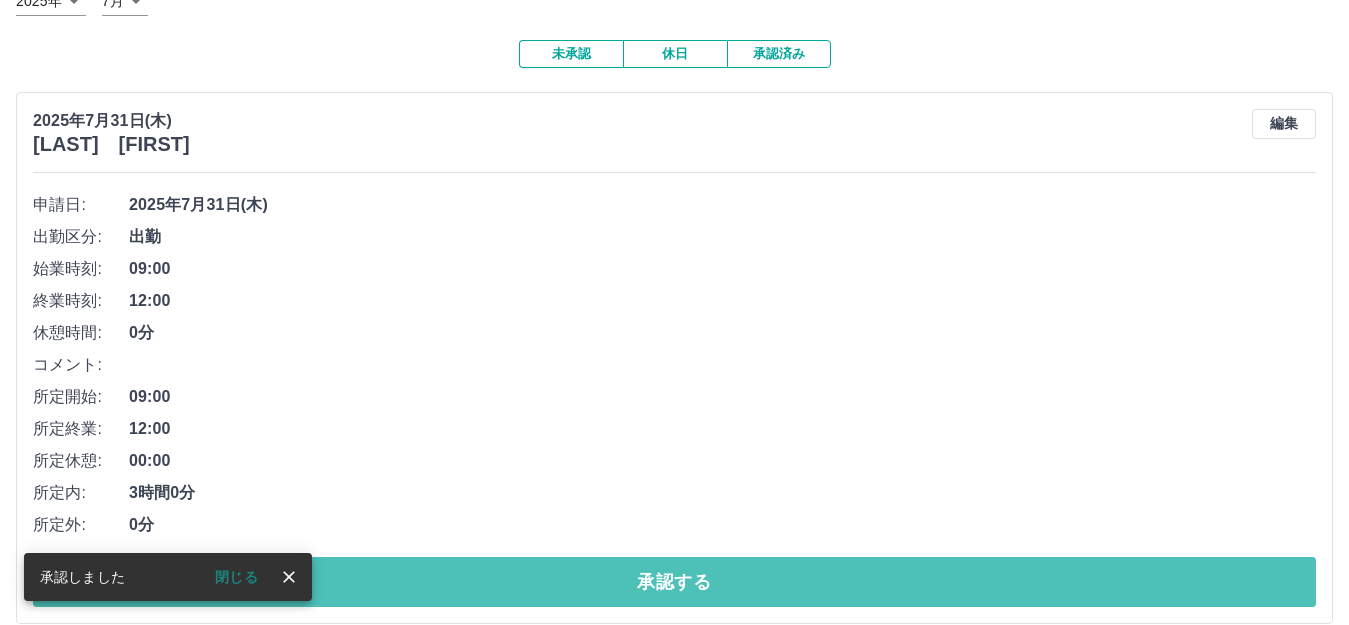 click on "承認する" at bounding box center (674, 582) 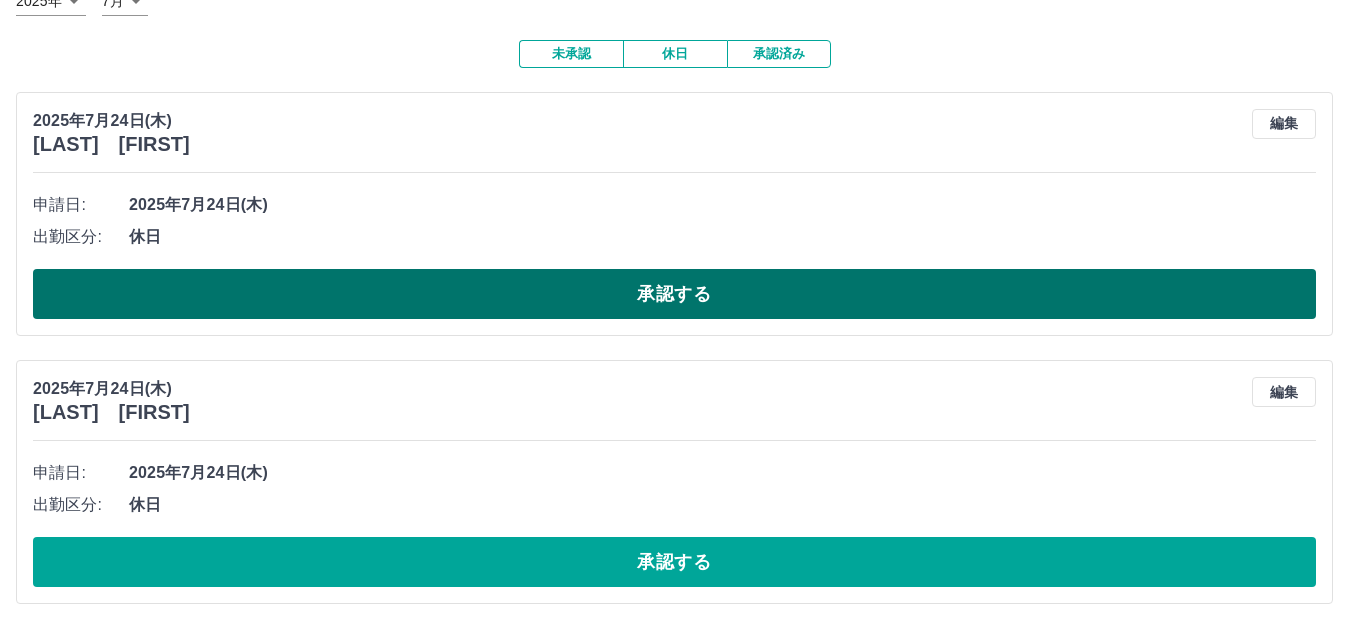 click on "承認する" at bounding box center (674, 294) 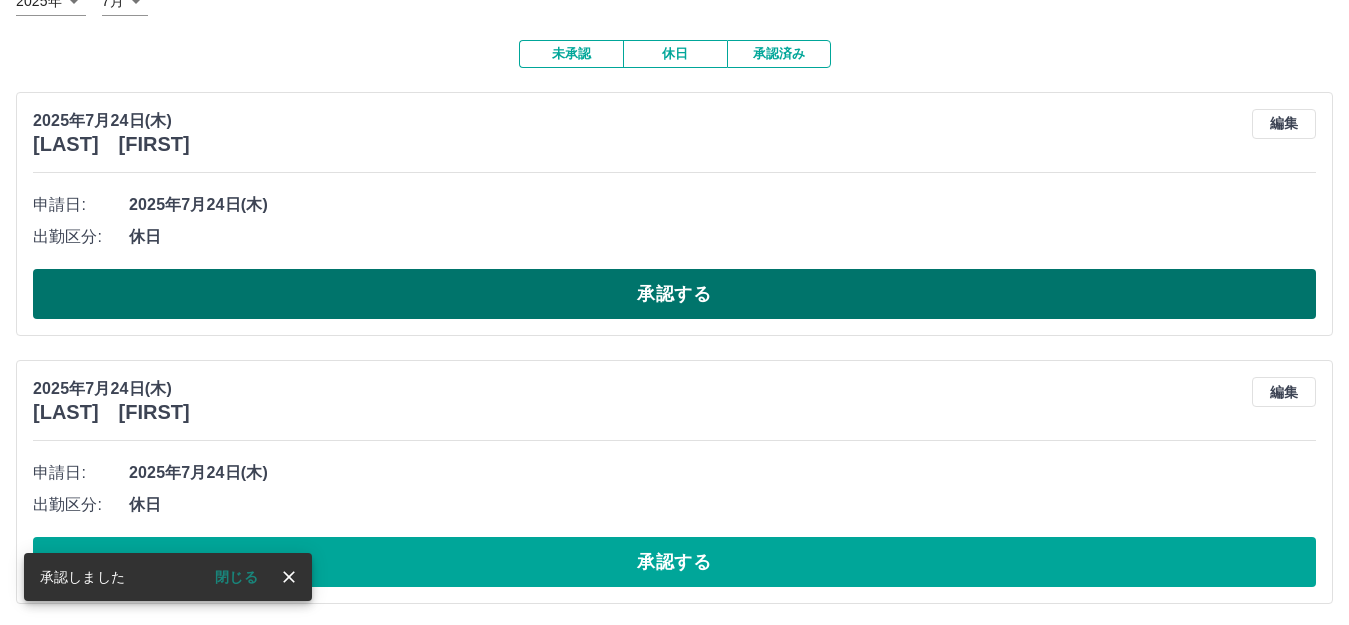 click on "承認する" at bounding box center (674, 294) 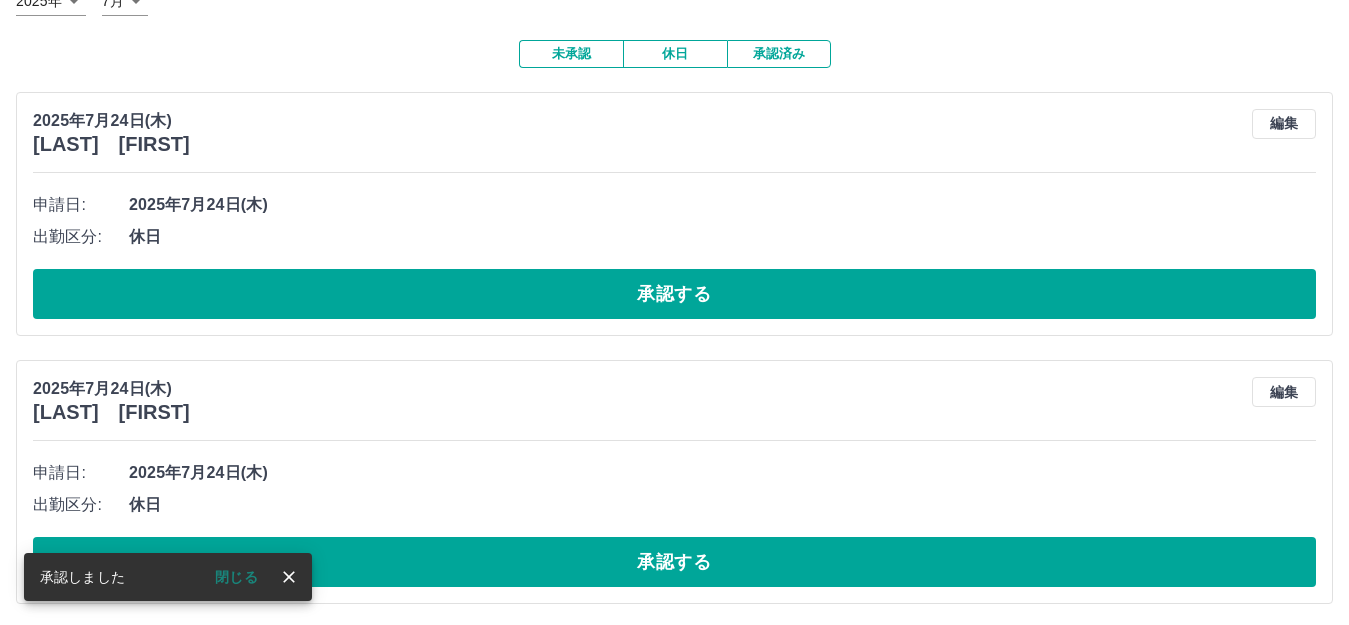 click on "承認する" at bounding box center (674, 294) 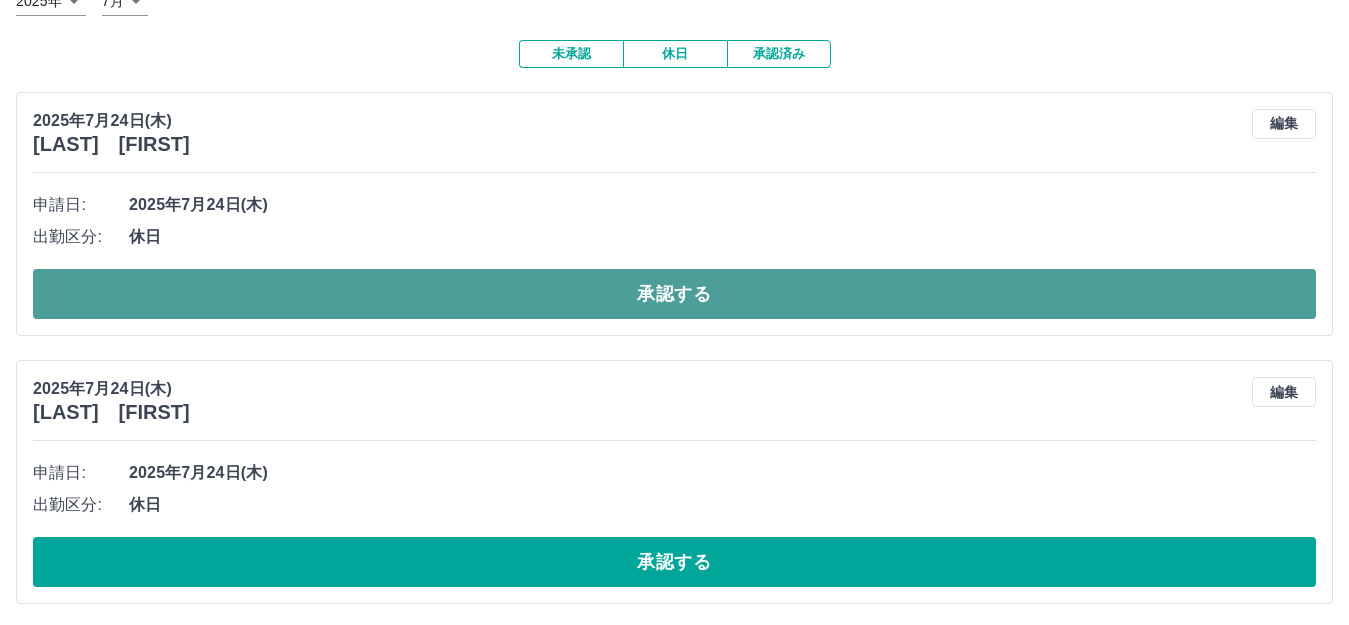 click on "承認する" at bounding box center [674, 294] 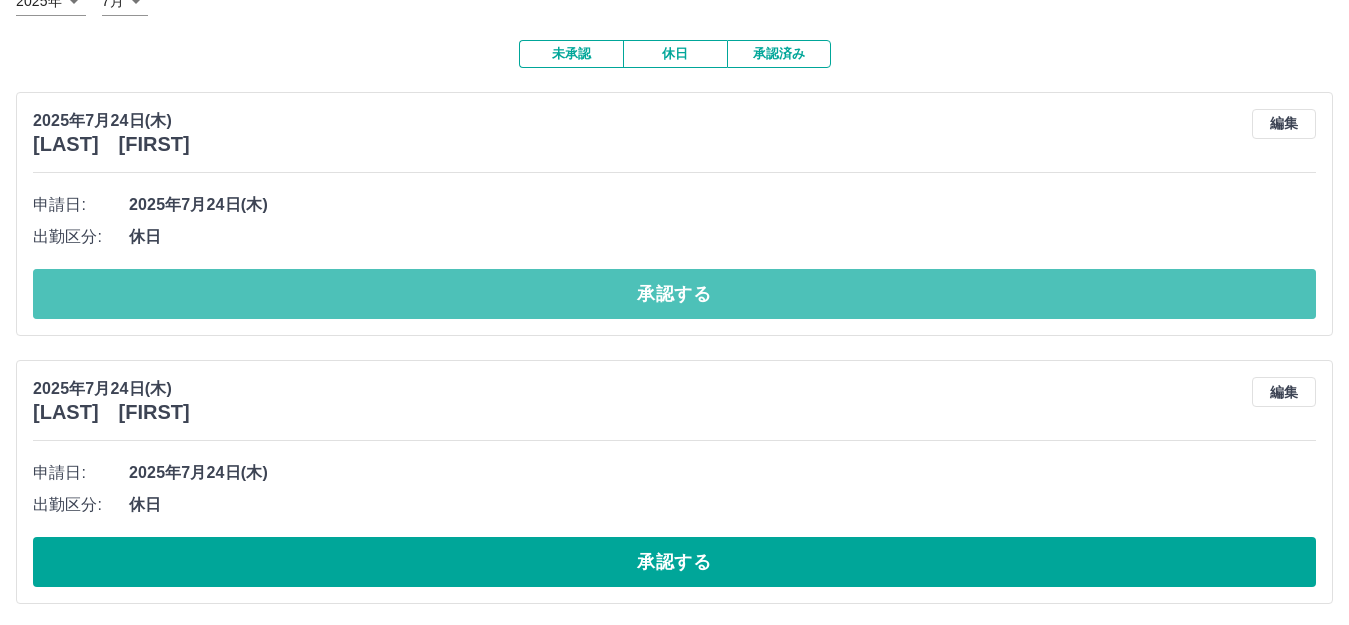 click on "承認する" at bounding box center (674, 294) 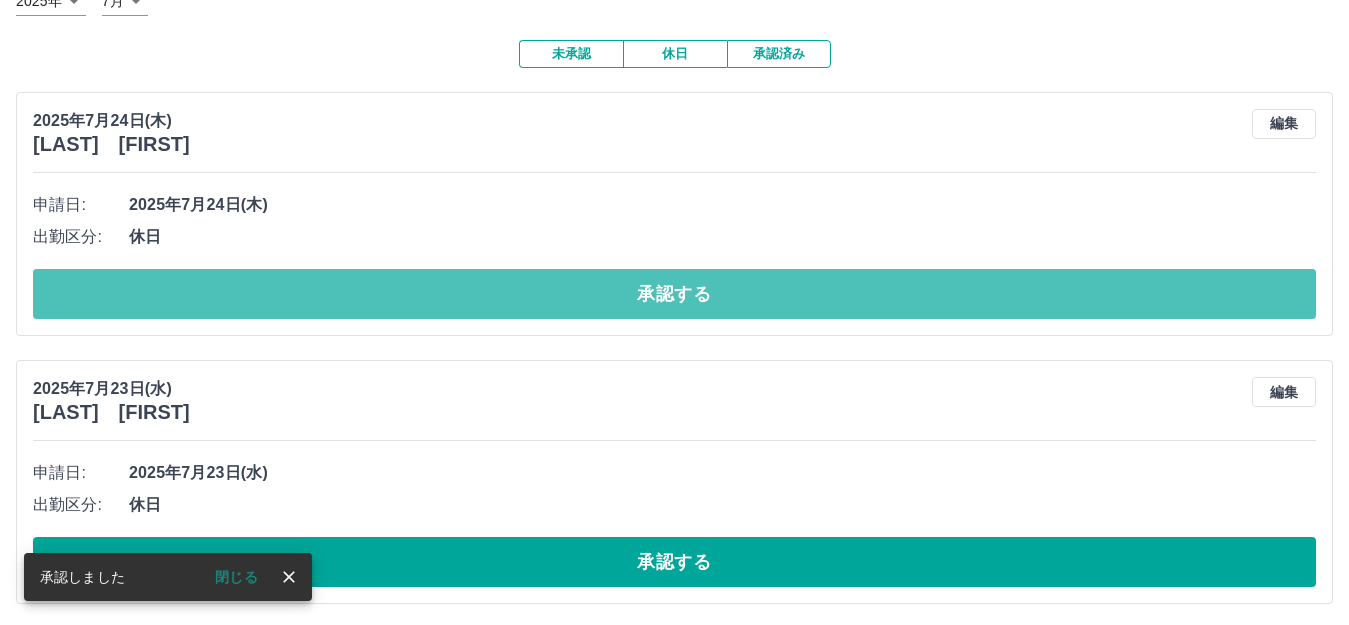click on "承認する" at bounding box center [674, 294] 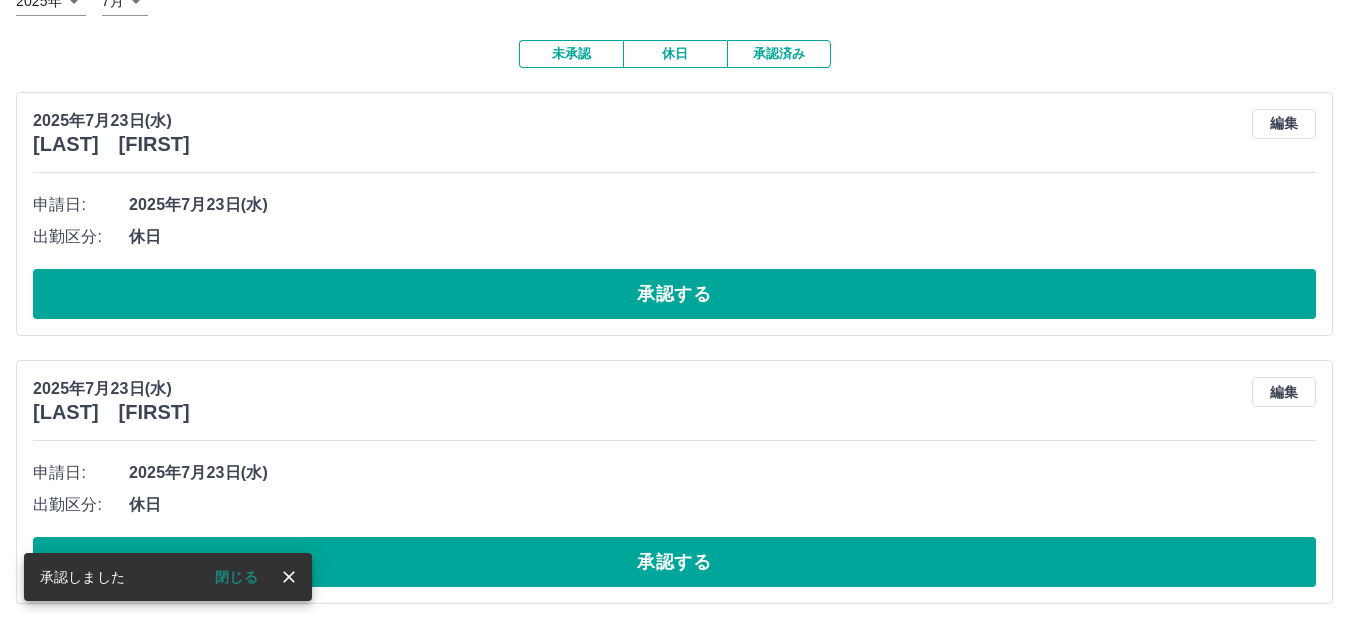 click on "承認する" at bounding box center [674, 294] 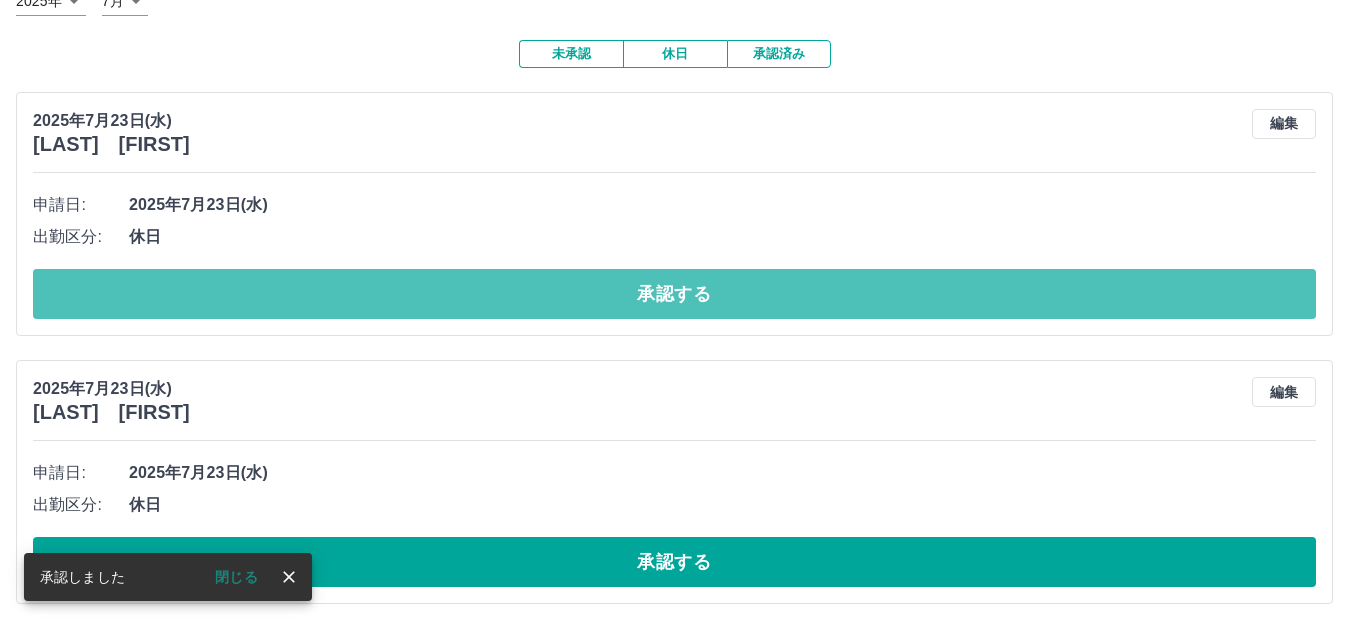 click on "承認する" at bounding box center [674, 294] 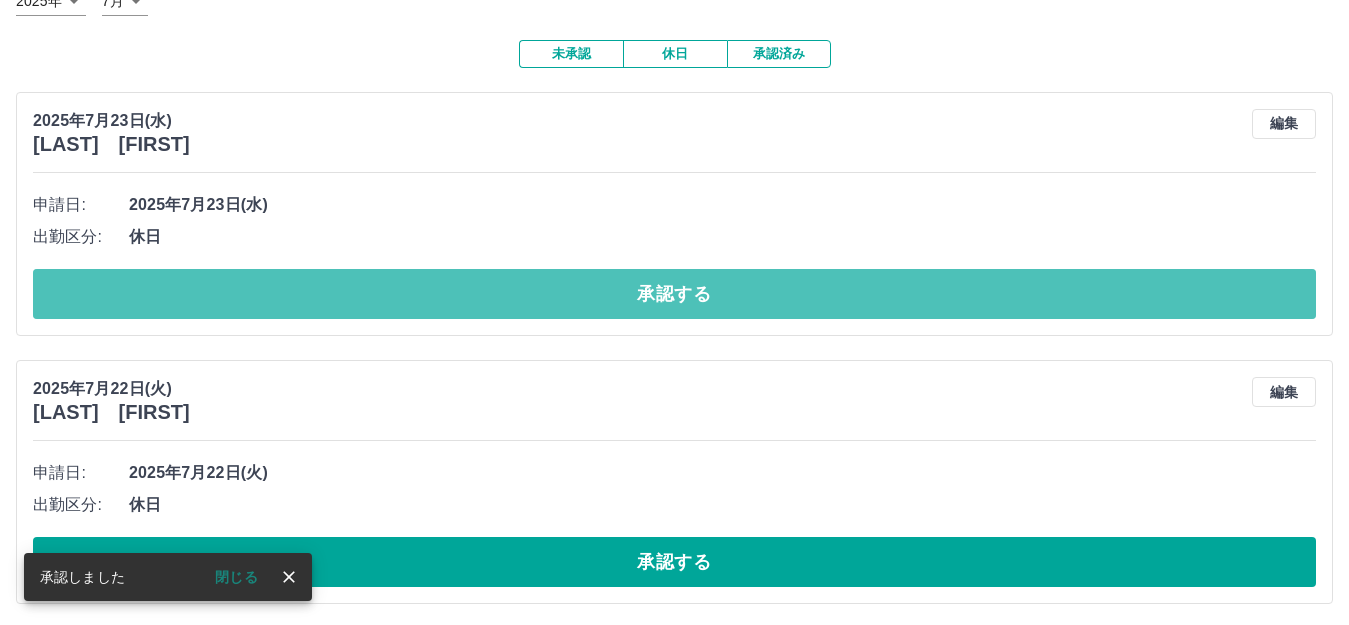 click on "承認する" at bounding box center (674, 294) 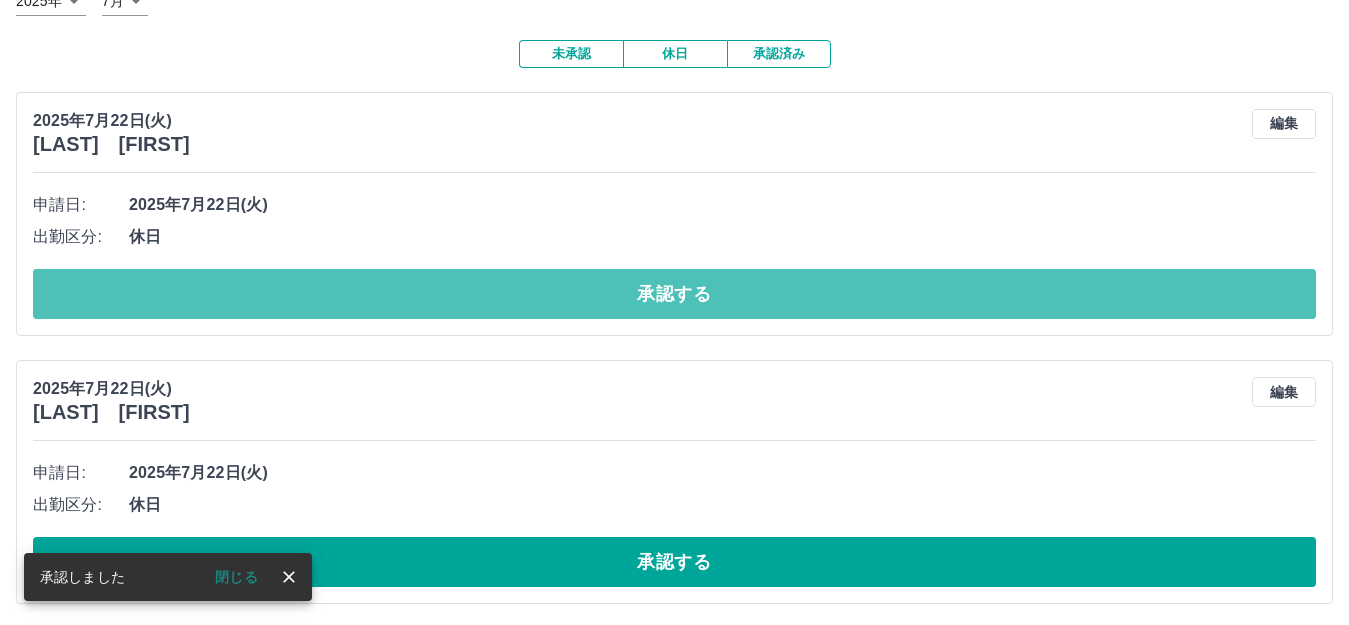 click on "承認する" at bounding box center [674, 294] 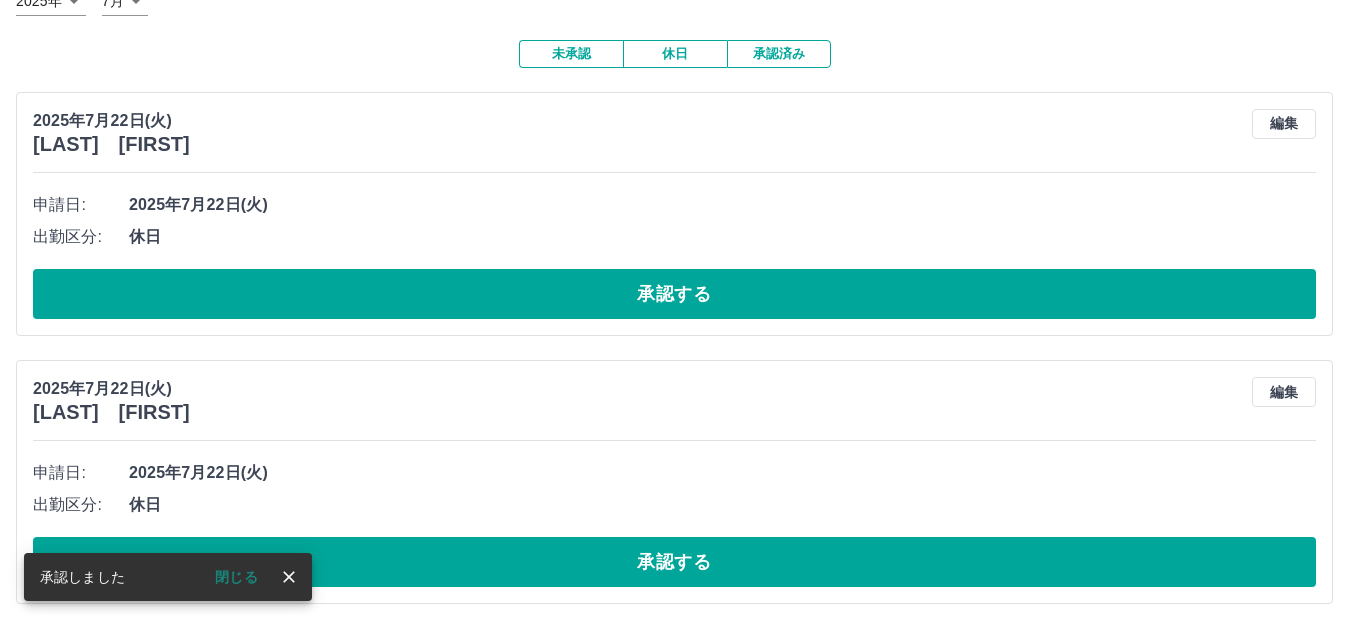 click on "承認する" at bounding box center [674, 294] 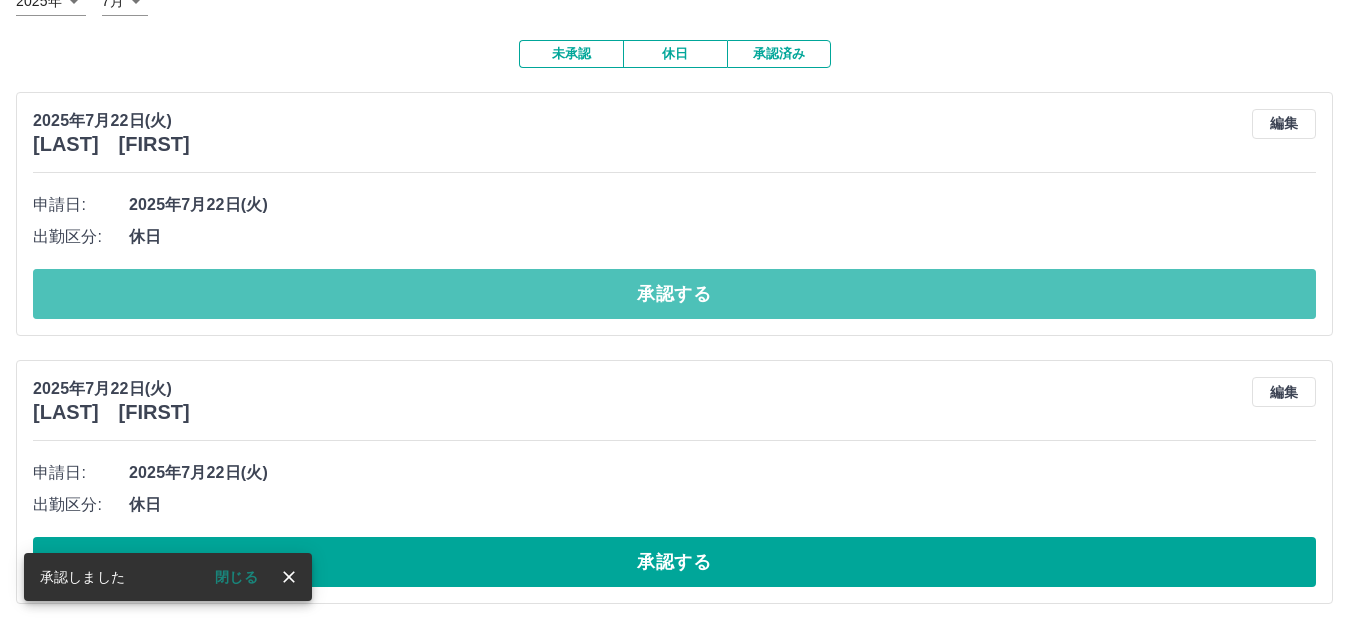 click on "承認する" at bounding box center [674, 294] 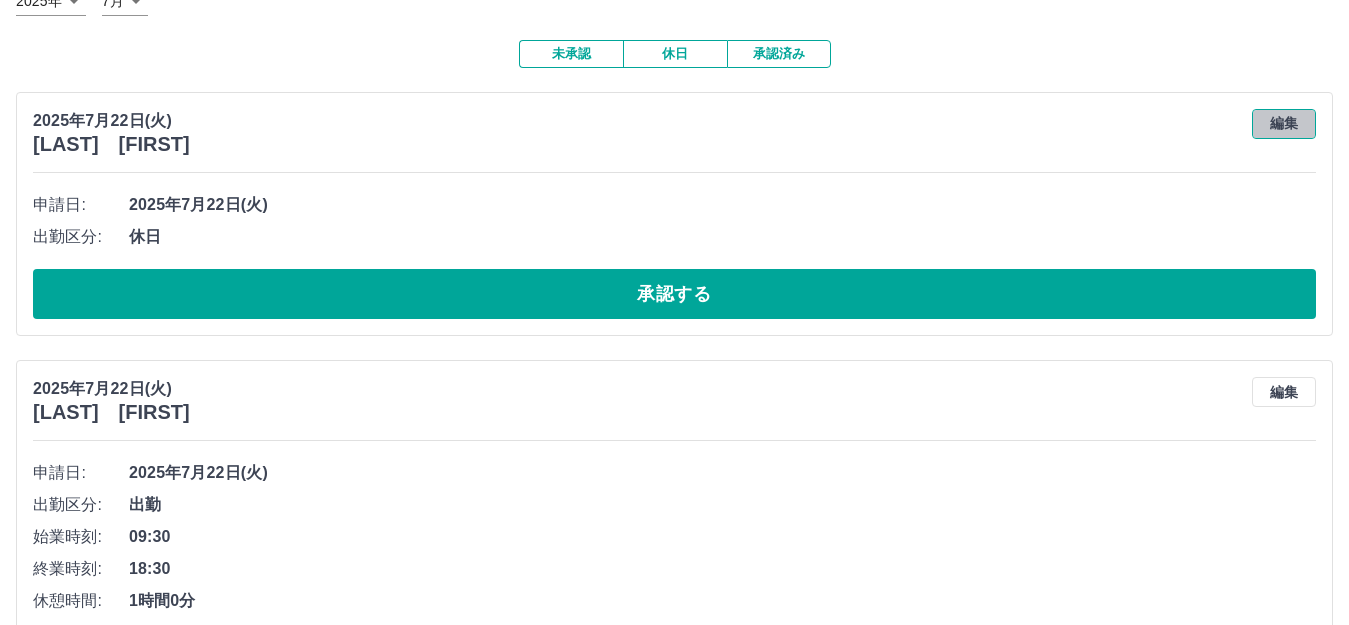 click on "編集" at bounding box center (1284, 124) 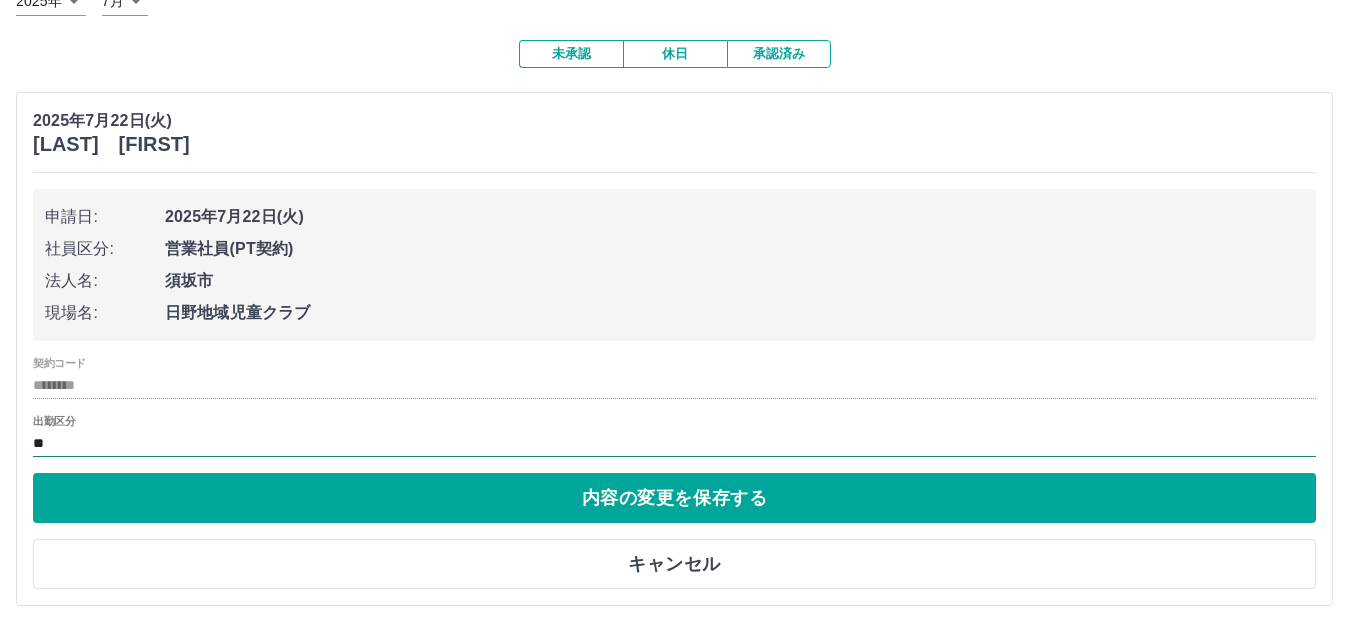 click on "**" at bounding box center (674, 443) 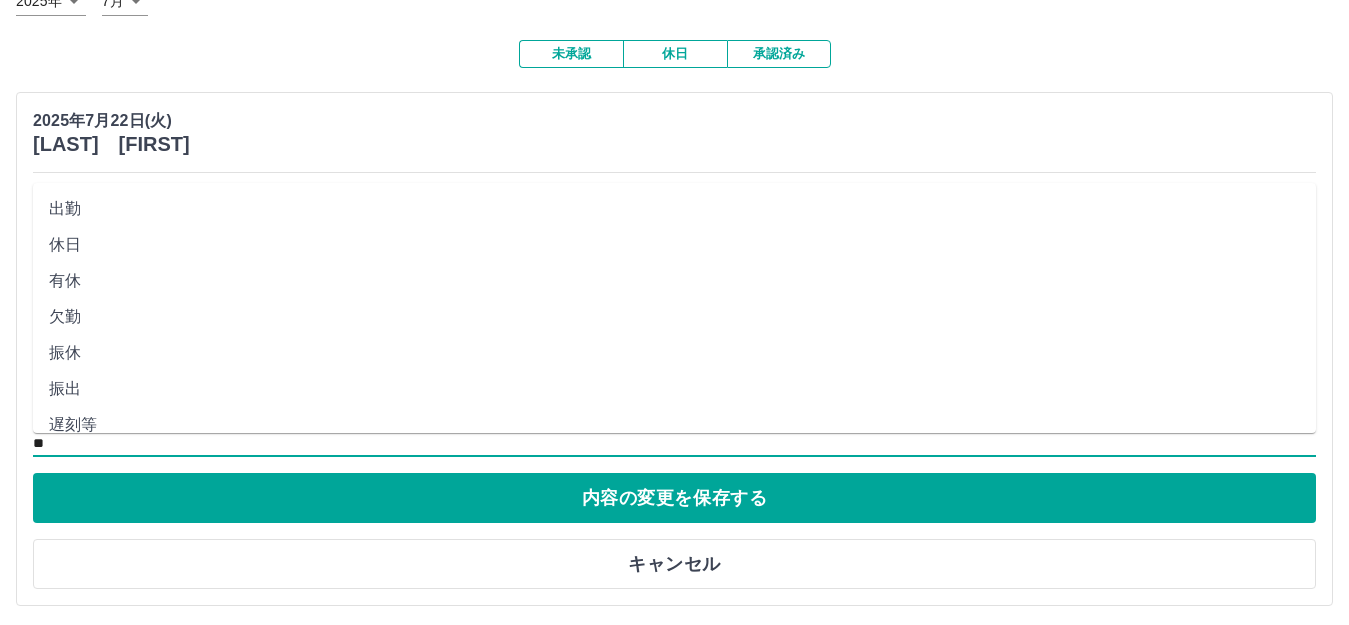 click on "出勤" at bounding box center [674, 209] 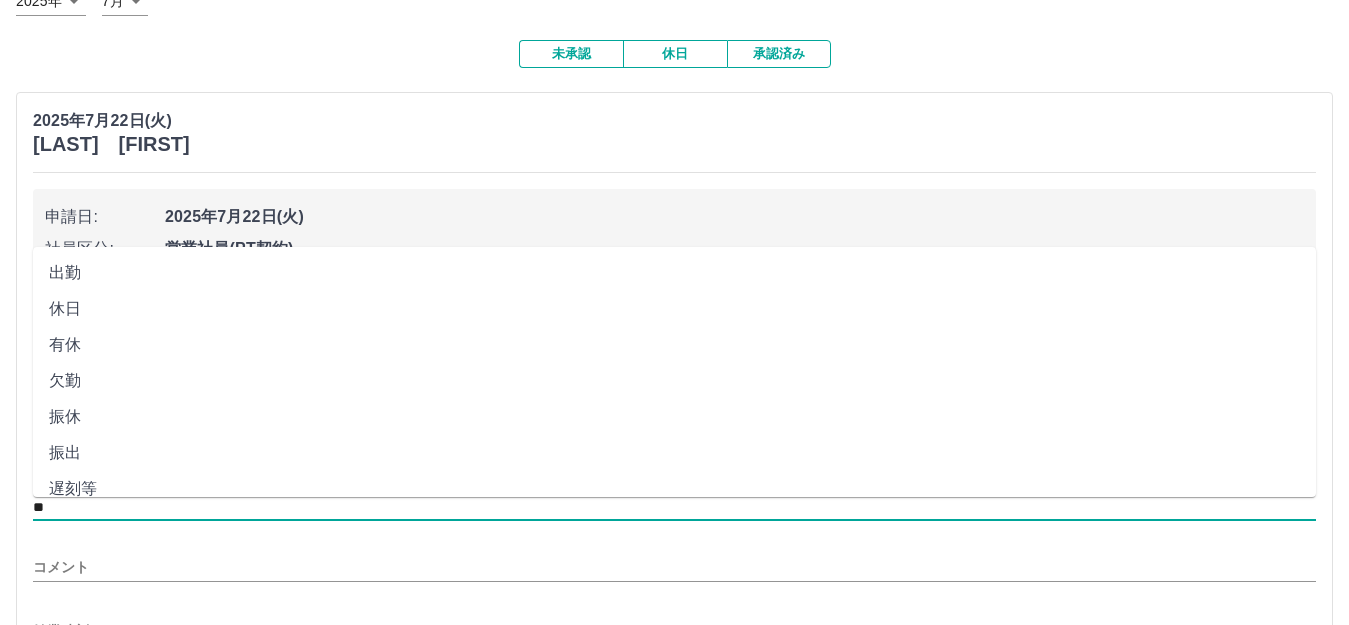 click on "**" at bounding box center (674, 507) 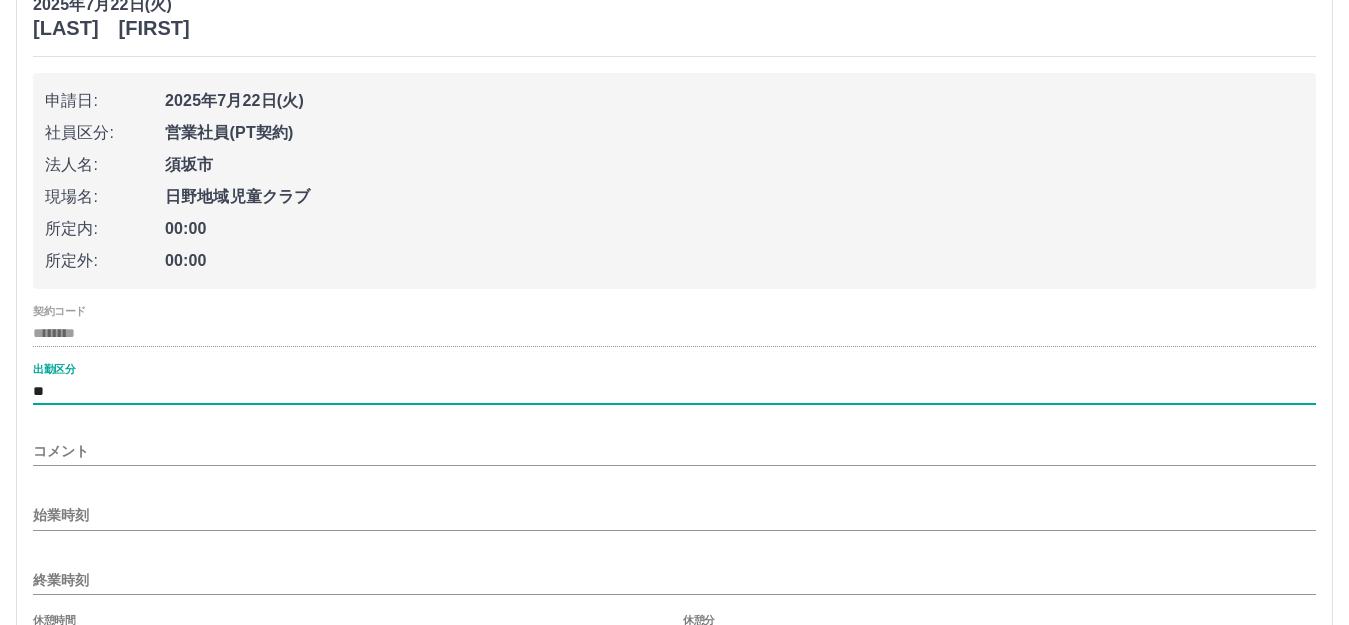 scroll, scrollTop: 344, scrollLeft: 0, axis: vertical 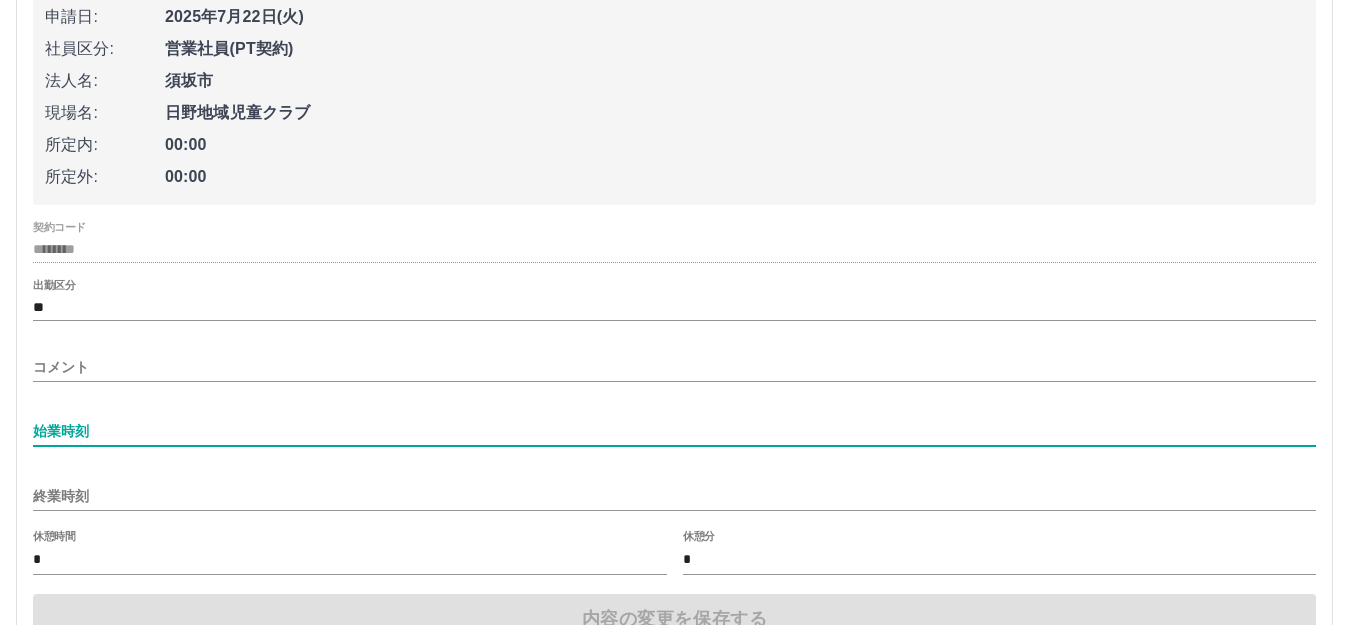 click on "始業時刻" at bounding box center [674, 431] 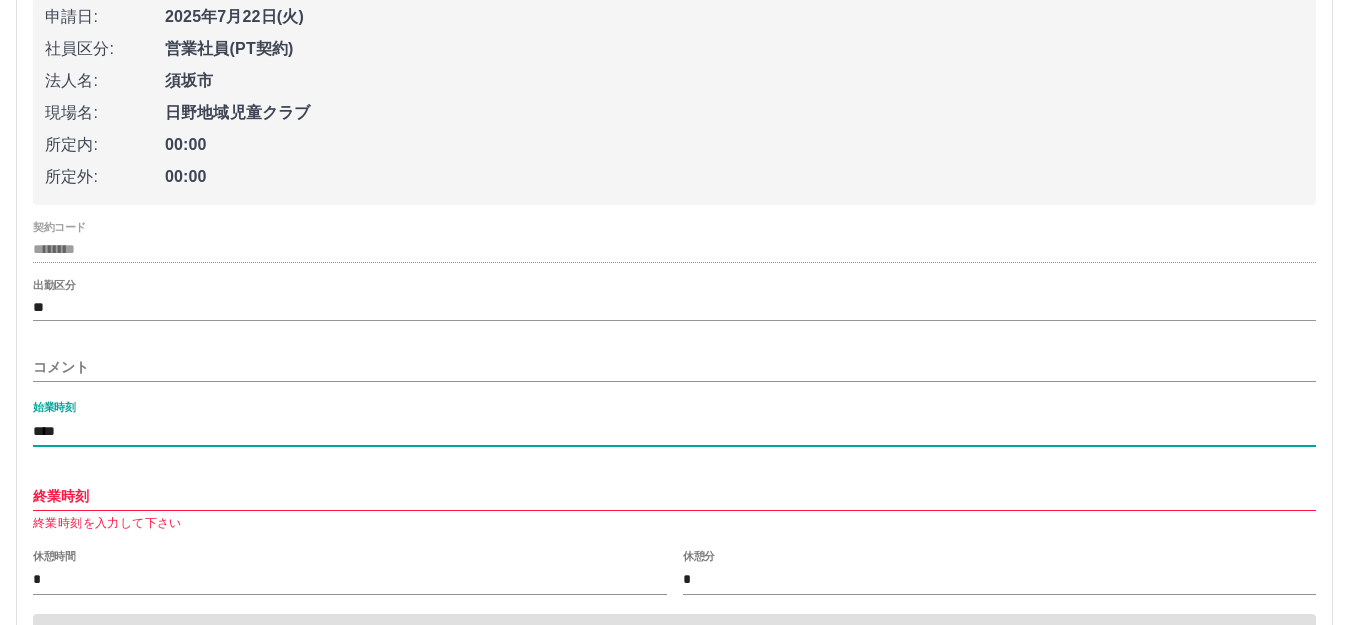 type on "****" 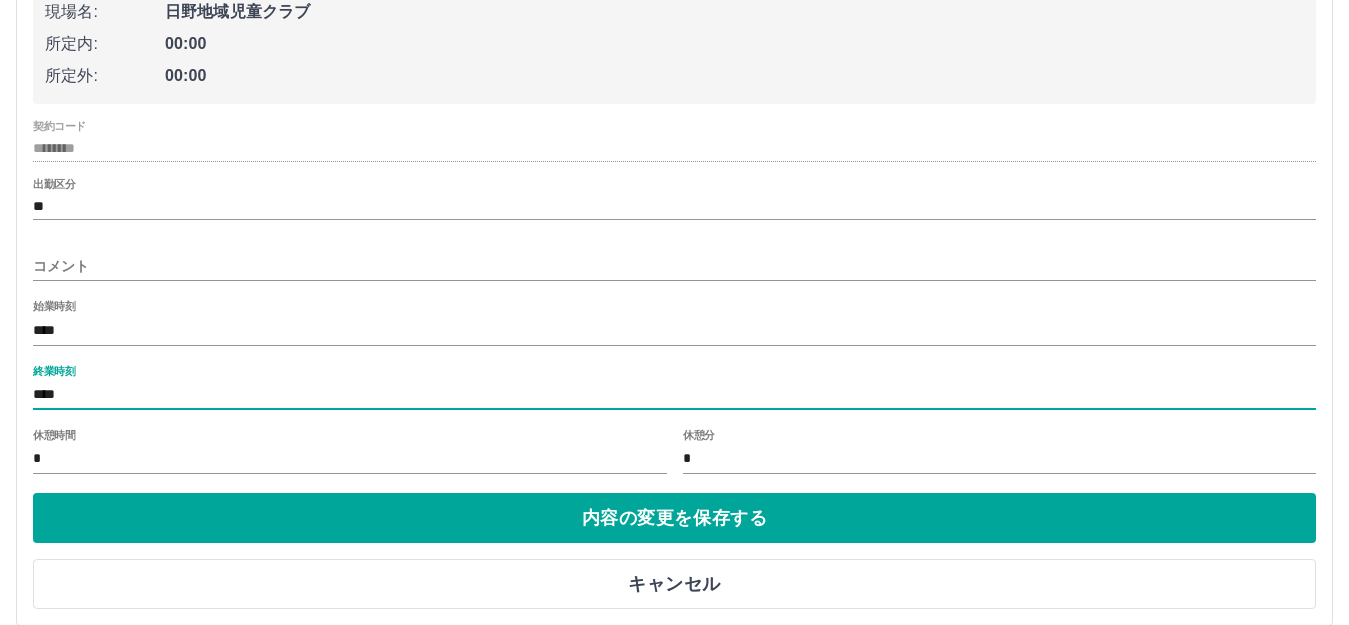 scroll, scrollTop: 544, scrollLeft: 0, axis: vertical 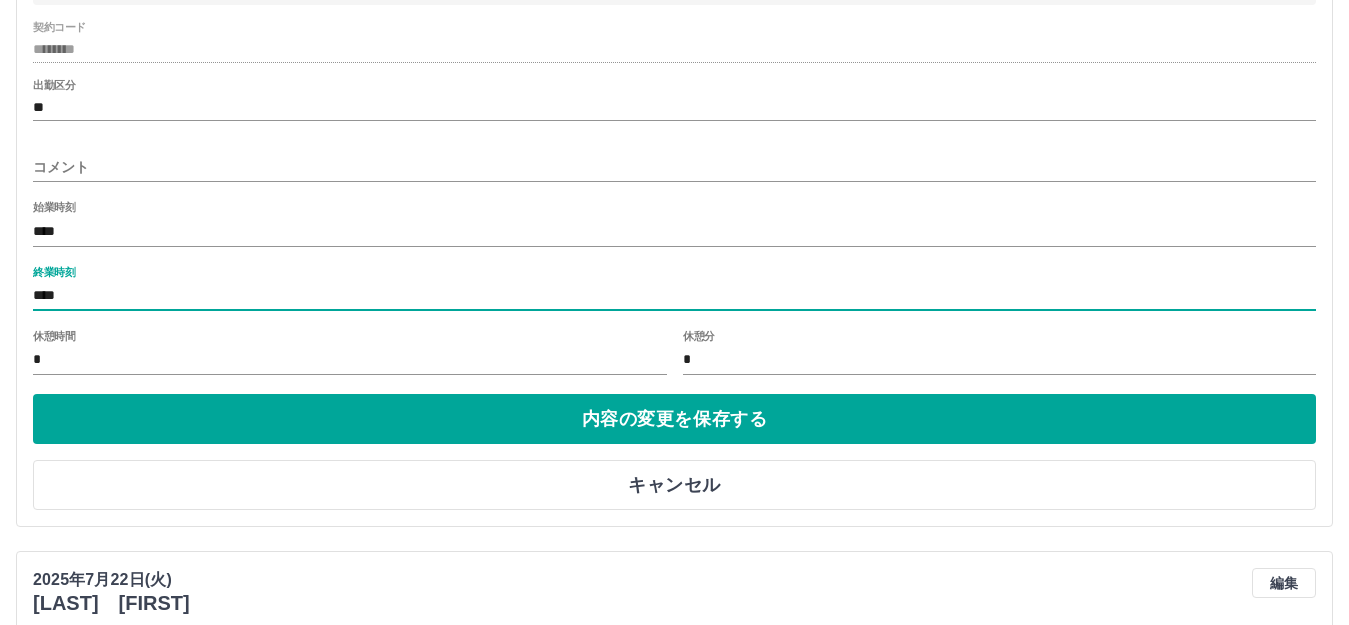 type on "****" 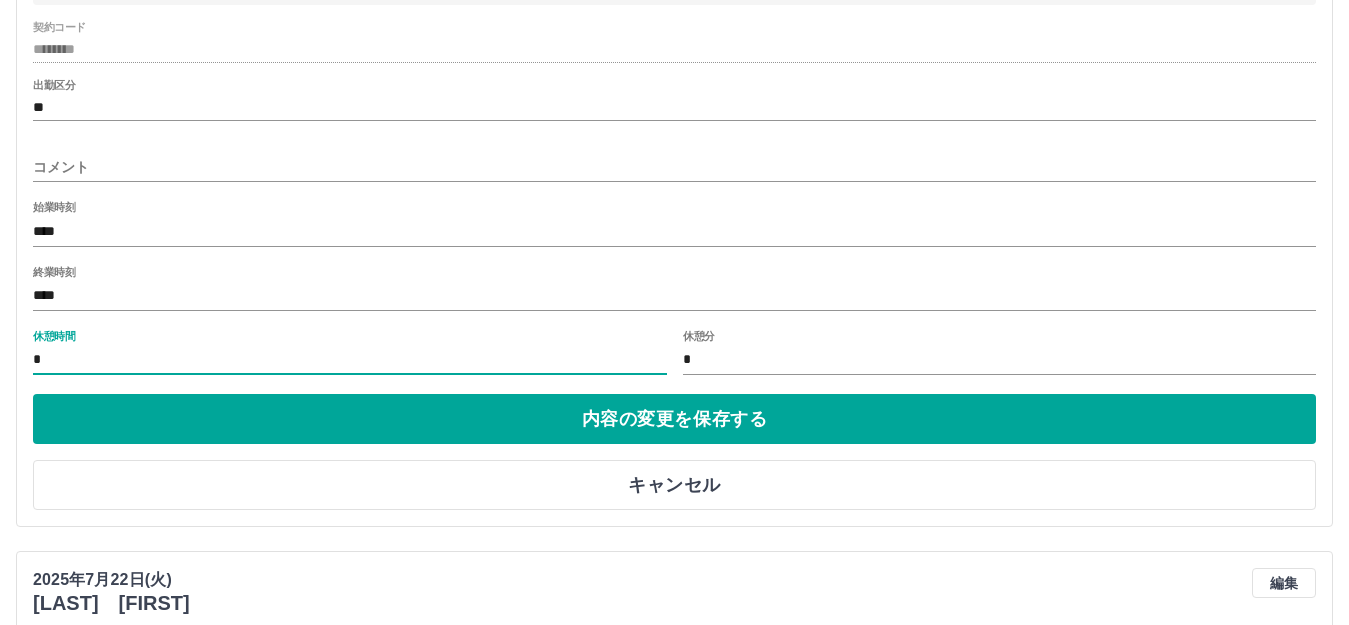 click on "*" at bounding box center (350, 360) 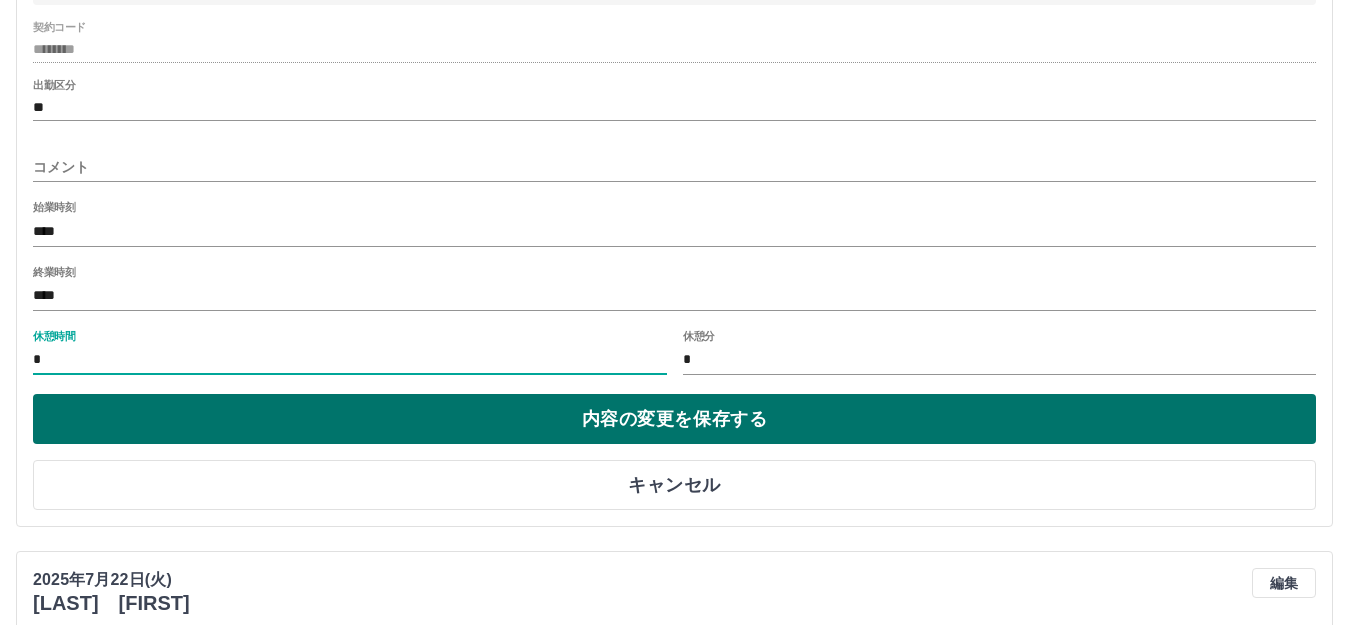 type on "*" 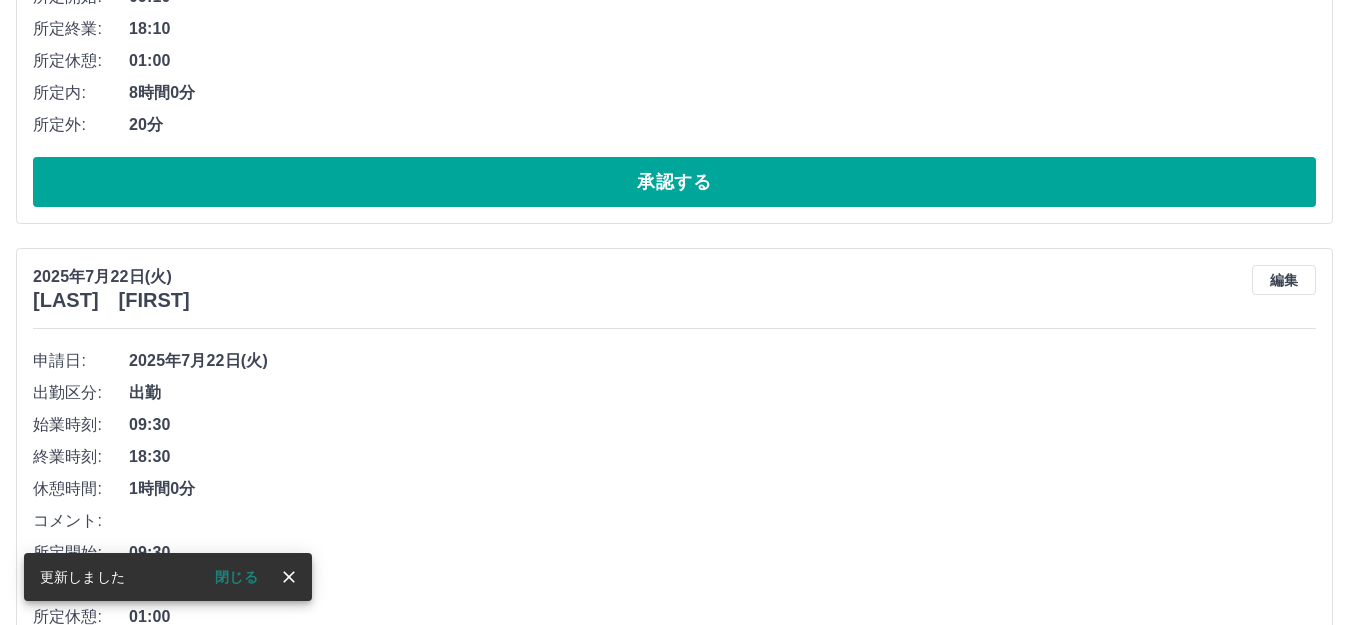scroll, scrollTop: 444, scrollLeft: 0, axis: vertical 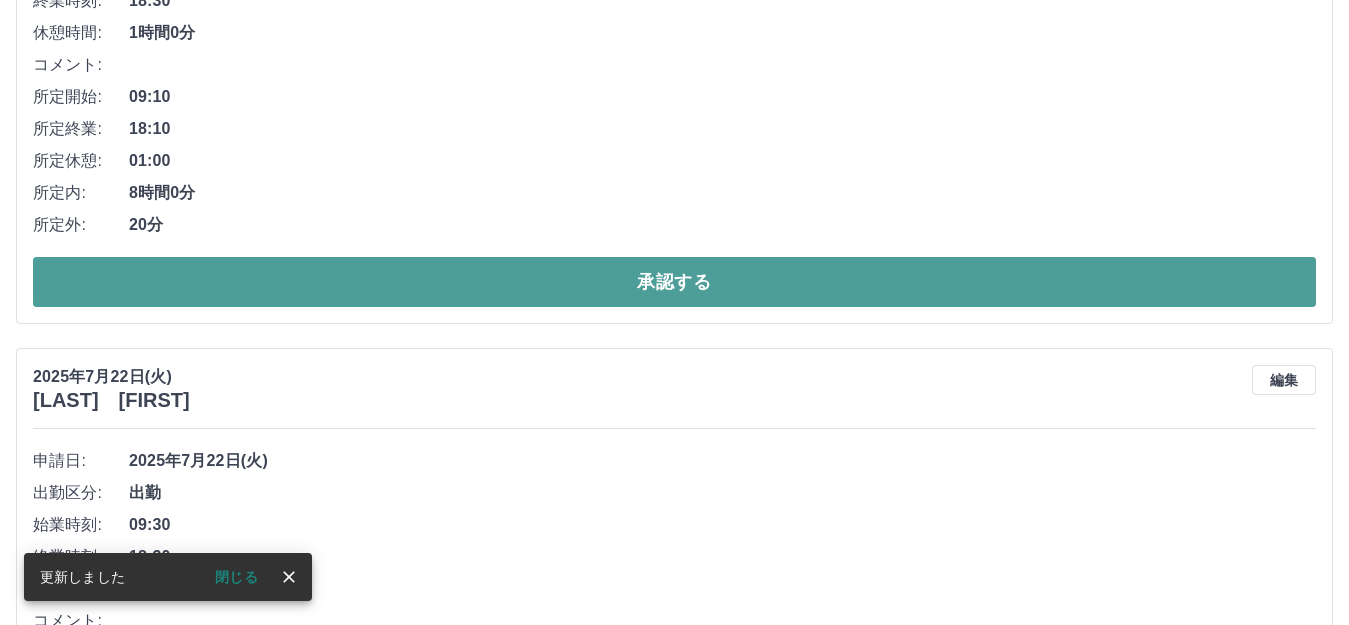 click on "承認する" at bounding box center [674, 282] 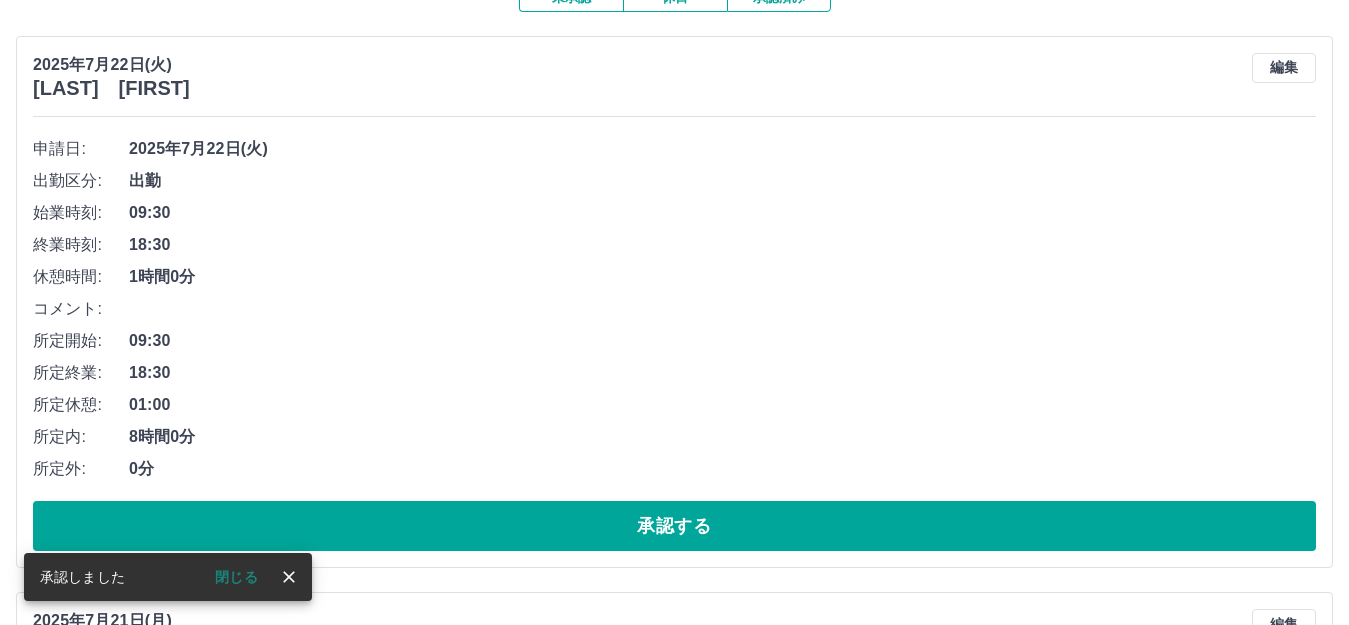 scroll, scrollTop: 300, scrollLeft: 0, axis: vertical 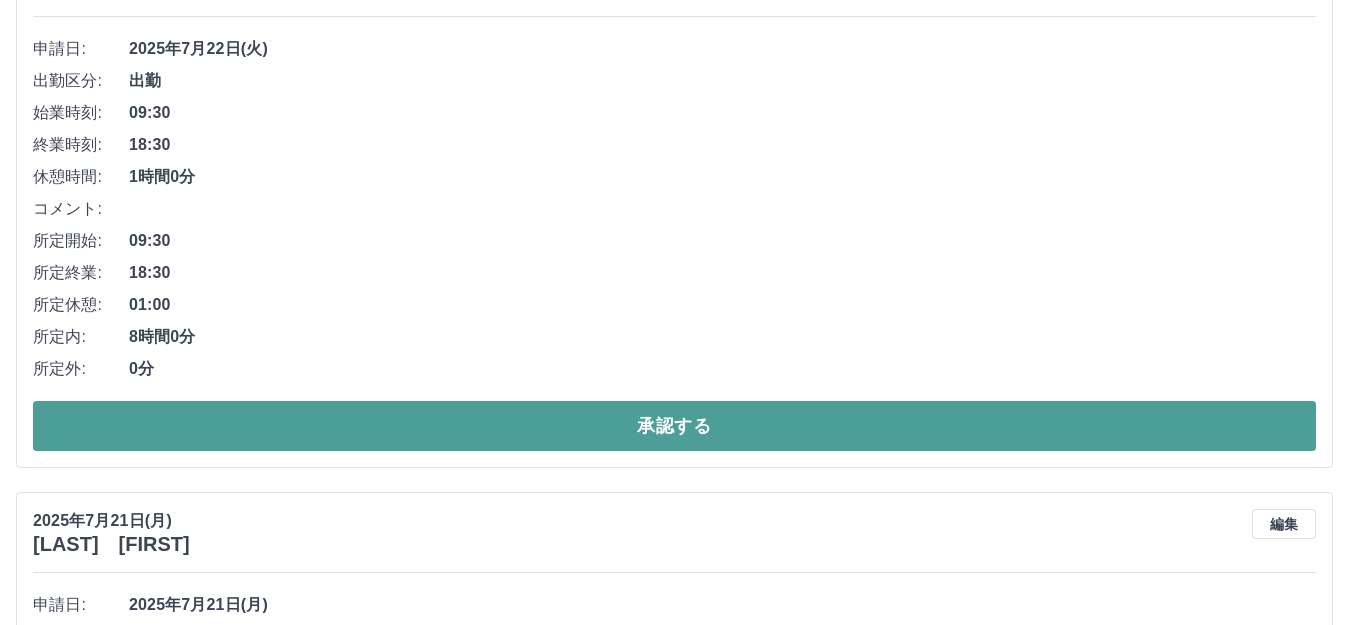 click on "承認する" at bounding box center (674, 426) 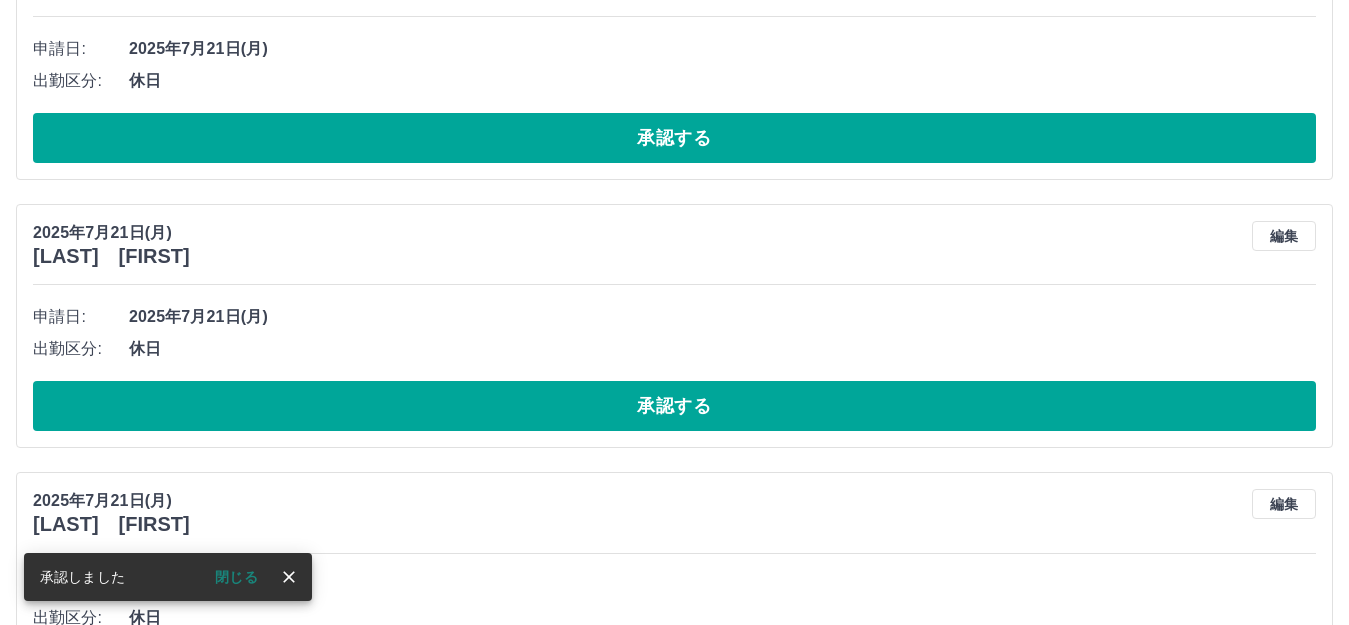 scroll, scrollTop: 0, scrollLeft: 0, axis: both 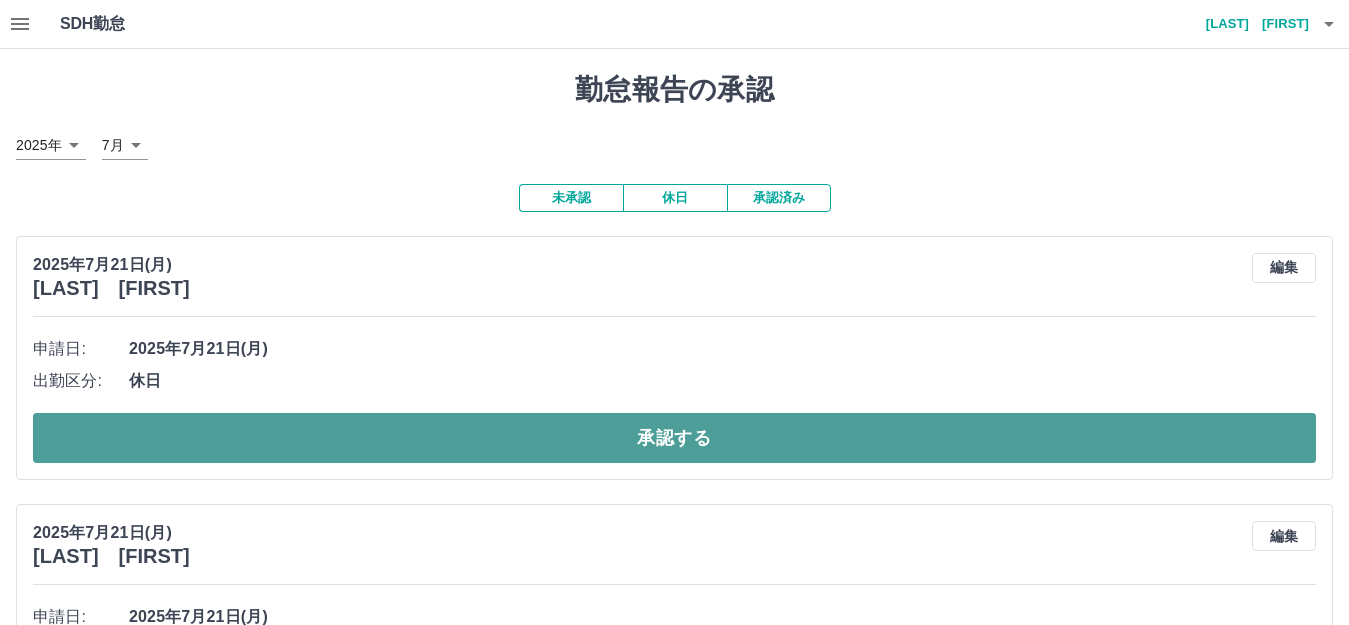 click on "承認する" at bounding box center [674, 438] 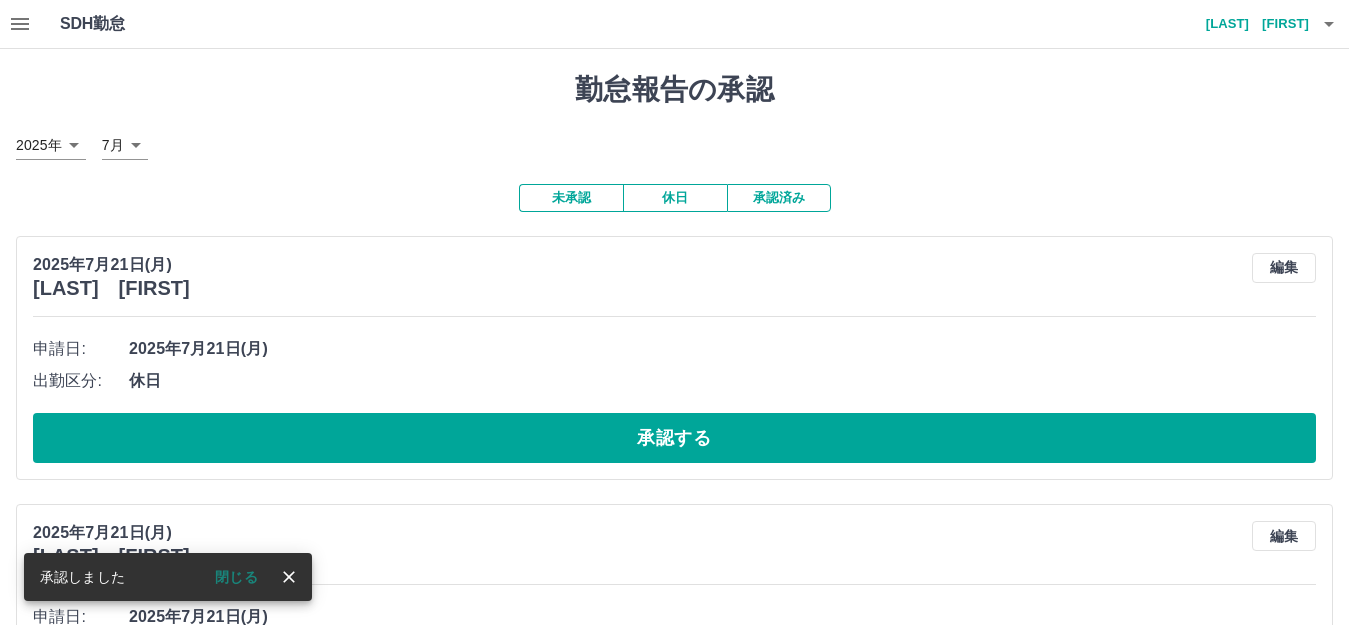 click on "承認する" at bounding box center [674, 438] 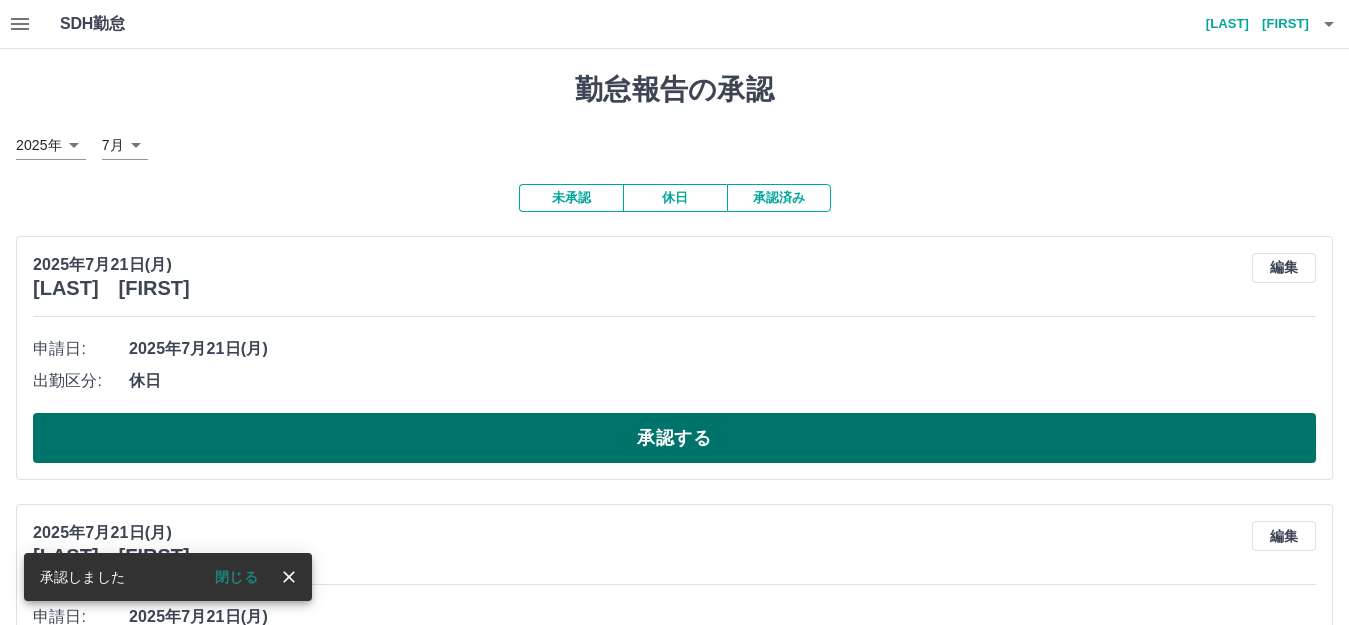 click on "承認する" at bounding box center (674, 438) 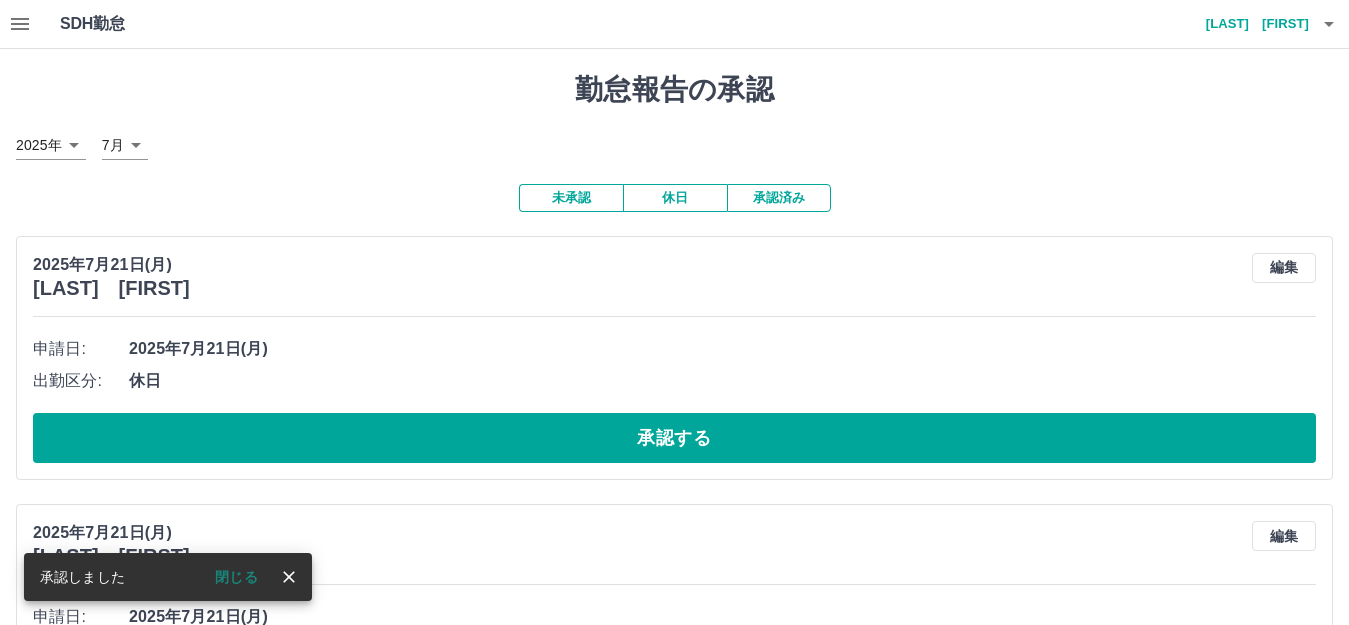 click on "承認する" at bounding box center (674, 438) 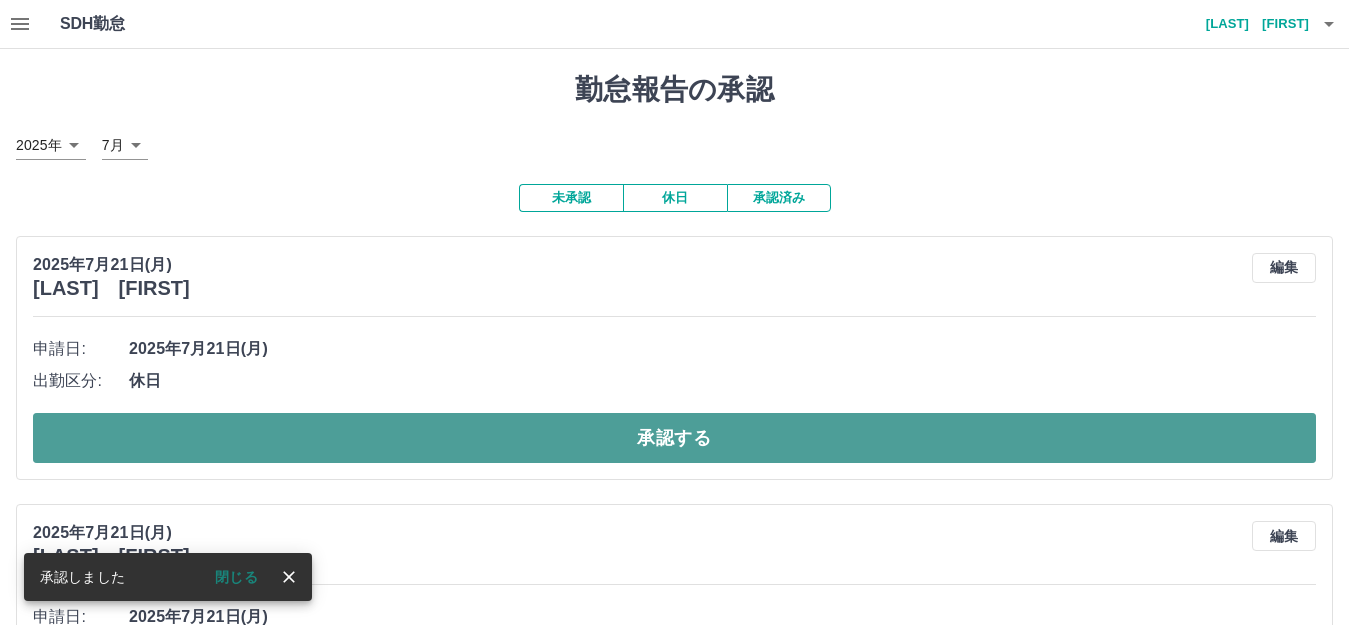click on "承認する" at bounding box center (674, 438) 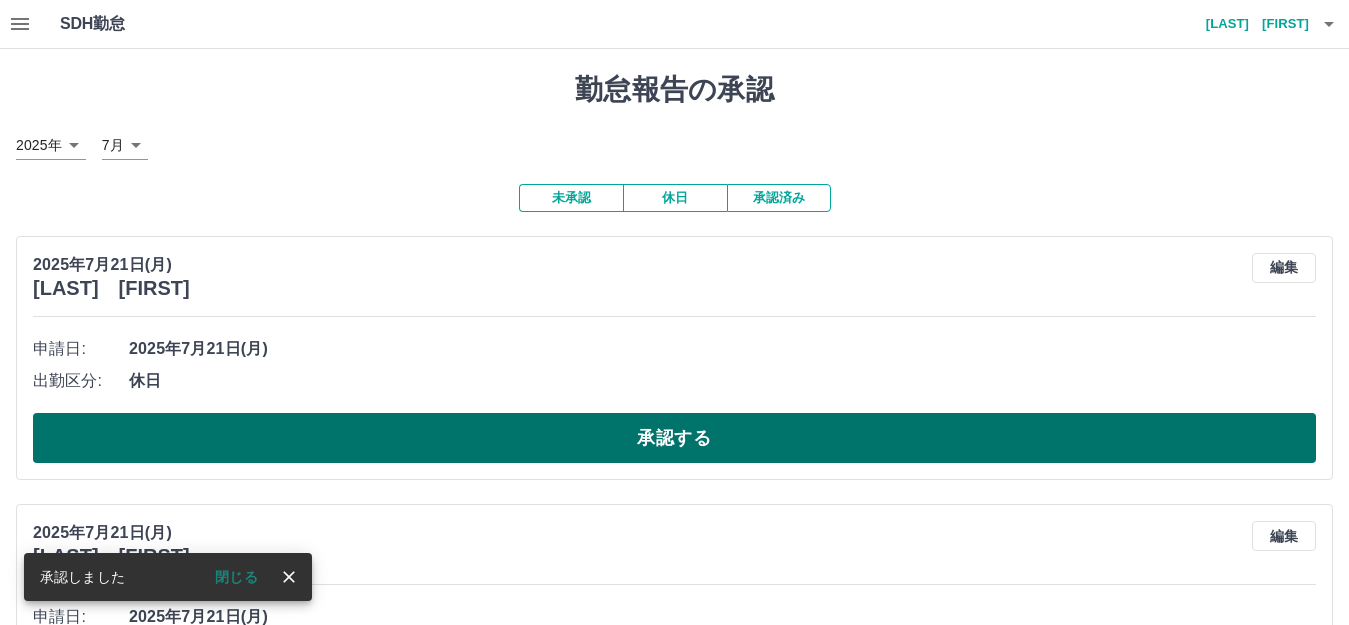 click on "承認する" at bounding box center (674, 438) 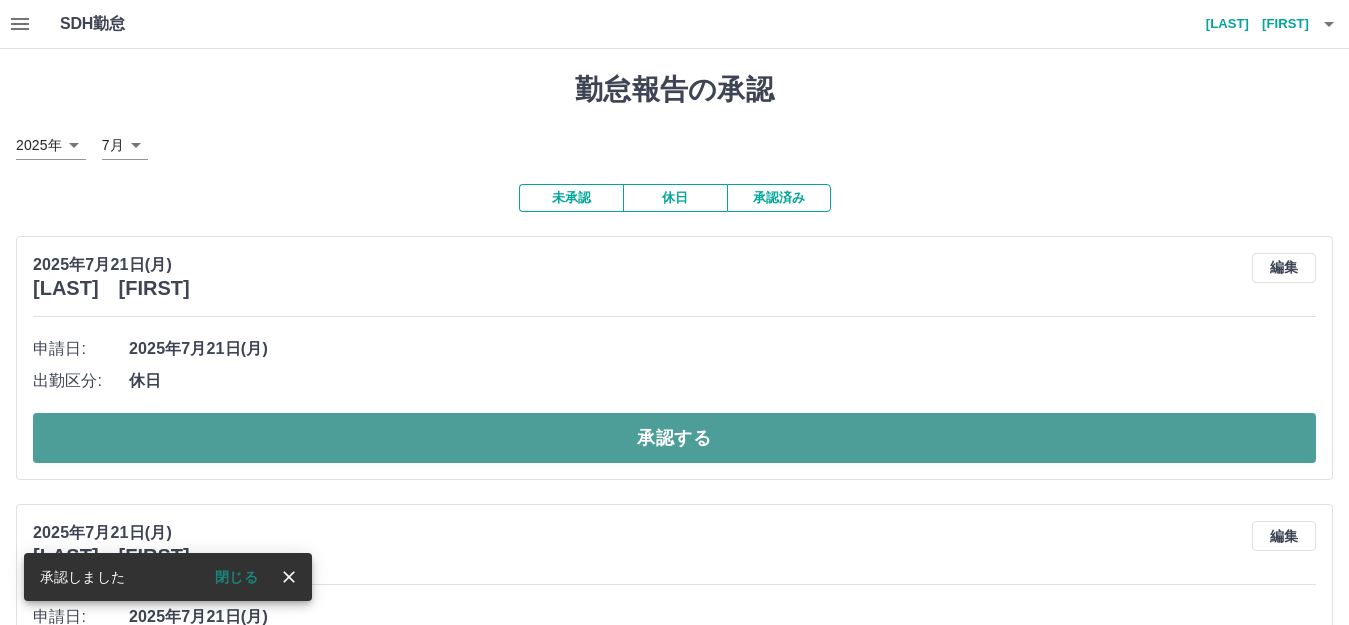 click on "承認する" at bounding box center (674, 438) 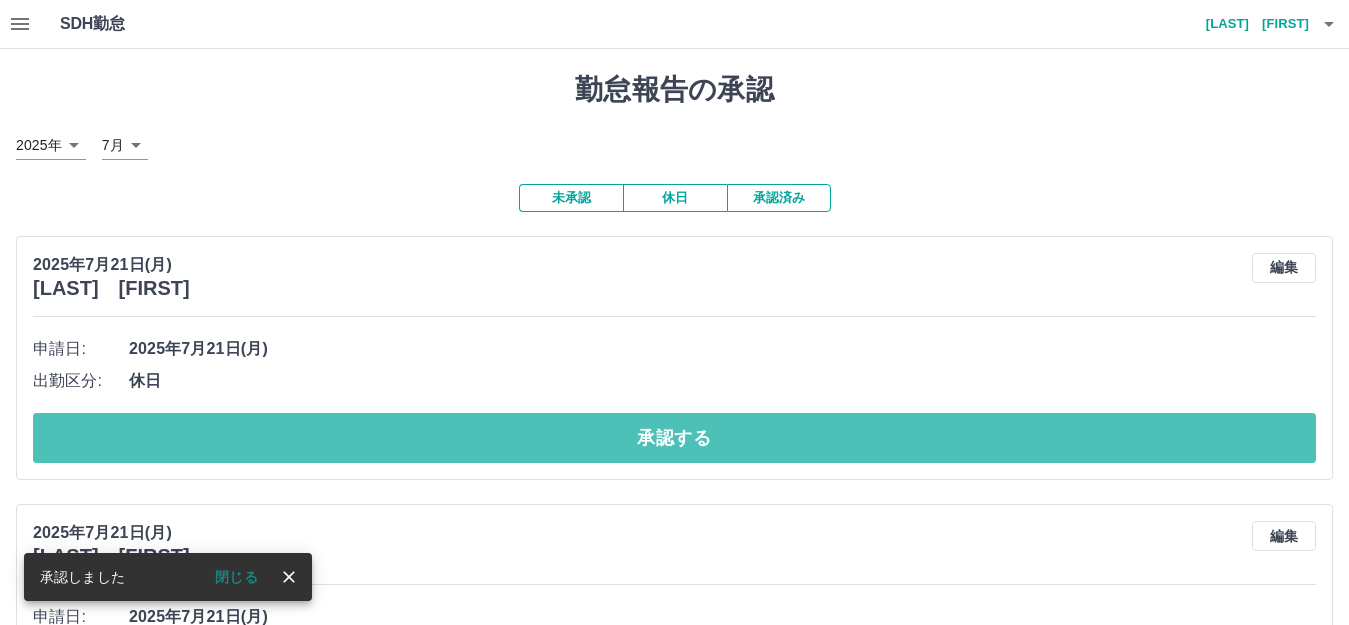 click on "承認する" at bounding box center (674, 438) 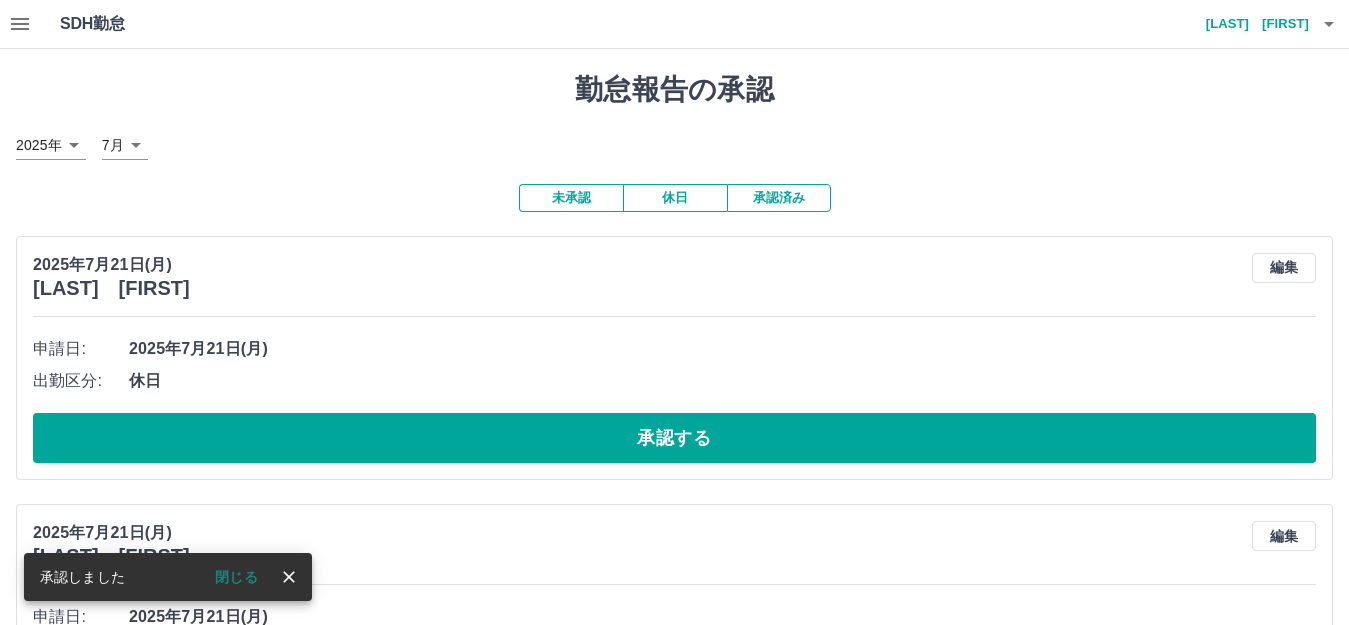 click on "承認する" at bounding box center [674, 438] 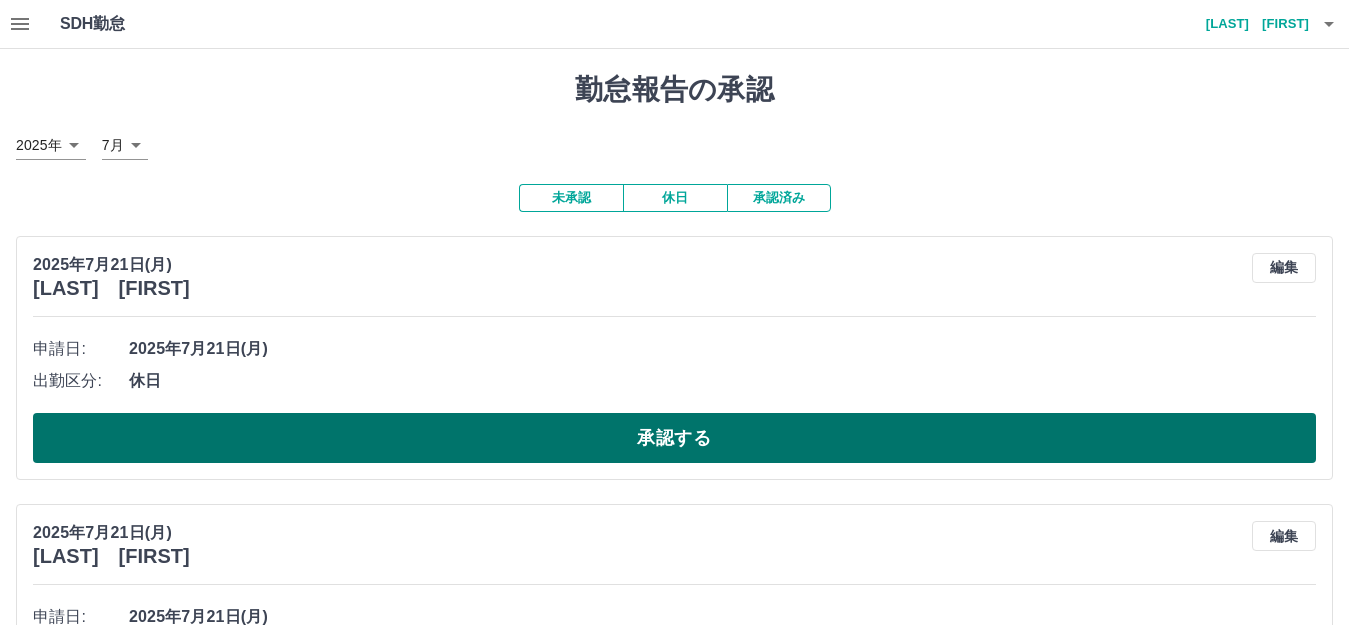 click on "承認する" at bounding box center (674, 438) 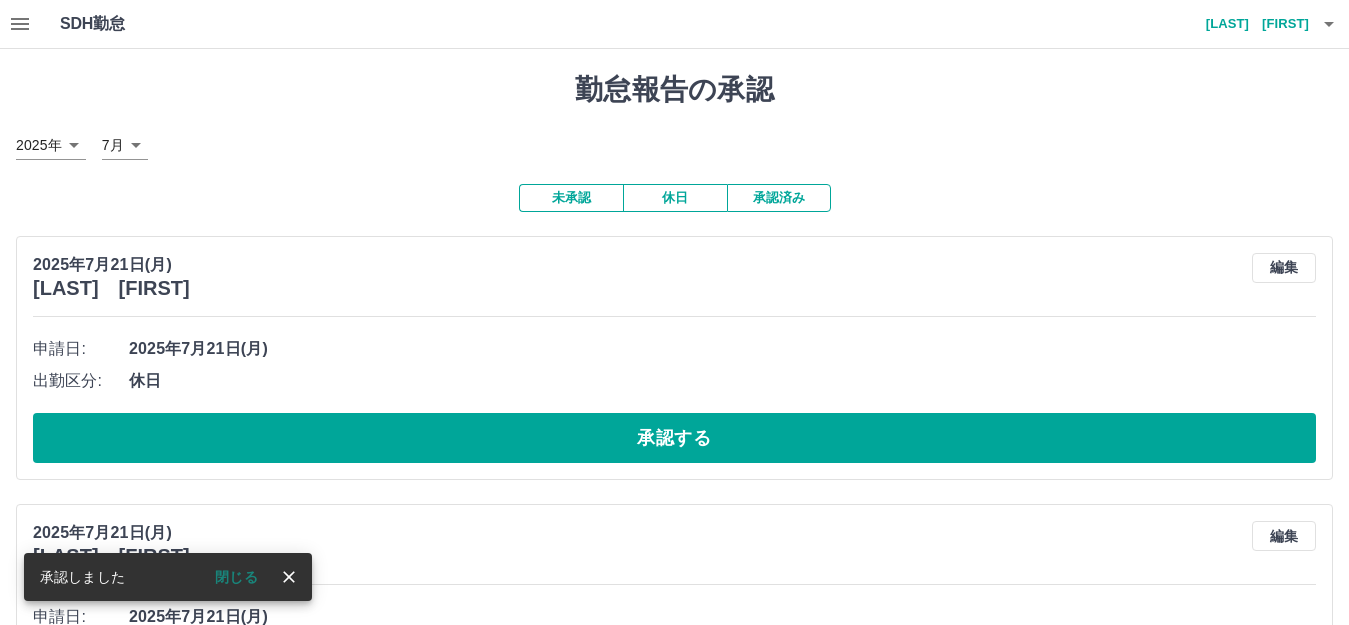 click on "承認する" at bounding box center [674, 438] 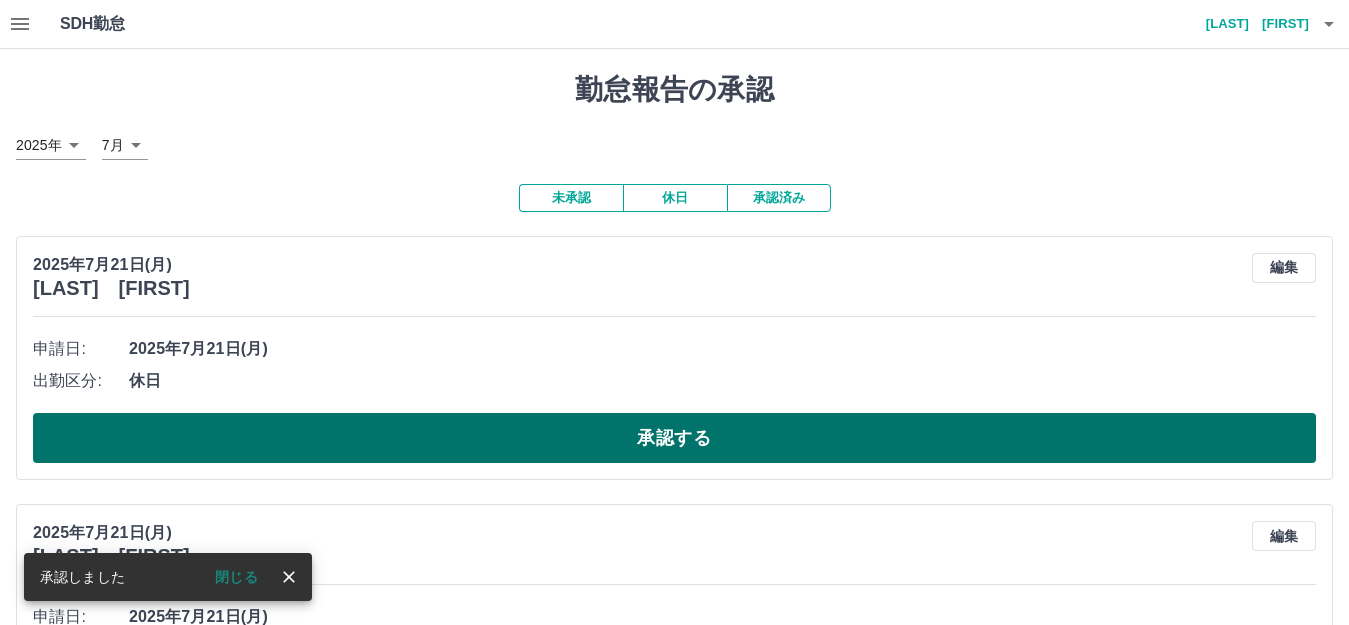 click on "承認する" at bounding box center [674, 438] 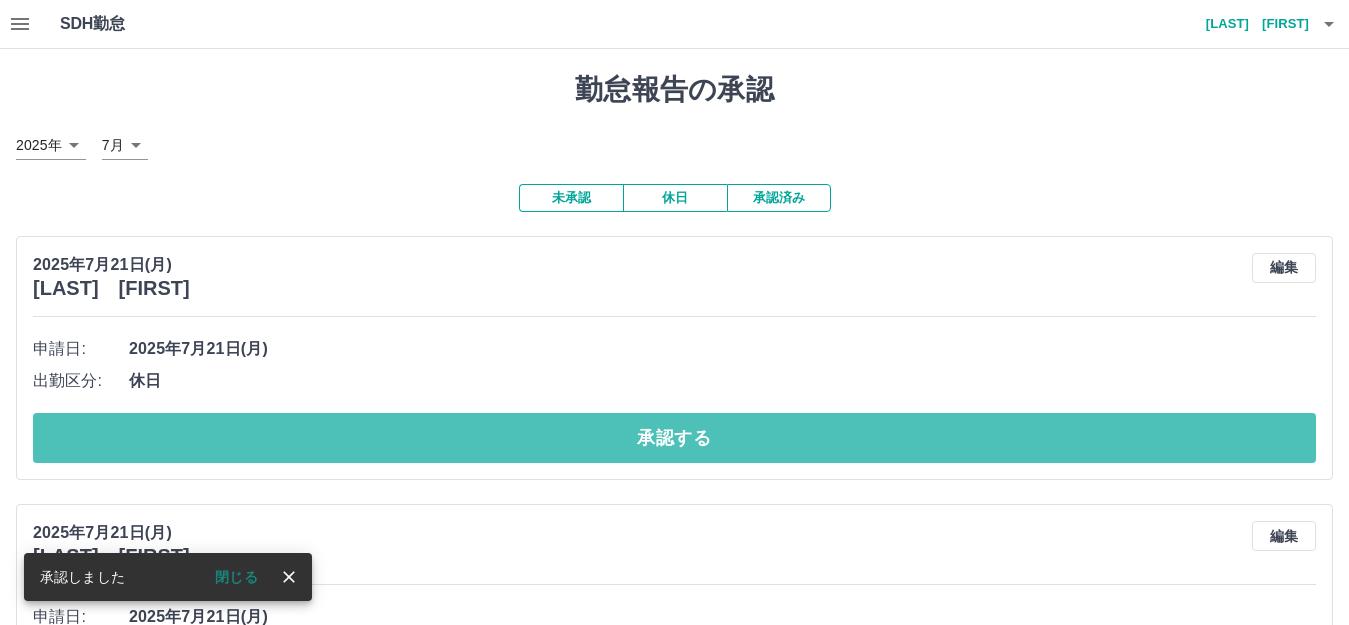 click on "承認する" at bounding box center (674, 438) 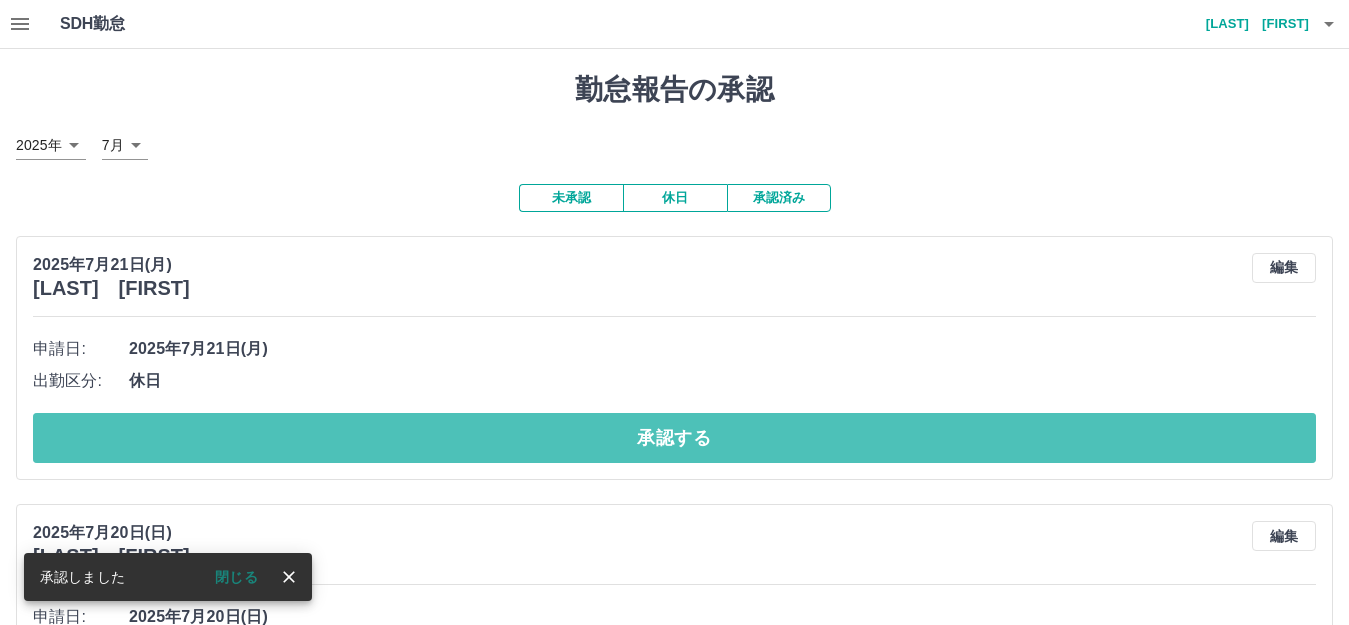 click on "承認する" at bounding box center [674, 438] 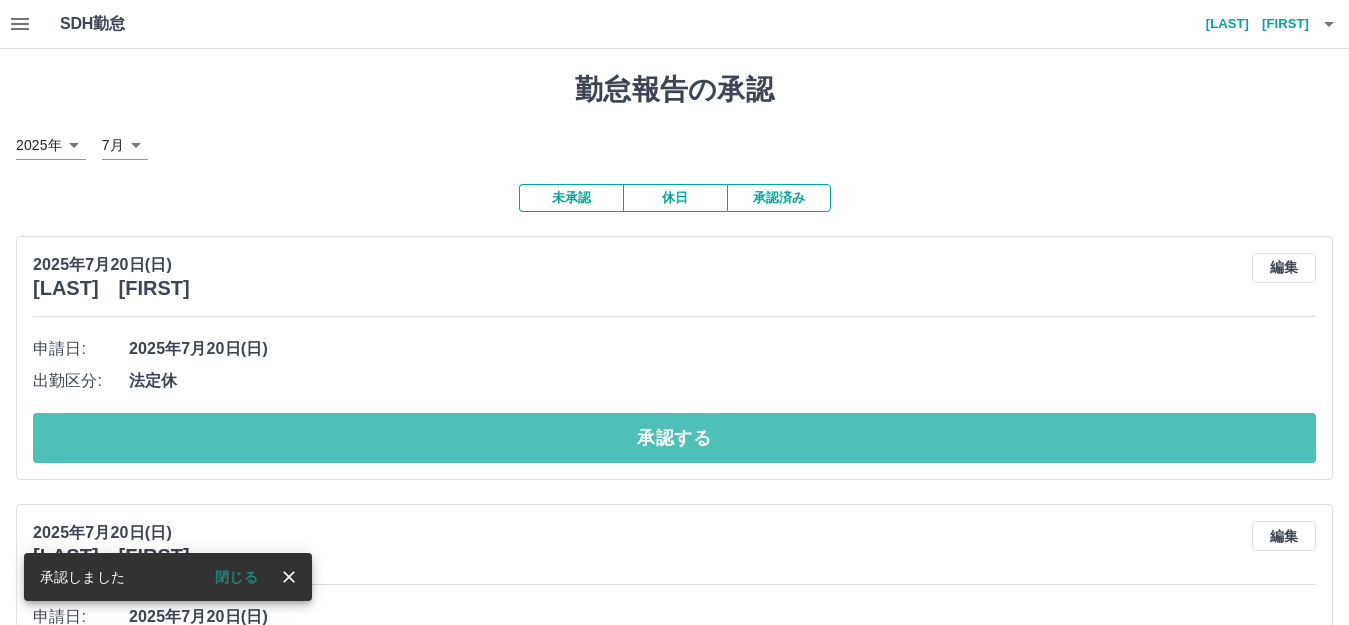 click on "承認する" at bounding box center (674, 438) 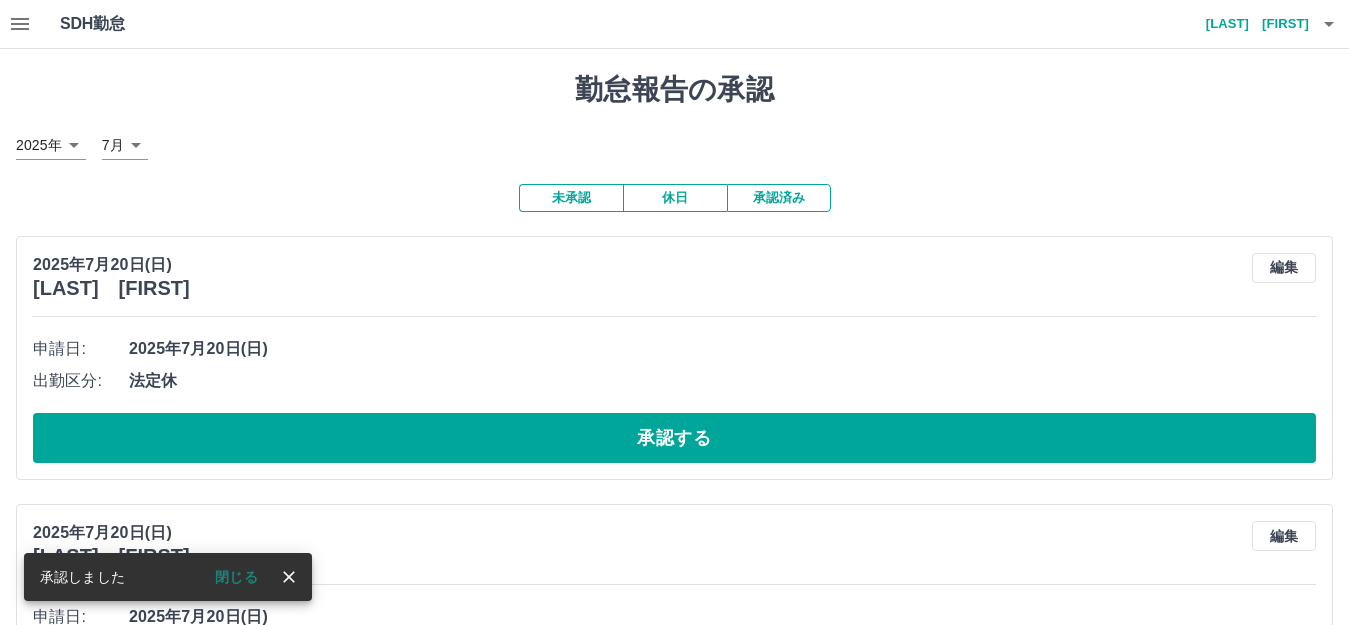 click on "承認する" at bounding box center [674, 438] 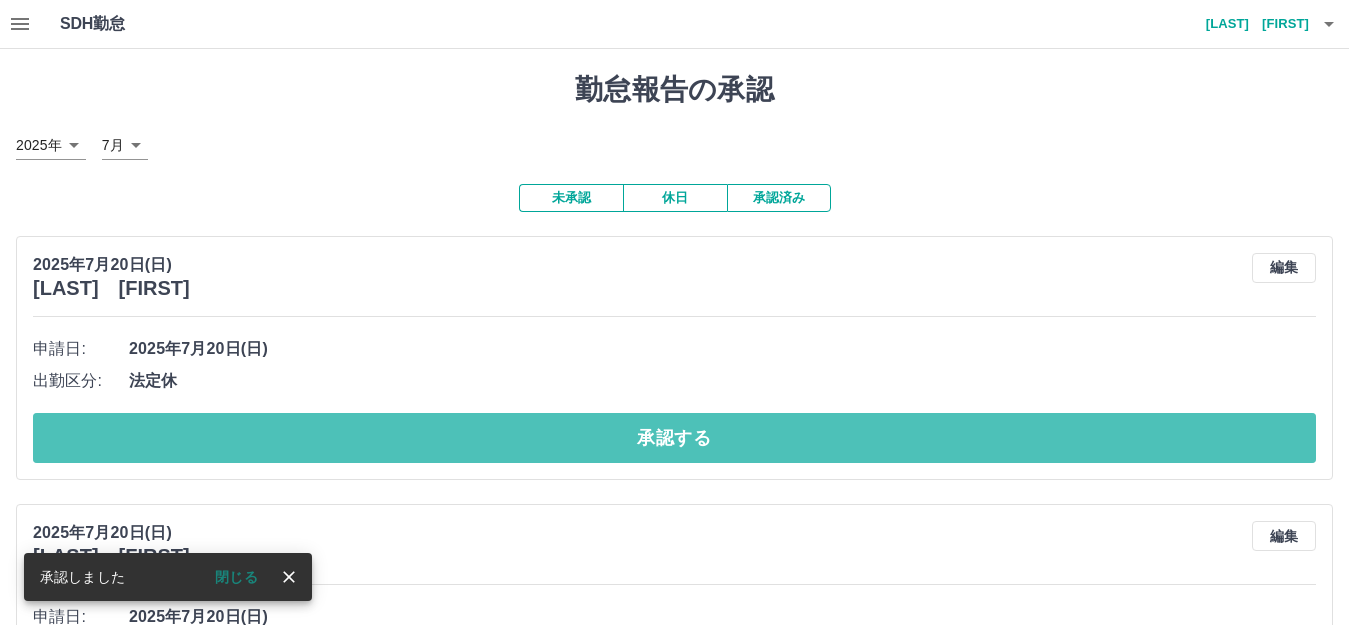 click on "承認する" at bounding box center [674, 438] 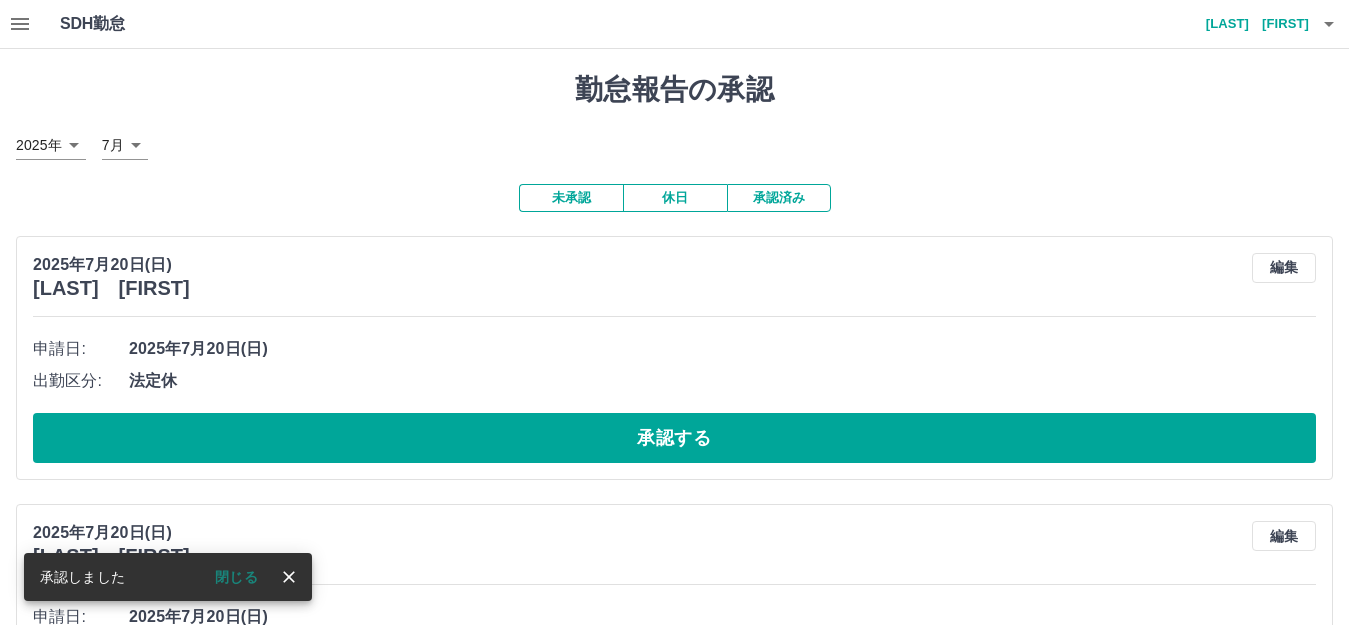 click on "SDH勤怠 [LAST]　[FIRST] 承認しました 閉じる 勤怠報告の承認 [YEAR]年 **** 7月 * 未承認 休日 承認済み [YEAR]年7月20日(日) [LAST]　[FIRST] 編集 申請日: [YEAR]年7月20日(日) 出勤区分: 法定休 承認する [YEAR]年7月20日(日) [LAST]　[FIRST] 編集 申請日: [YEAR]年7月20日(日) 出勤区分: 法定休 承認する [YEAR]年7月20日(日) [LAST]　[FIRST] 編集 申請日: [YEAR]年7月20日(日) 出勤区分: 法定休 承認する [YEAR]年7月20日(日) [LAST]　[FIRST] 編集 申請日: [YEAR]年7月20日(日) 出勤区分: 法定休 承認する [YEAR]年7月20日(日) [LAST]　[FIRST] 編集 申請日: [YEAR]年7月20日(日) 出勤区分: 法定休 承認する [YEAR]年7月20日(日) [LAST]　[FIRST] 編集 申請日: [YEAR]年7月20日(日) 出勤区分: 法定休 承認する [YEAR]年7月20日(日) [LAST]　[FIRST] 編集 申請日: [YEAR]年7月20日(日) 出勤区分: 法定休 承認する [YEAR]年7月20日(日) [LAST]　[FIRST] 編集 申請日: [YEAR]年7月20日(日) 出勤区分: 法定休 承認する [YEAR]年7月20日(日) 編集" at bounding box center (674, 3509) 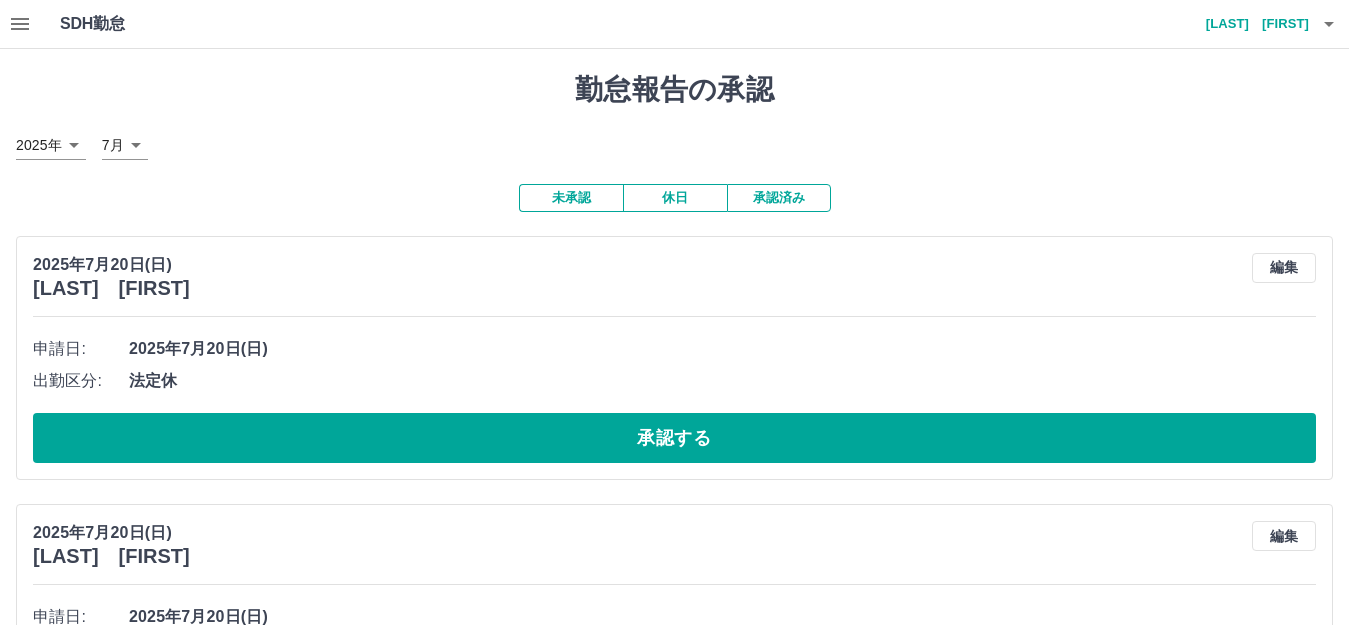 click on "承認する" at bounding box center [674, 438] 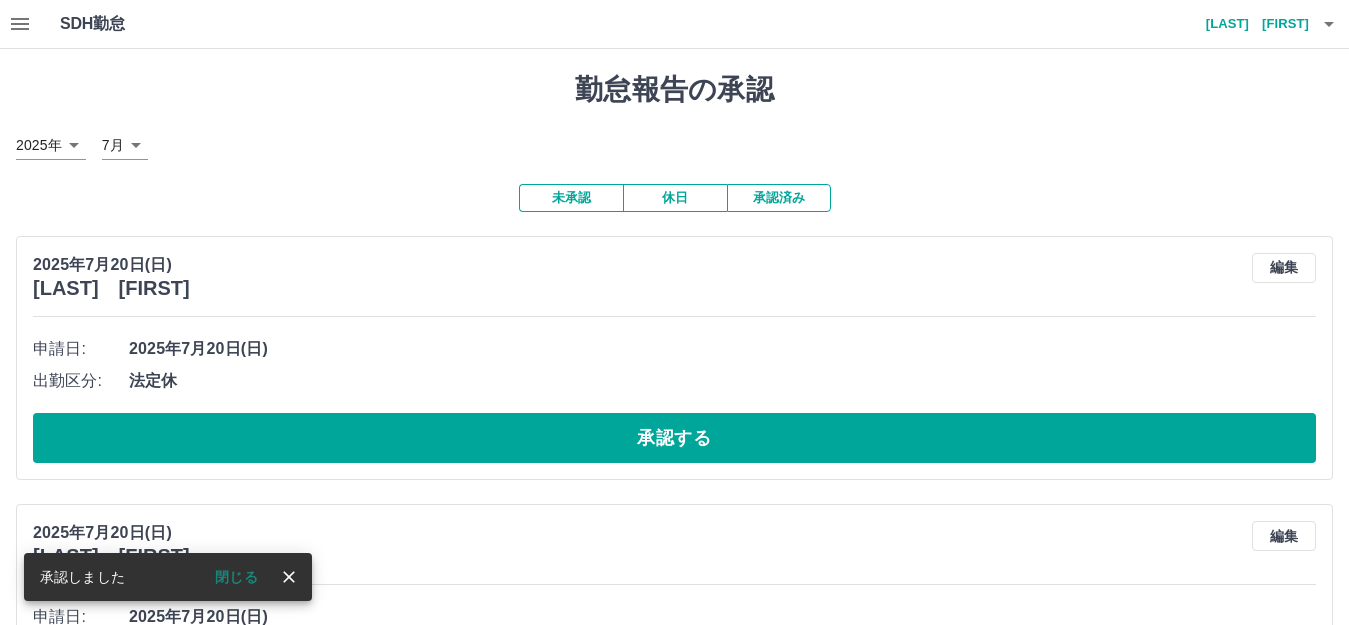 click on "承認する" at bounding box center (674, 438) 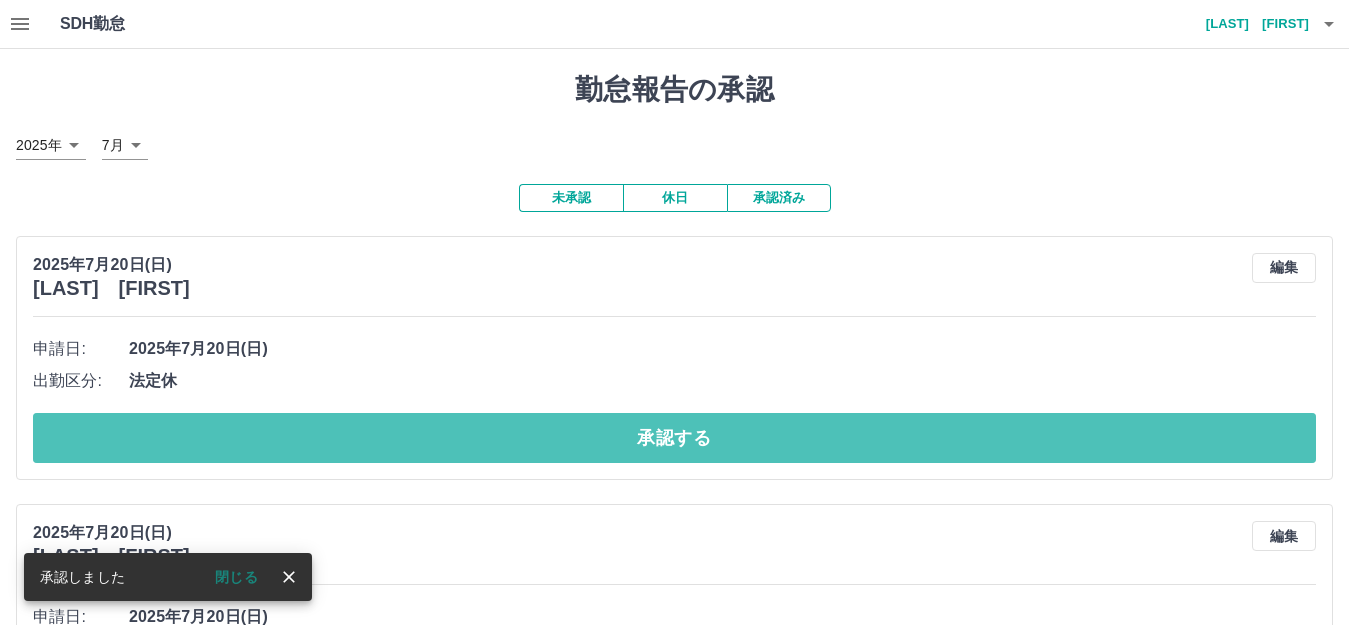 click on "承認する" at bounding box center [674, 438] 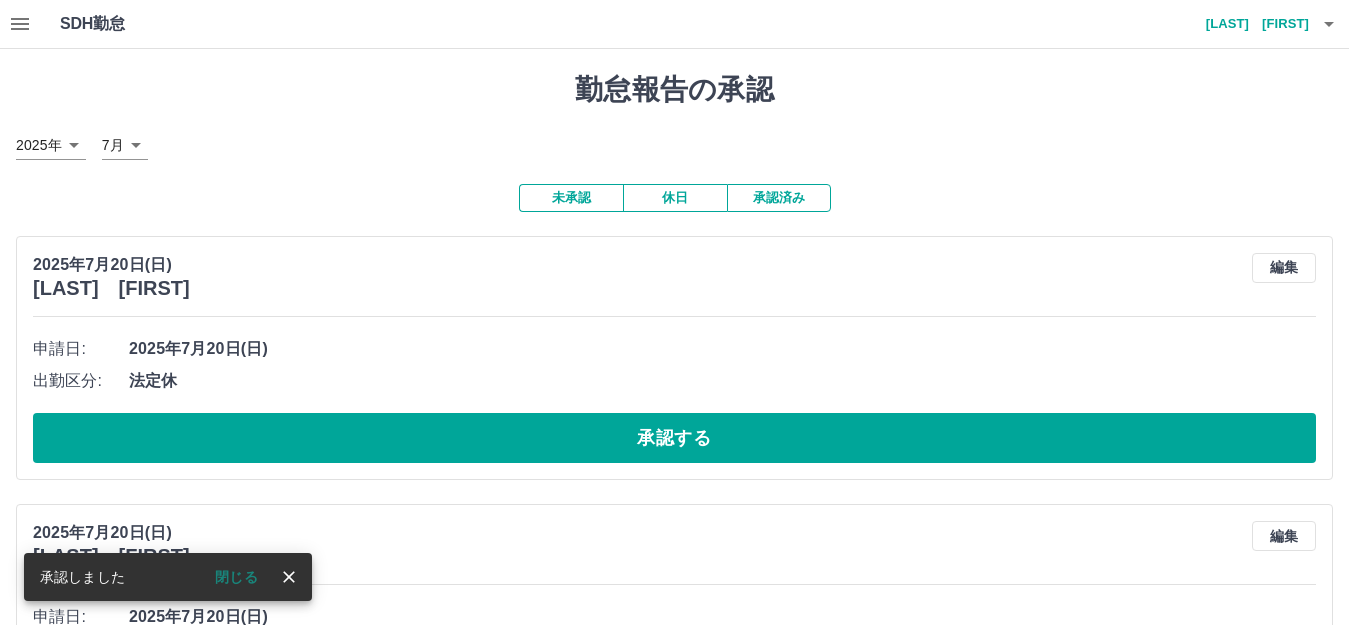 click on "承認する" at bounding box center (674, 438) 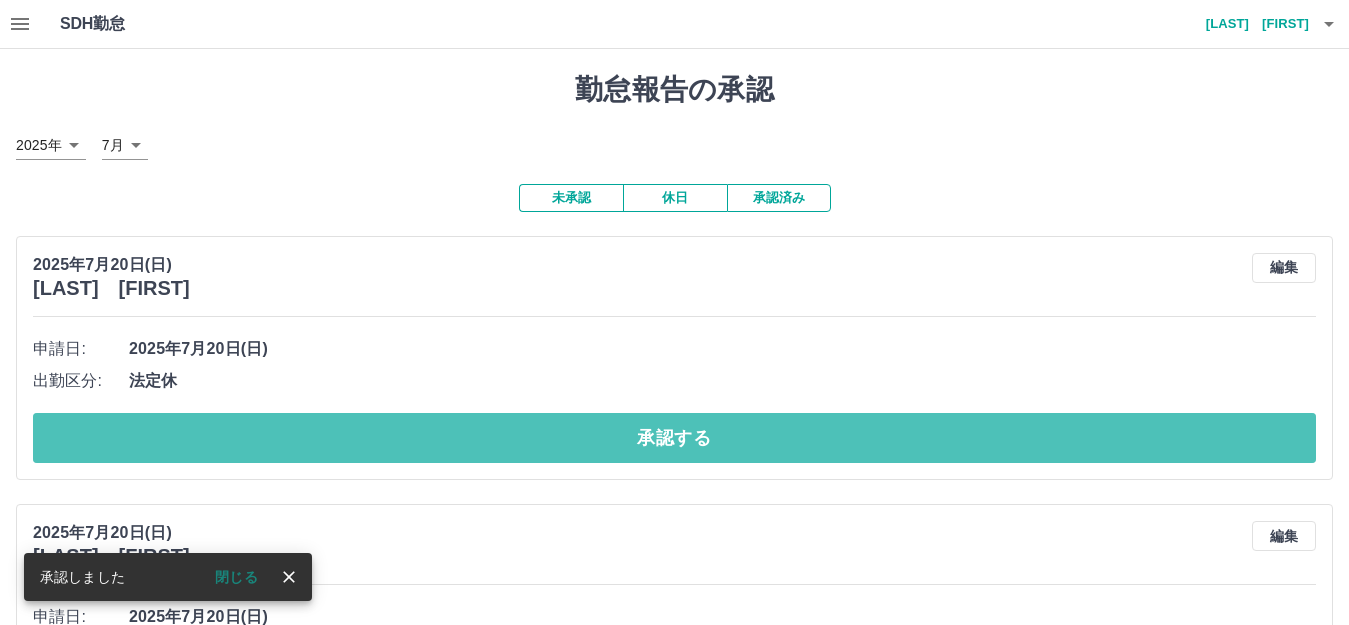 click on "承認する" at bounding box center (674, 438) 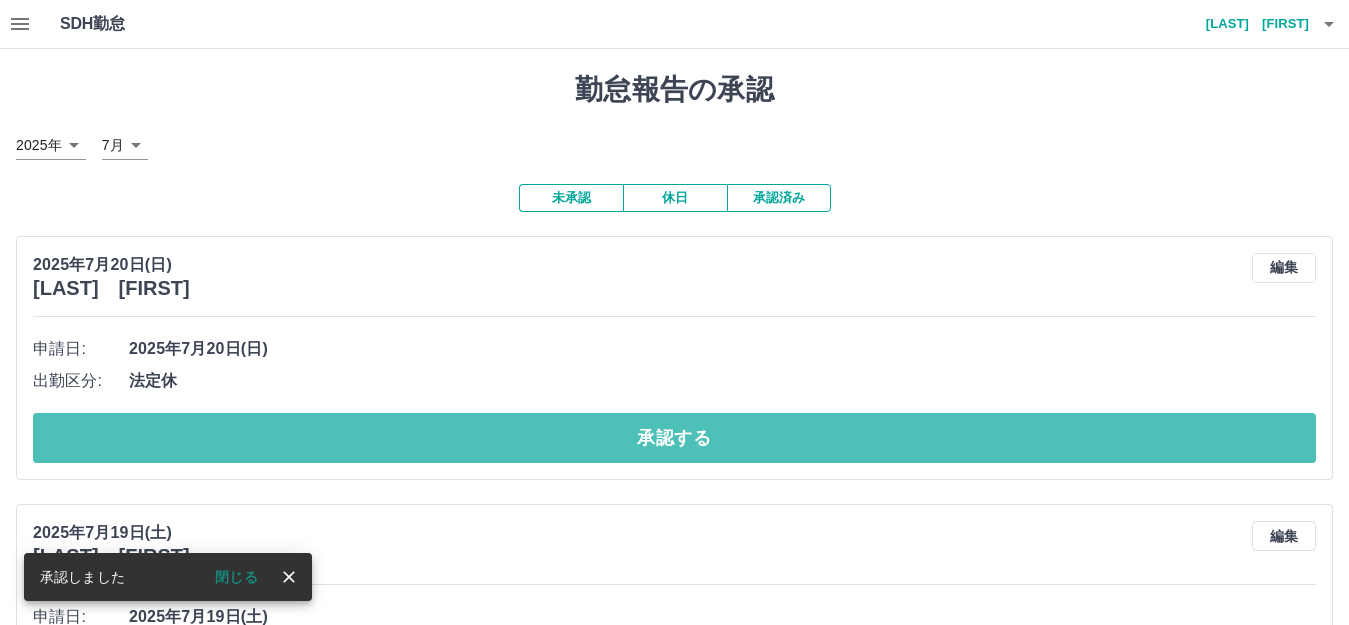 click on "承認する" at bounding box center (674, 438) 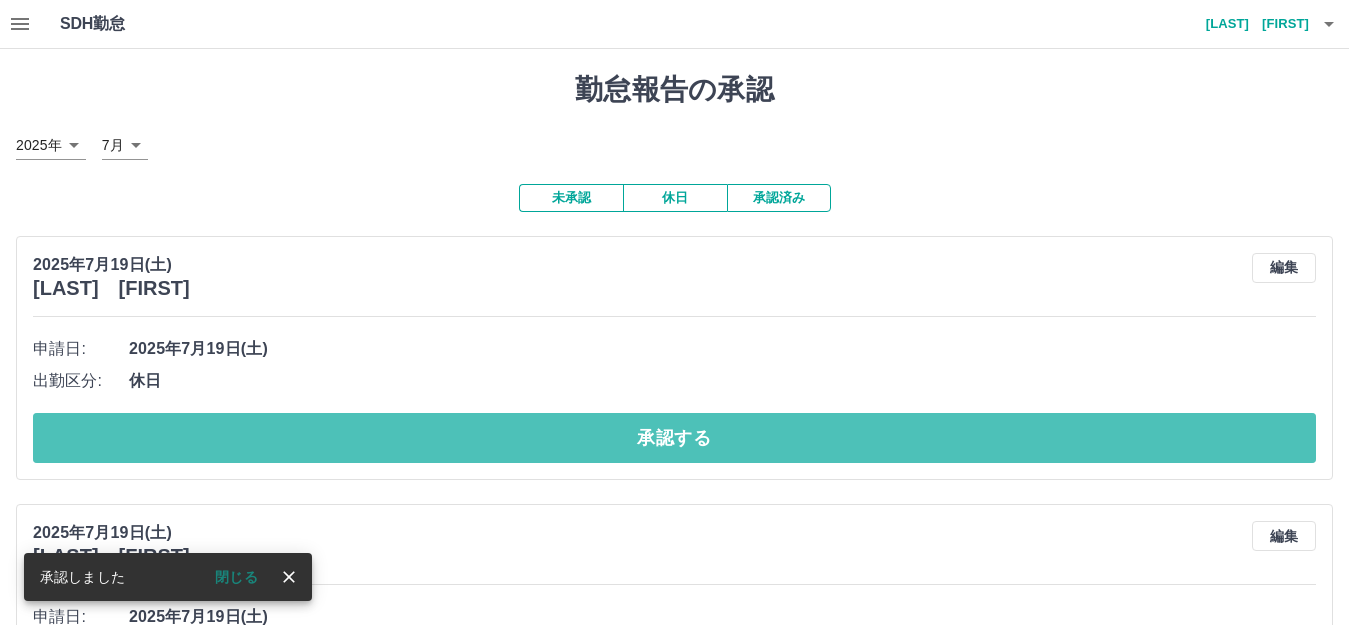 click on "承認する" at bounding box center (674, 438) 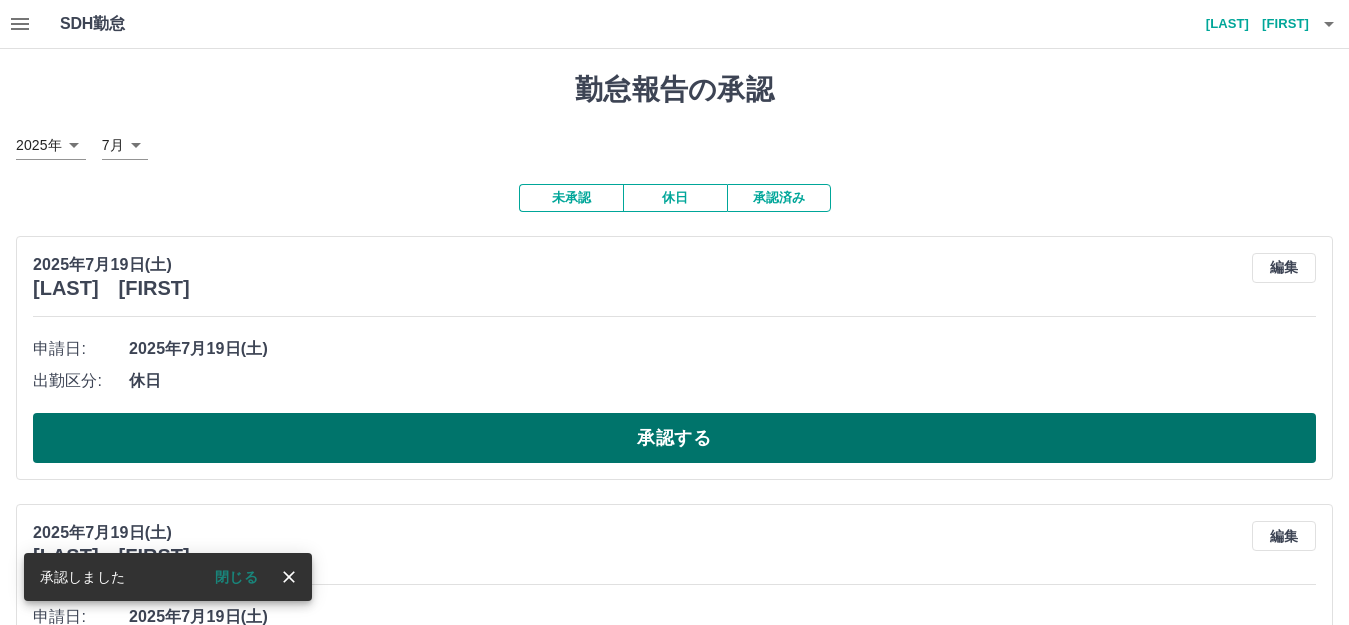 click on "承認する" at bounding box center [674, 438] 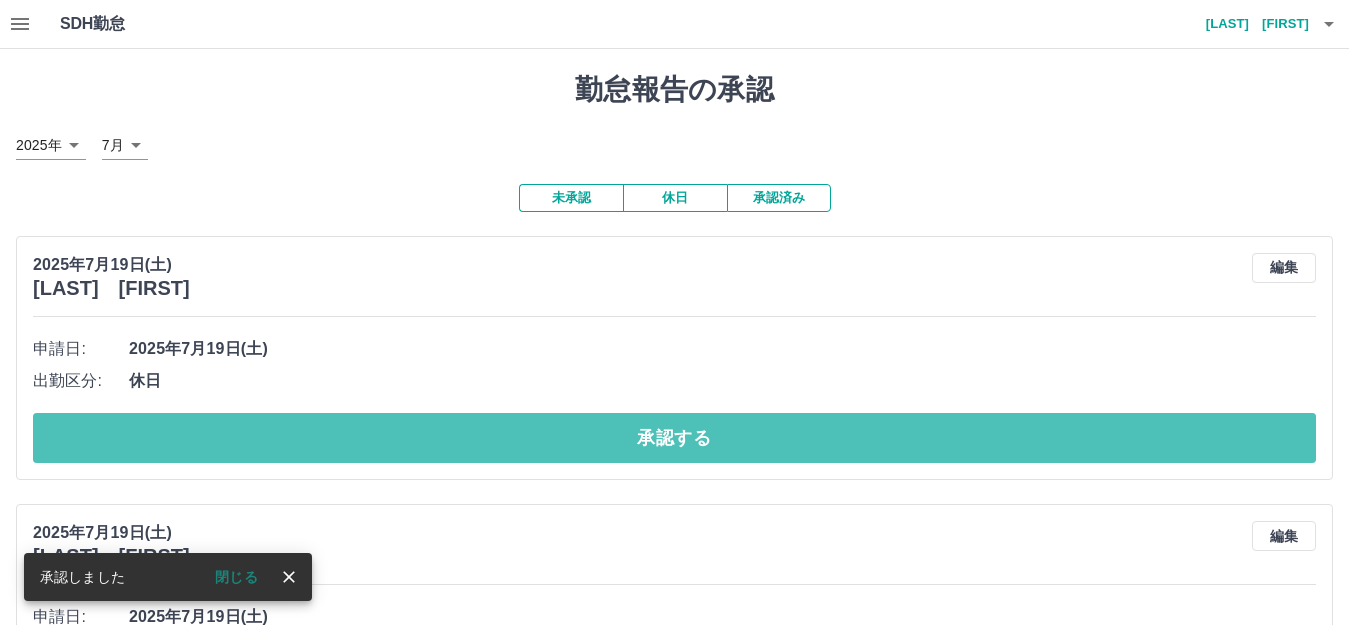 click on "承認する" at bounding box center (674, 438) 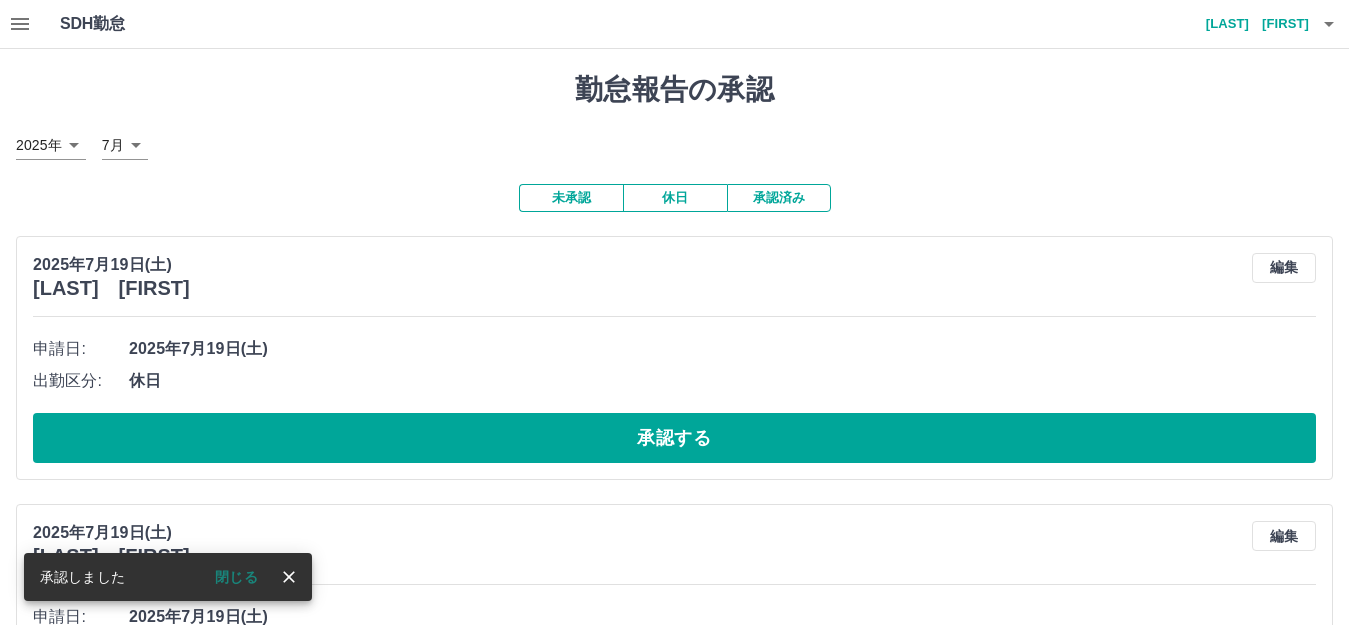 click on "承認する" at bounding box center [674, 438] 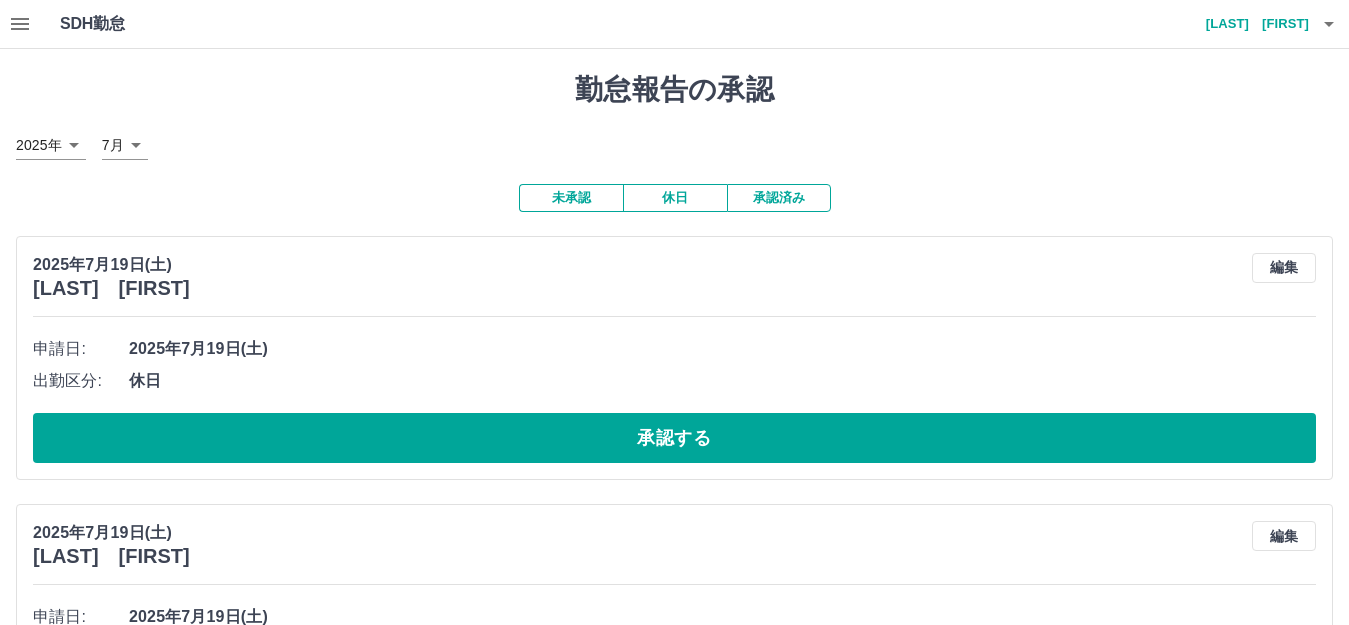 click on "承認する" at bounding box center [674, 438] 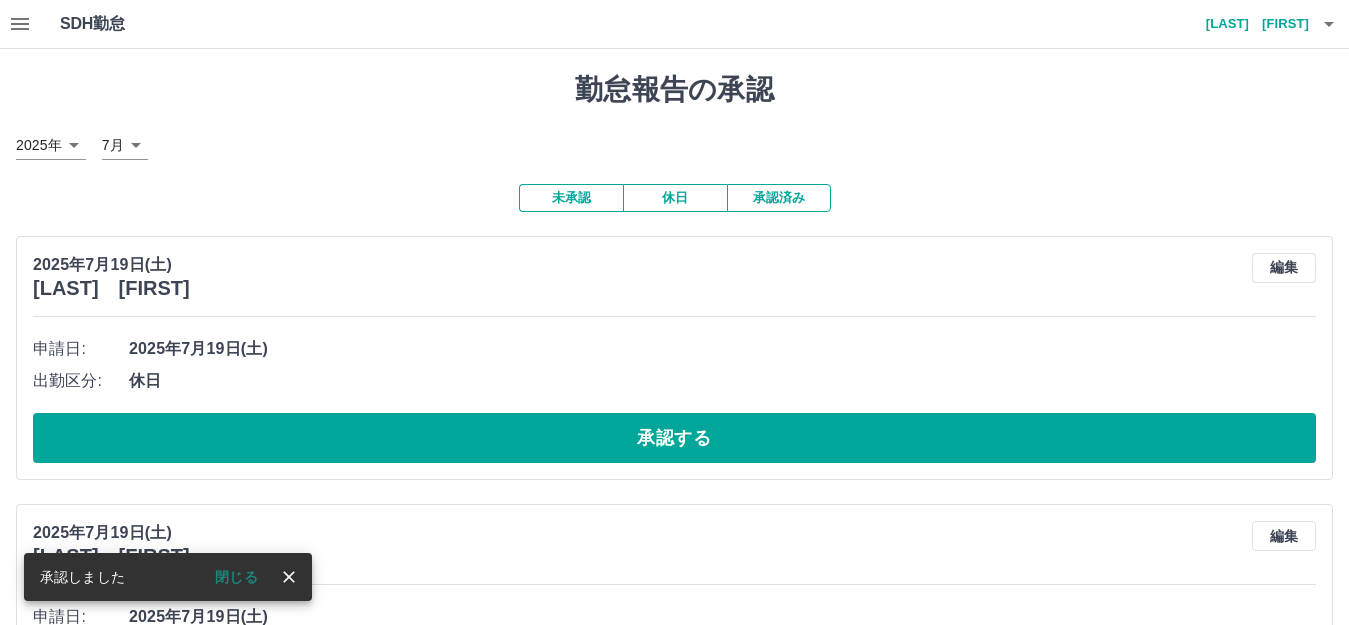 click on "承認する" at bounding box center [674, 438] 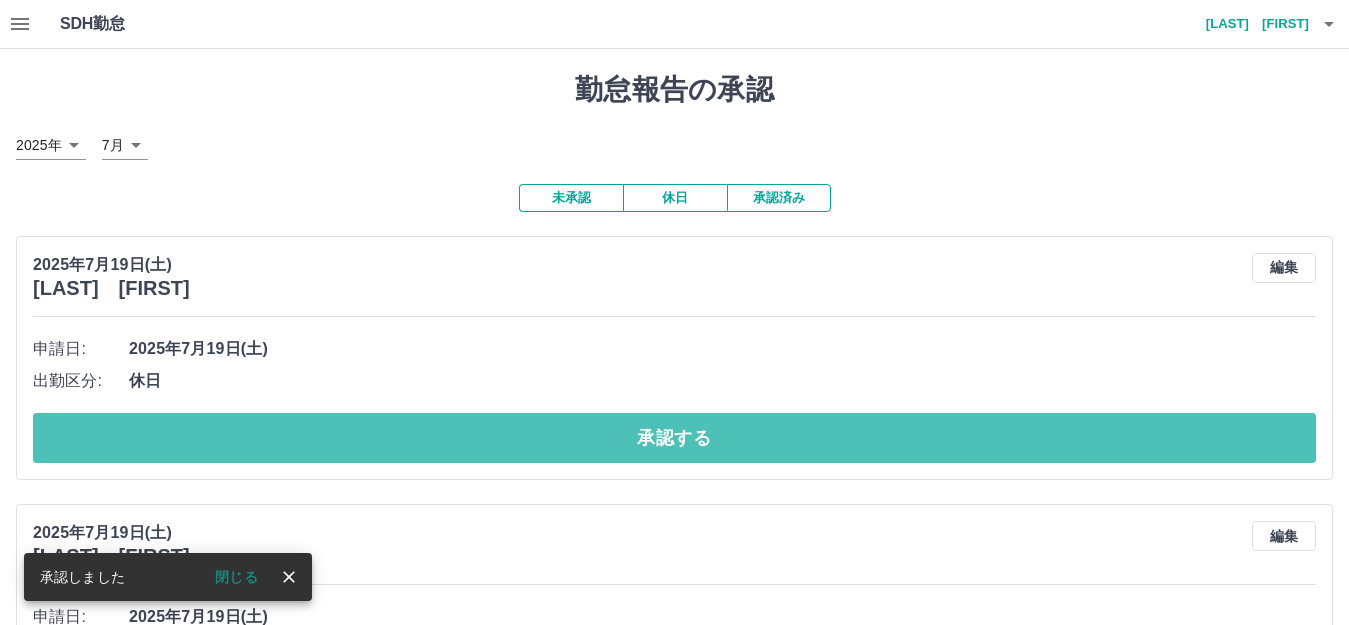 click on "承認する" at bounding box center [674, 438] 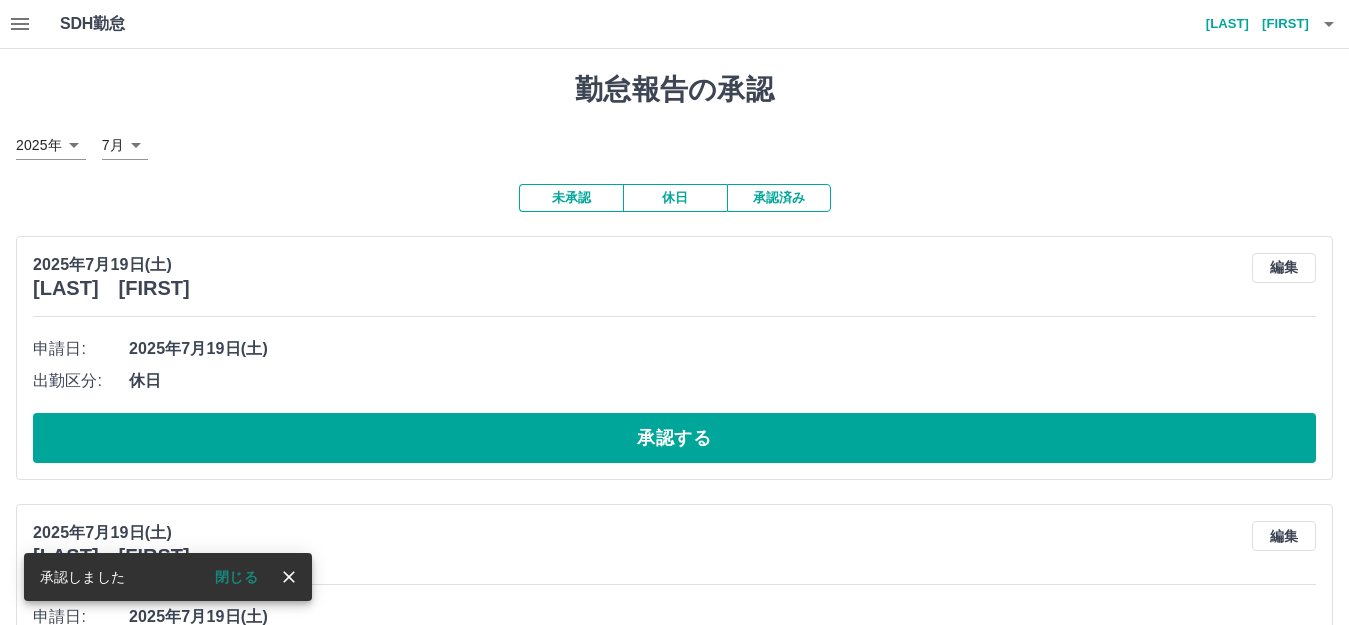 click on "承認する" at bounding box center (674, 438) 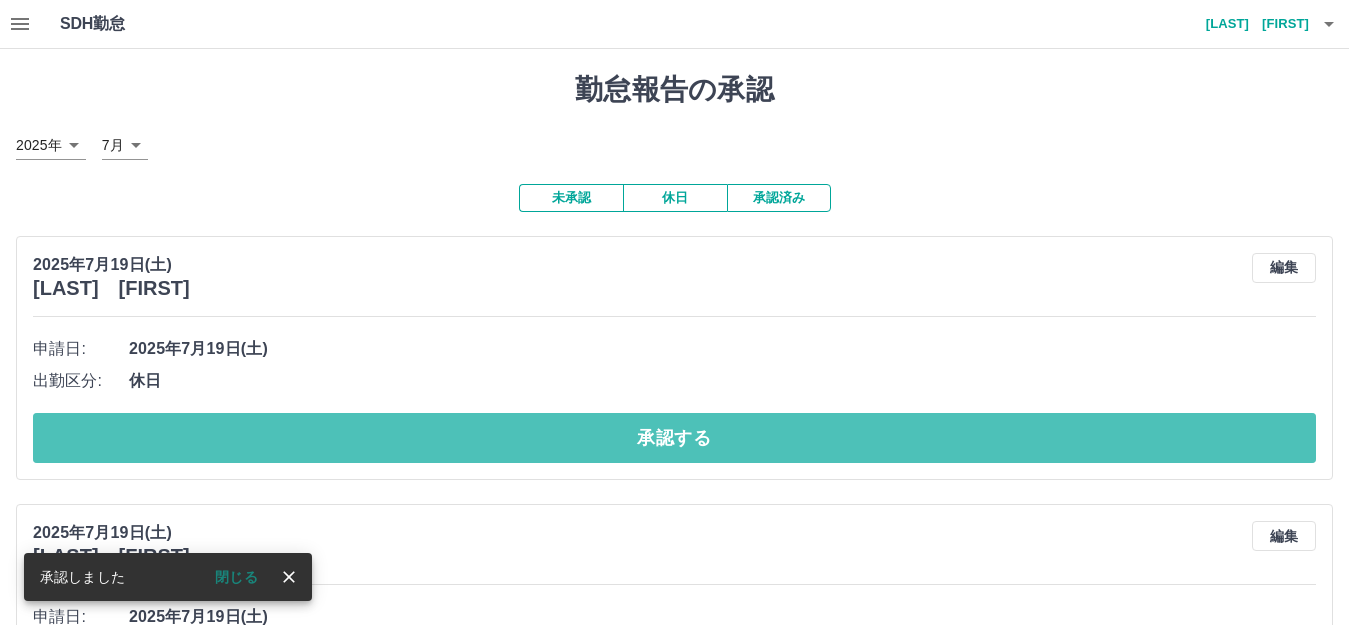 click on "承認する" at bounding box center [674, 438] 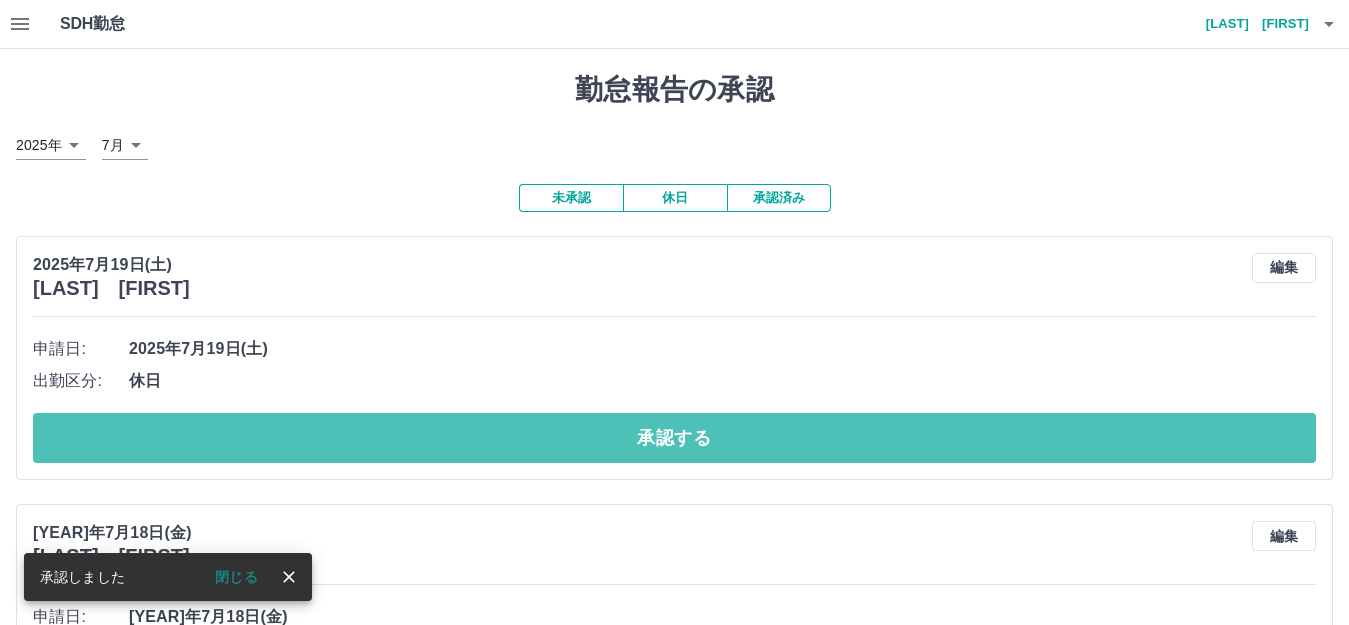 click on "承認する" at bounding box center (674, 438) 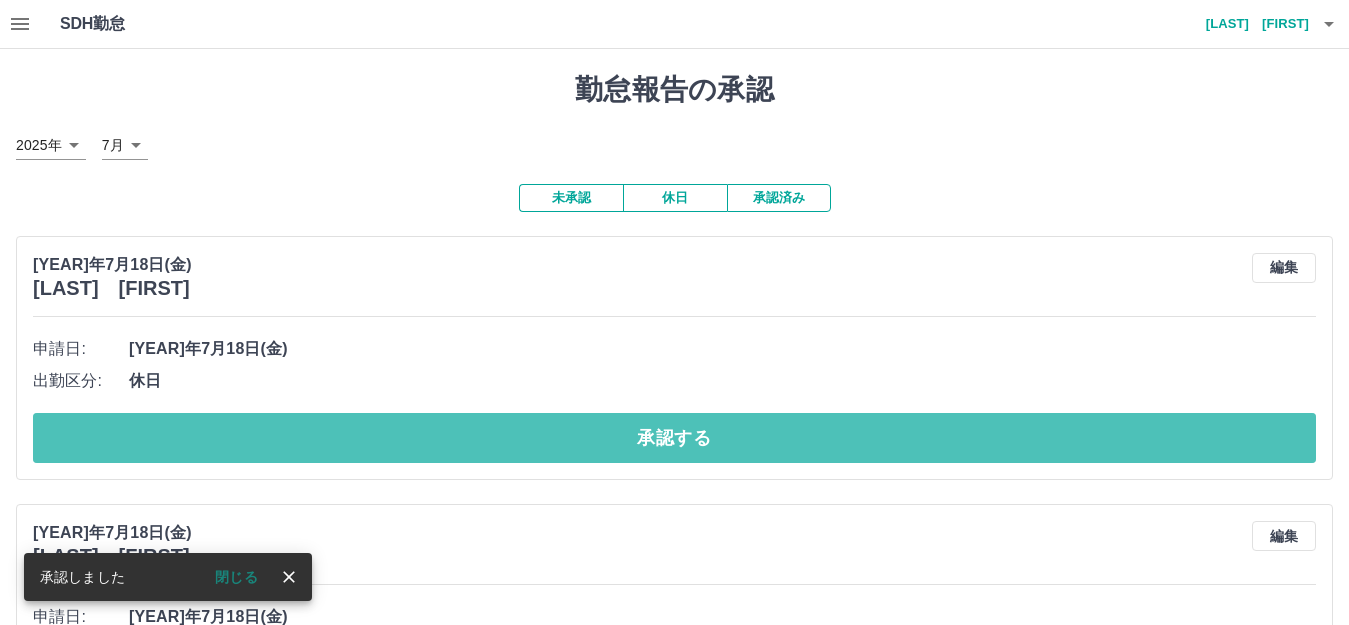 click on "承認する" at bounding box center [674, 438] 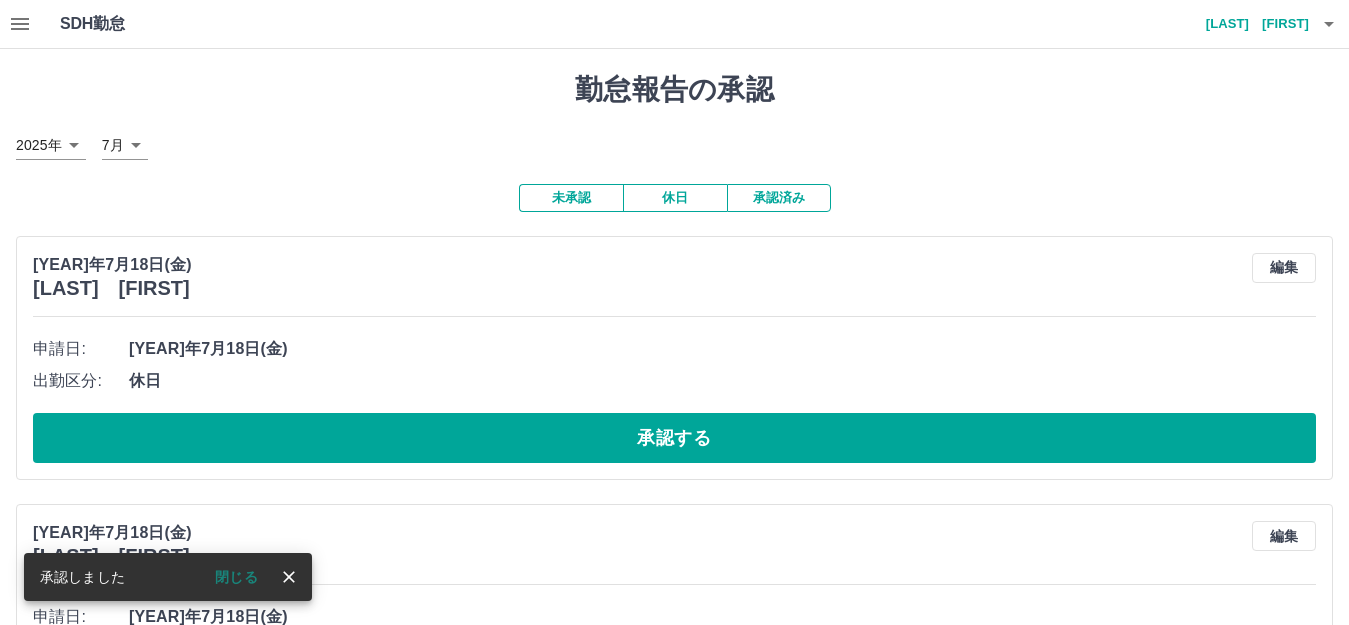 click on "承認する" at bounding box center (674, 438) 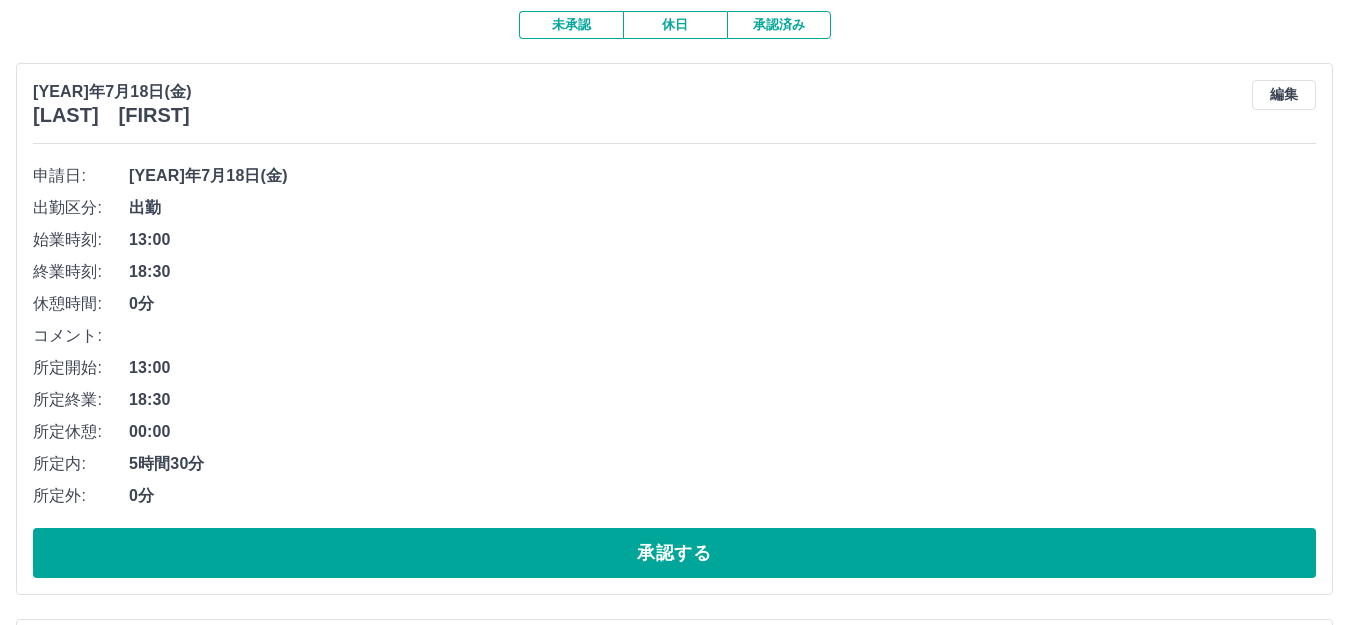 scroll, scrollTop: 200, scrollLeft: 0, axis: vertical 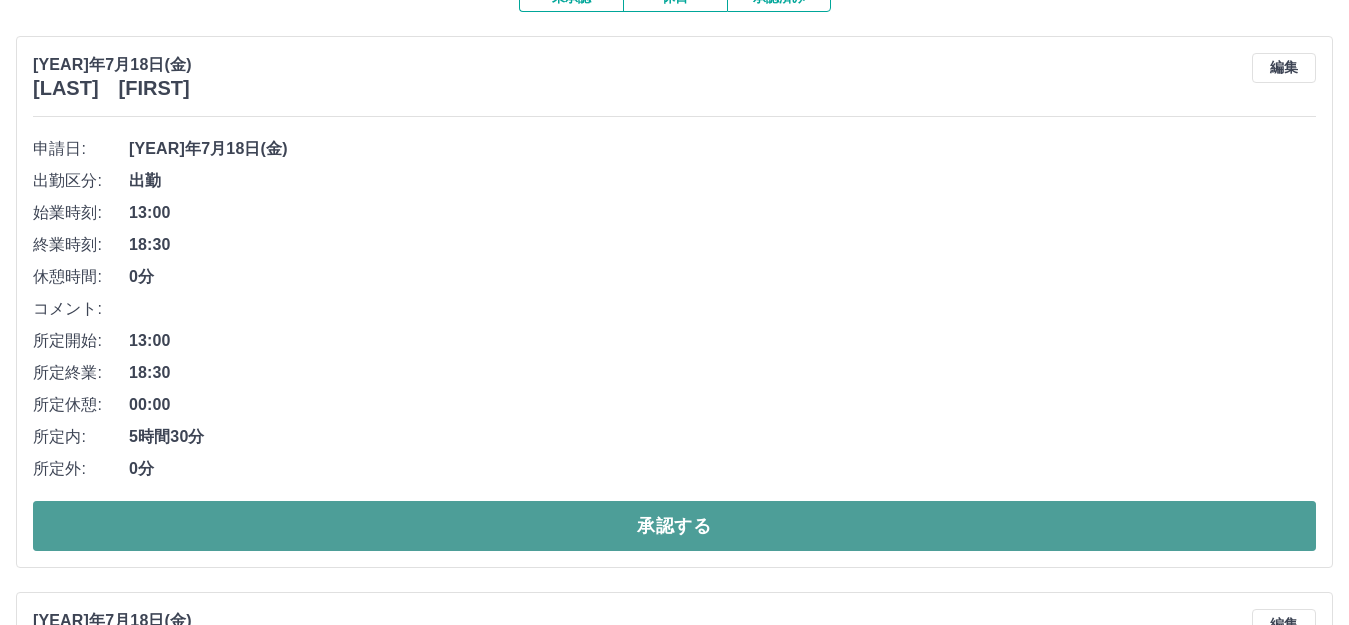 click on "承認する" at bounding box center [674, 526] 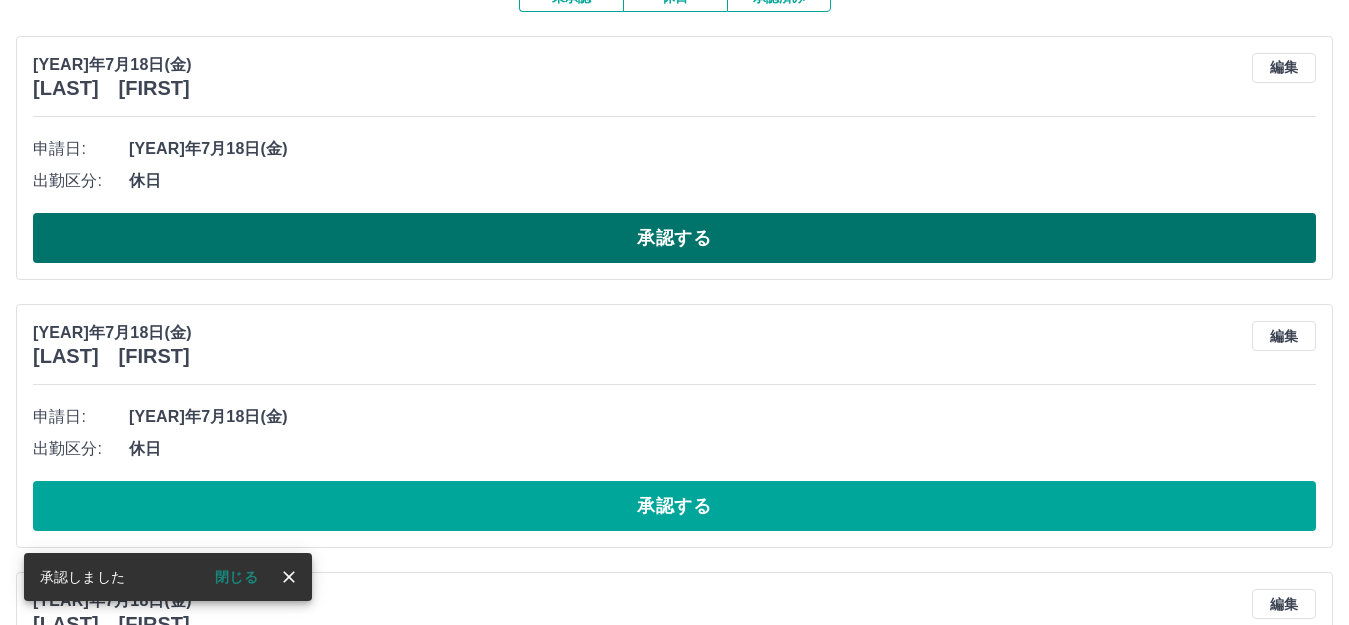 click on "承認する" at bounding box center [674, 238] 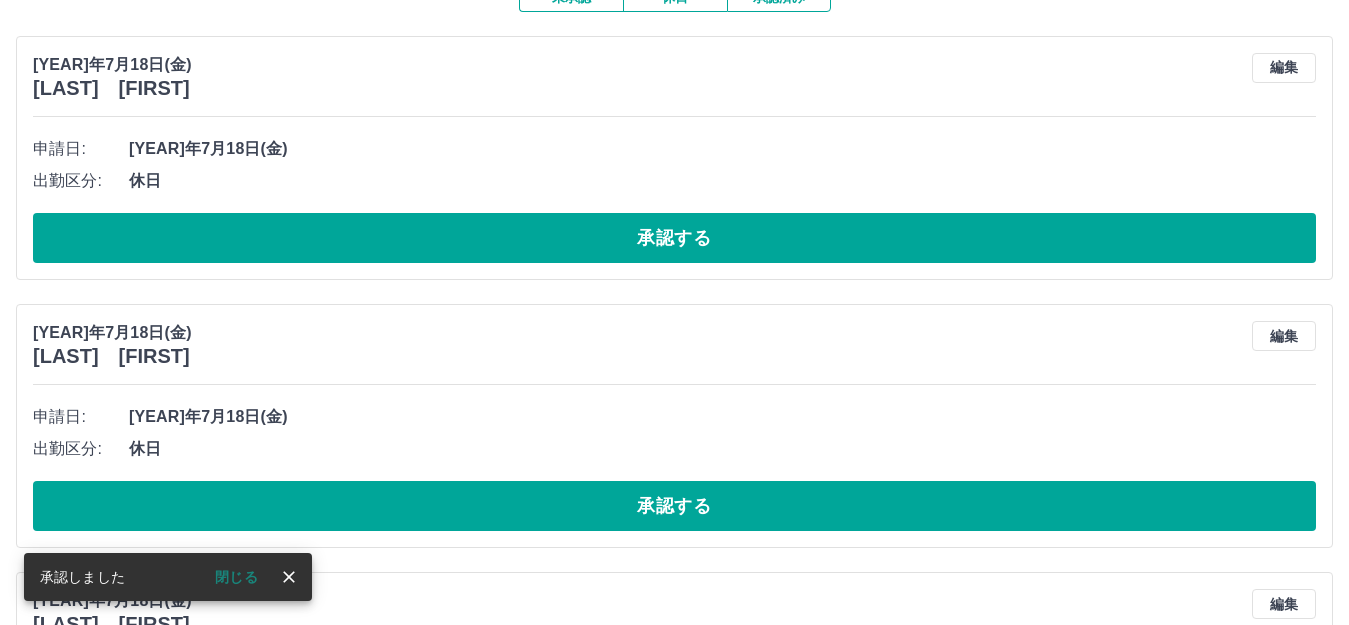 click on "承認する" at bounding box center [674, 238] 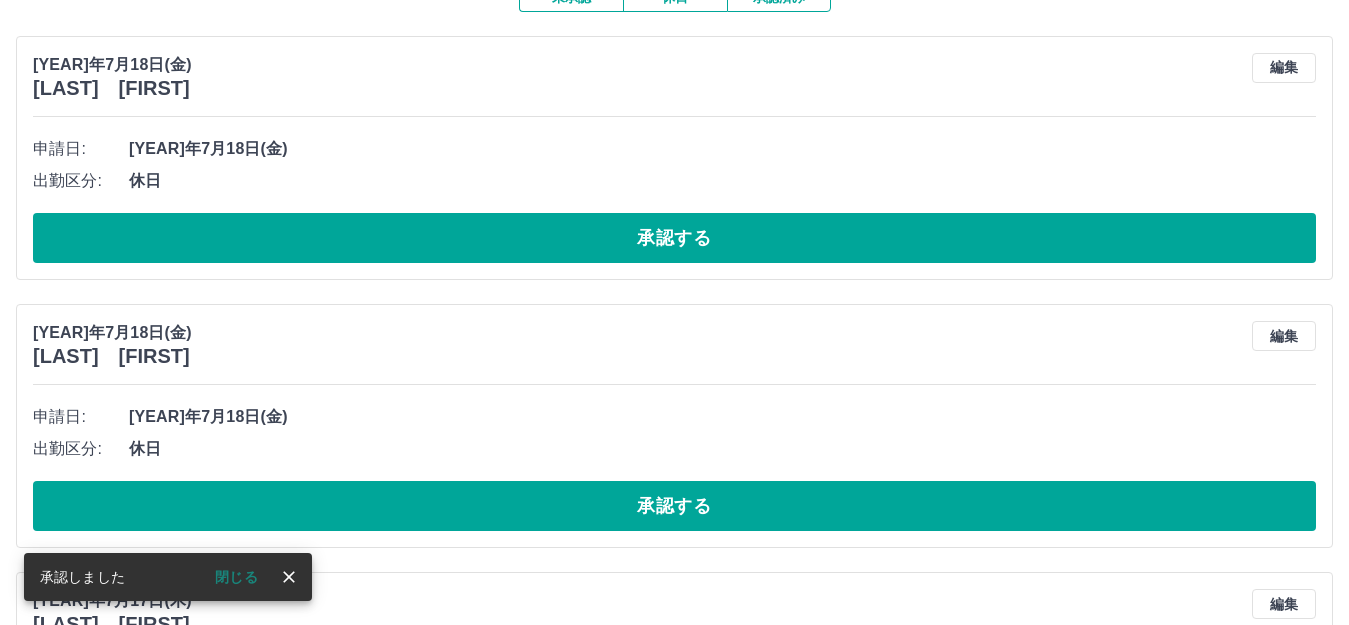 click on "承認する" at bounding box center (674, 238) 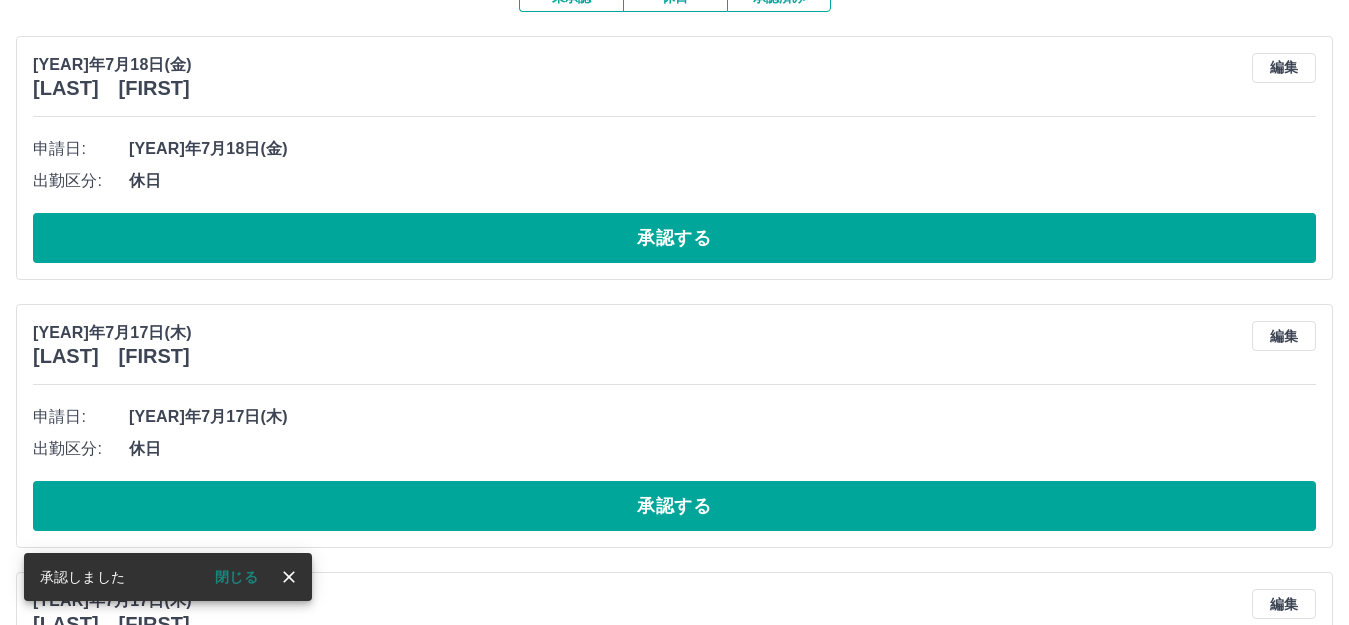 click on "承認する" at bounding box center (674, 238) 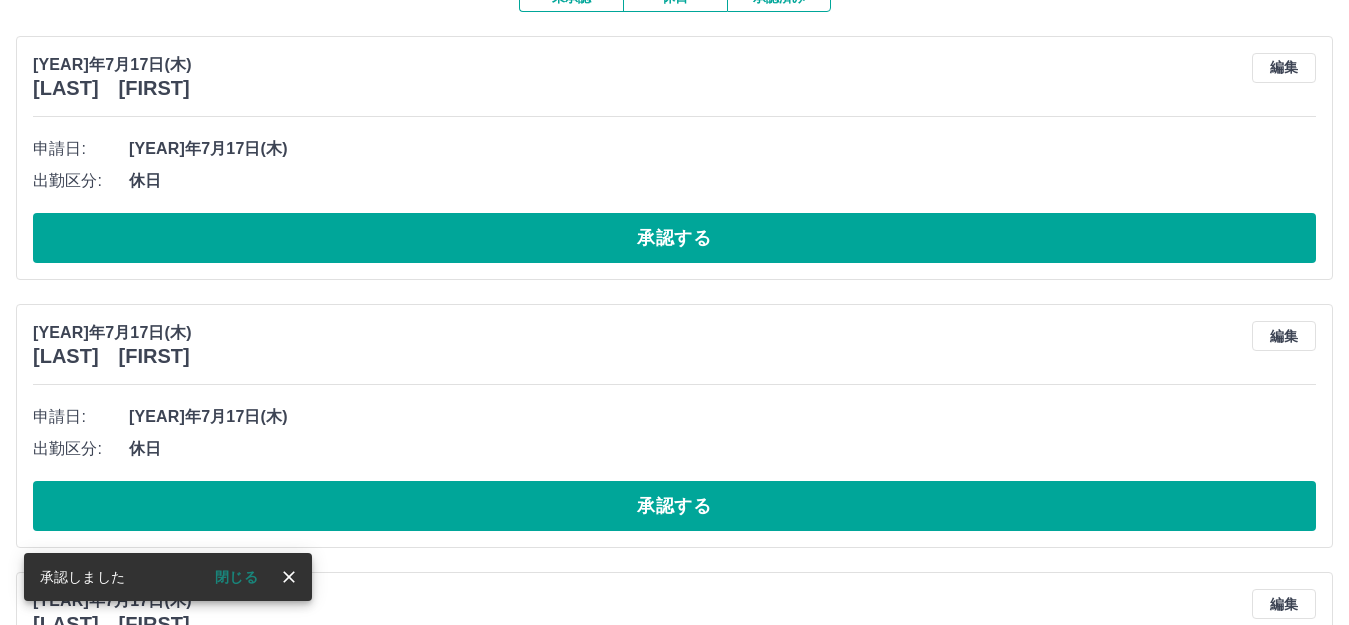 click on "承認する" at bounding box center [674, 238] 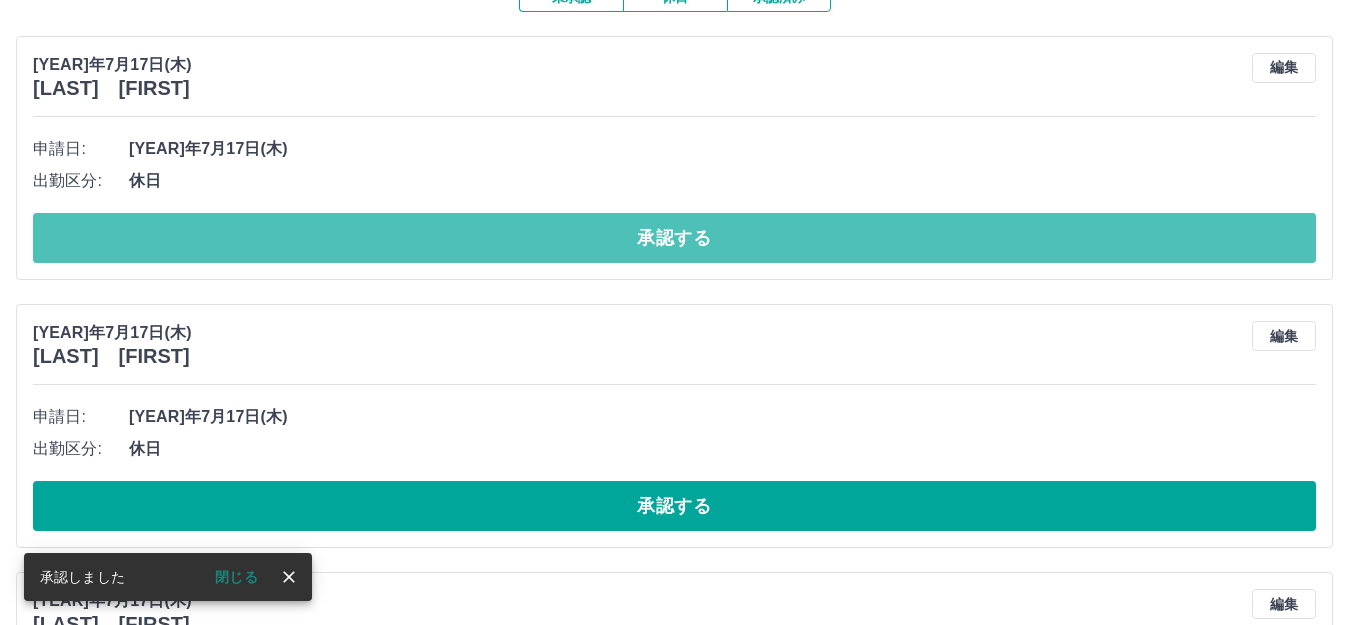 click on "承認する" at bounding box center [674, 238] 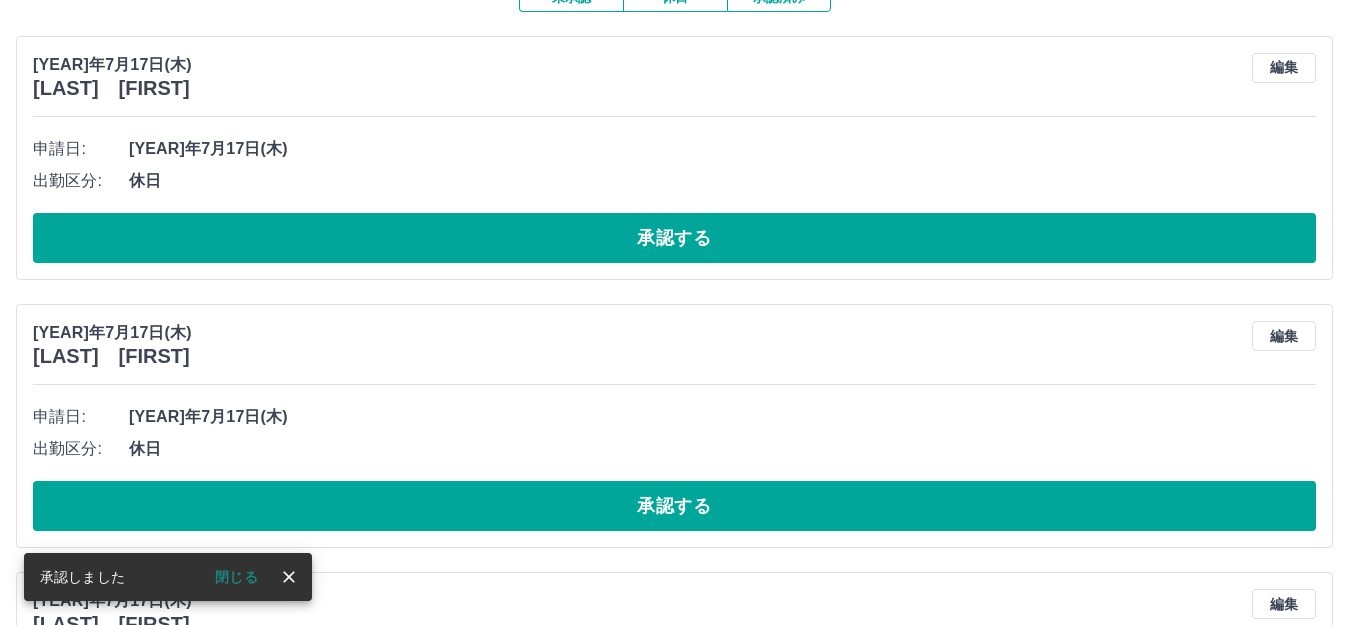 click on "承認する" at bounding box center (674, 238) 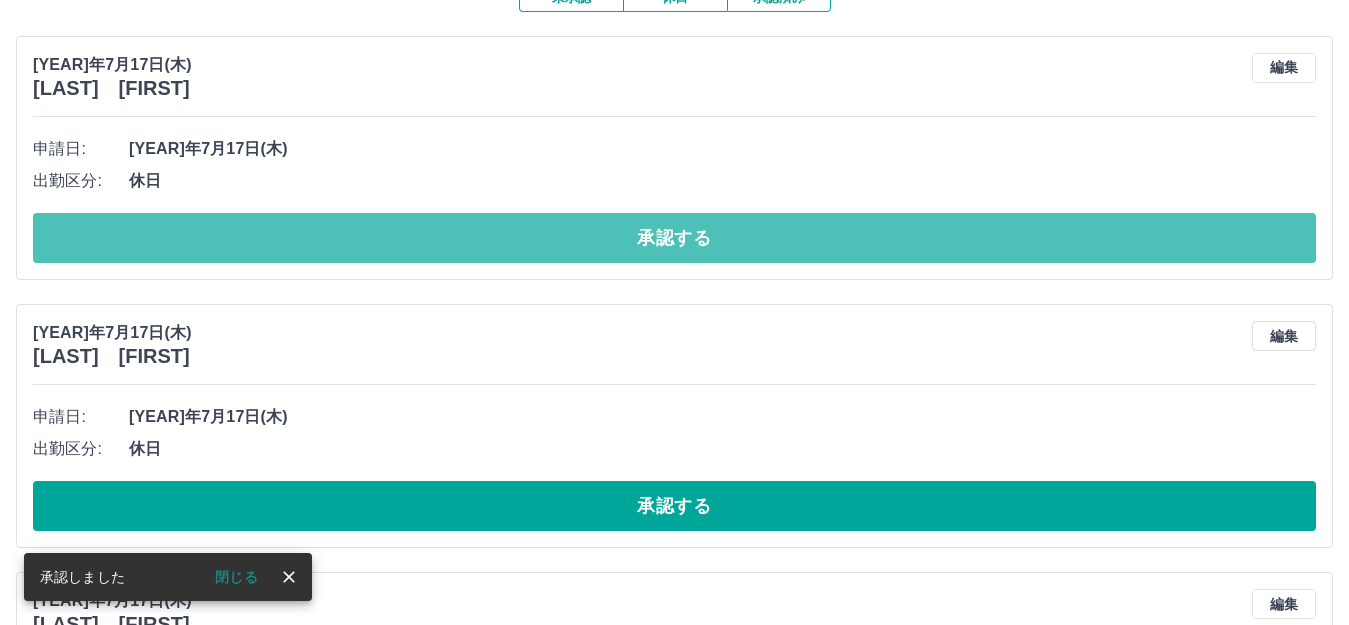 click on "承認する" at bounding box center [674, 238] 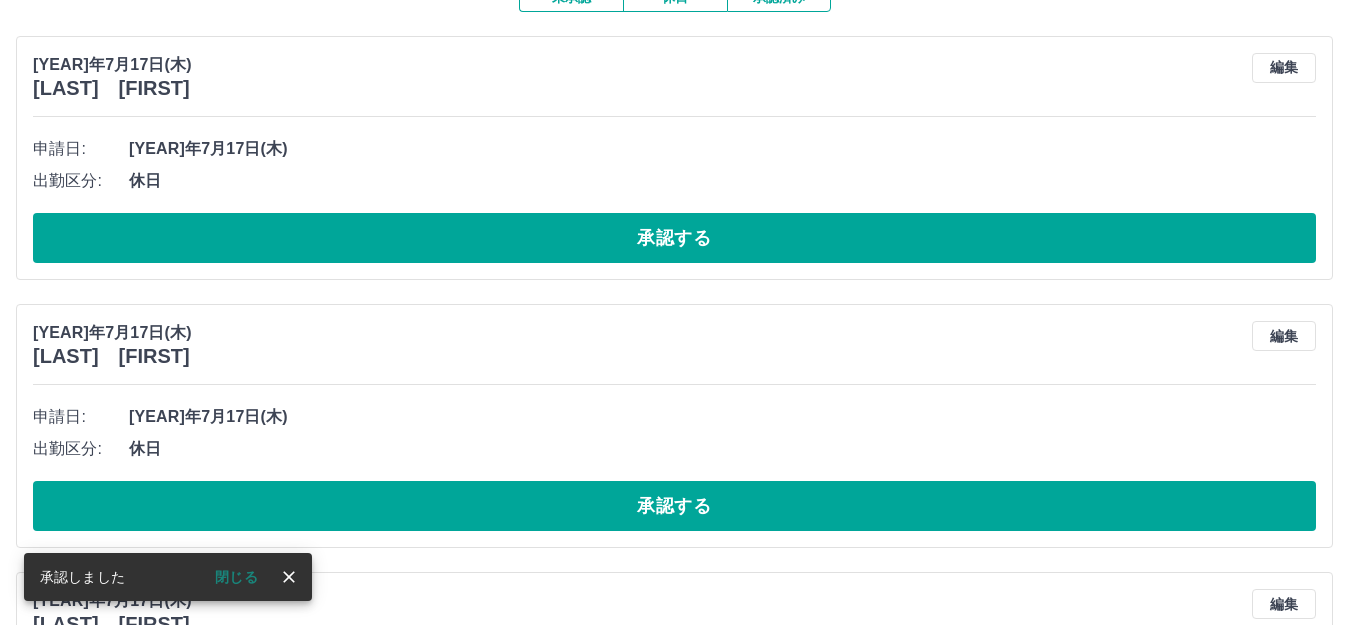 click on "承認する" at bounding box center (674, 238) 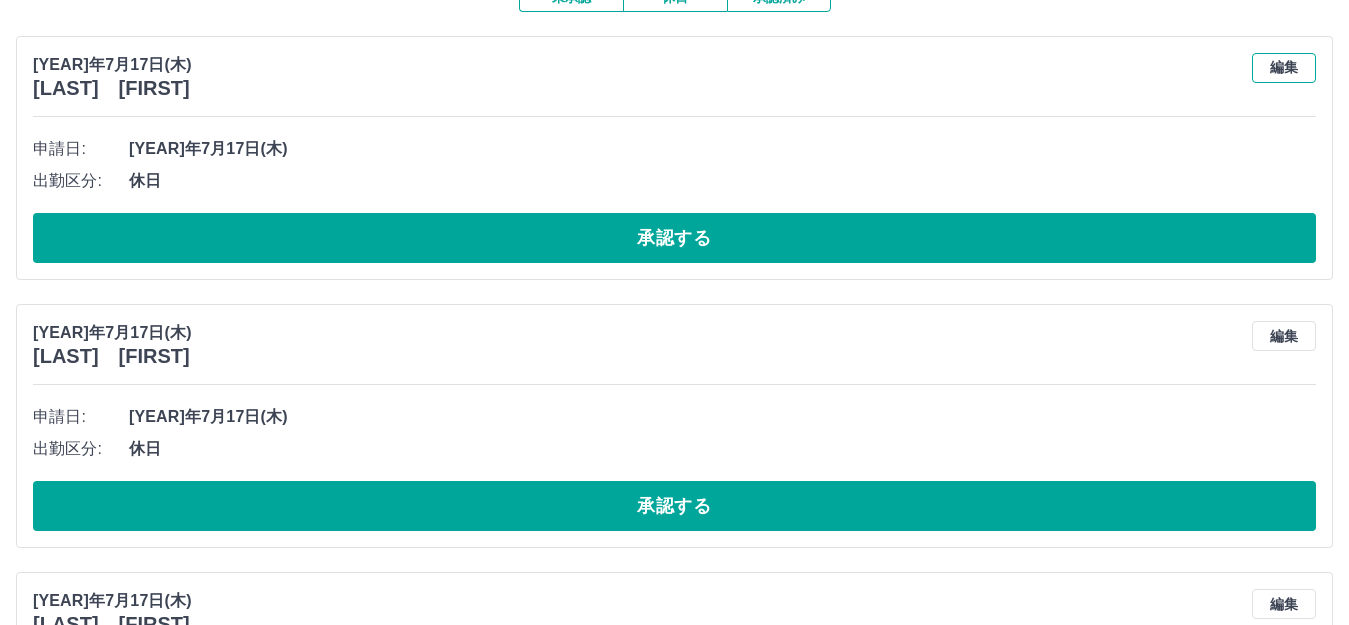 click on "編集" at bounding box center [1284, 68] 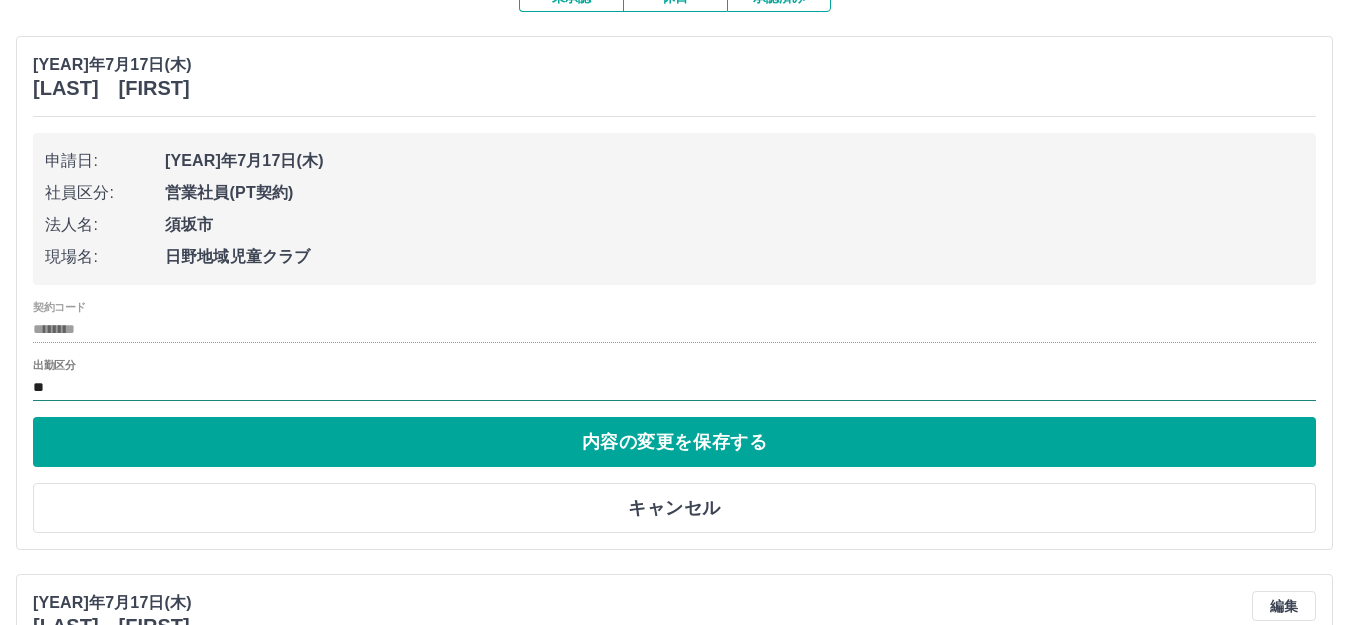 click on "**" at bounding box center [674, 387] 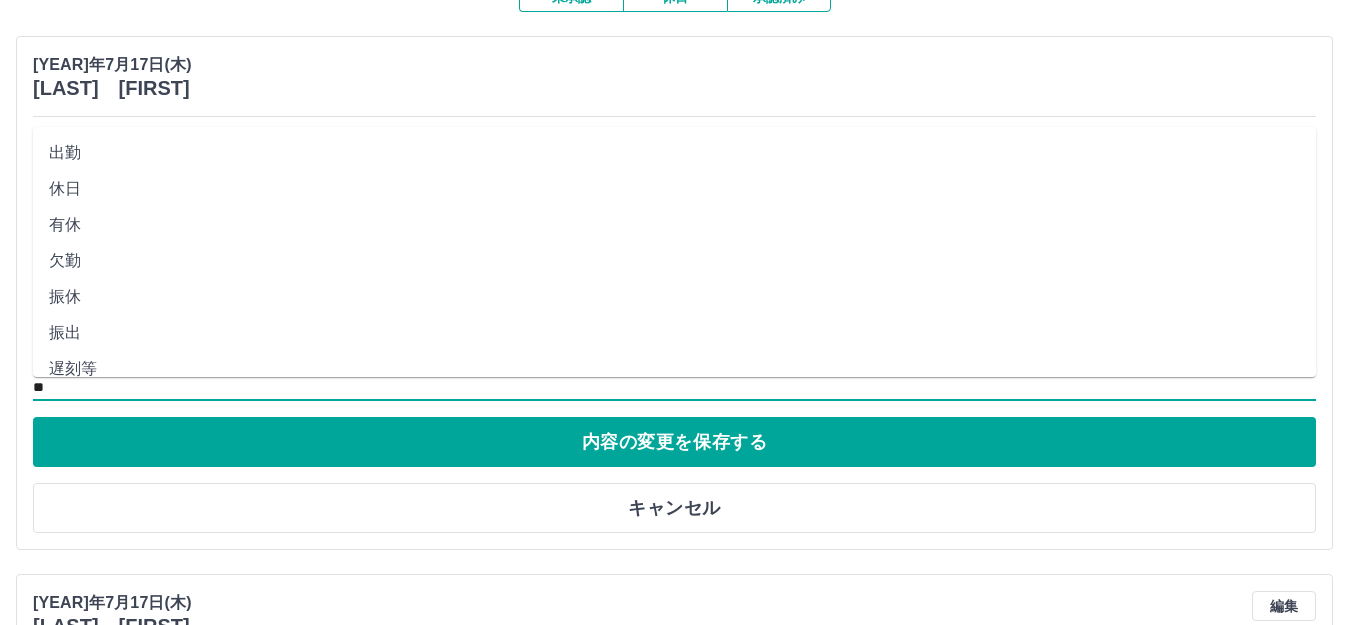 click on "出勤" at bounding box center [674, 153] 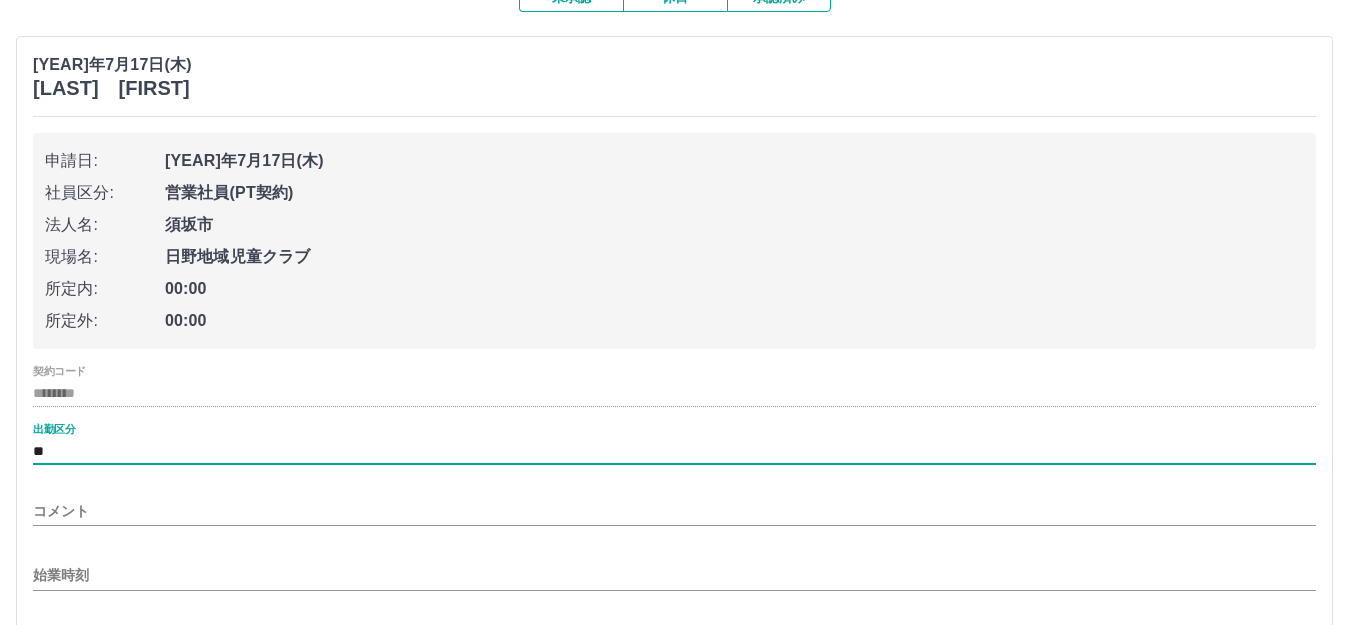 click on "始業時刻" at bounding box center [674, 575] 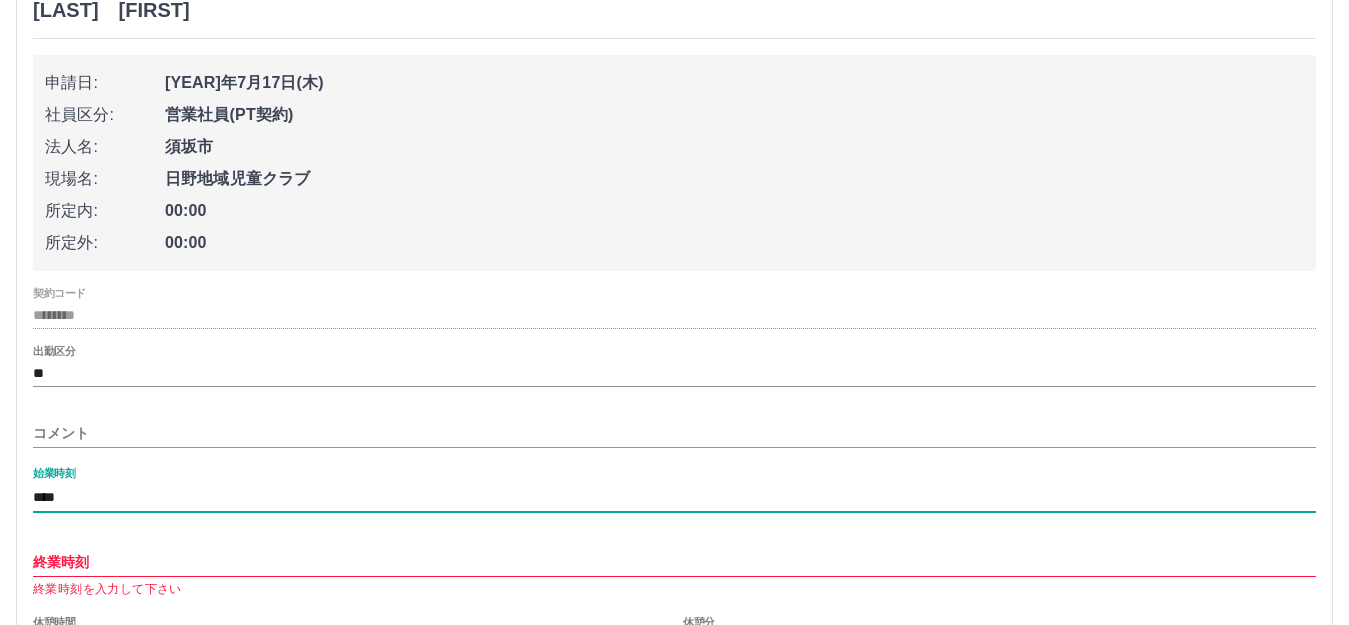 scroll, scrollTop: 400, scrollLeft: 0, axis: vertical 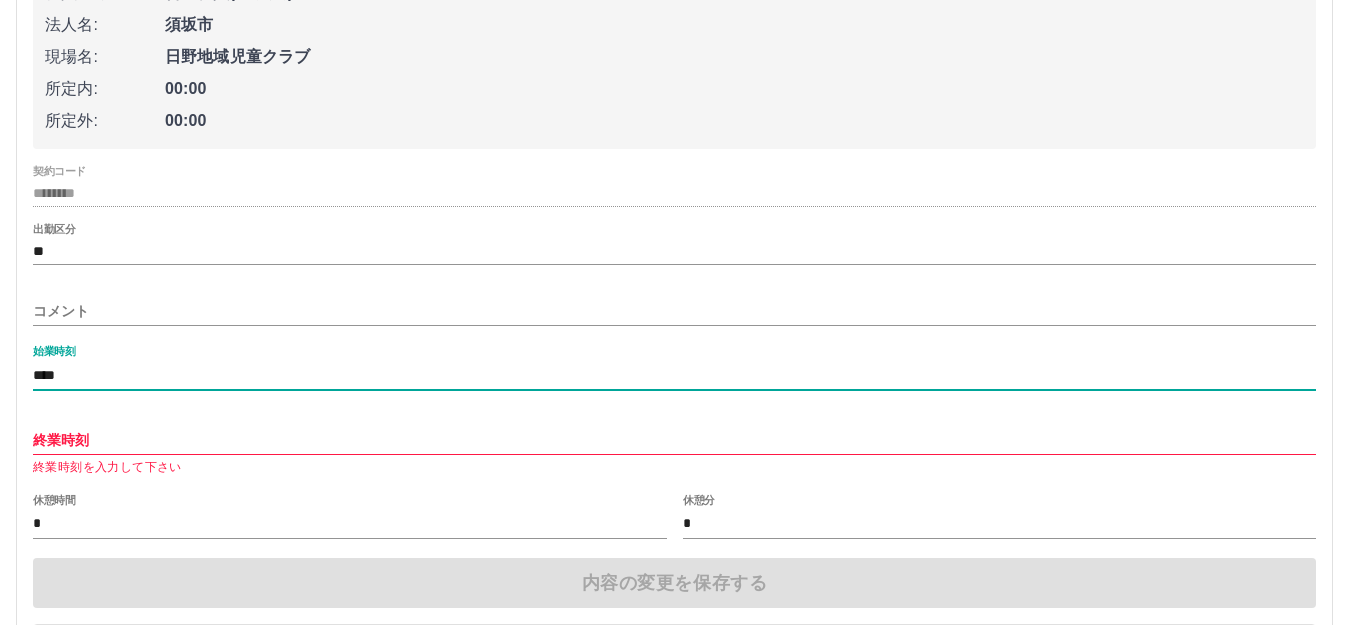 type on "****" 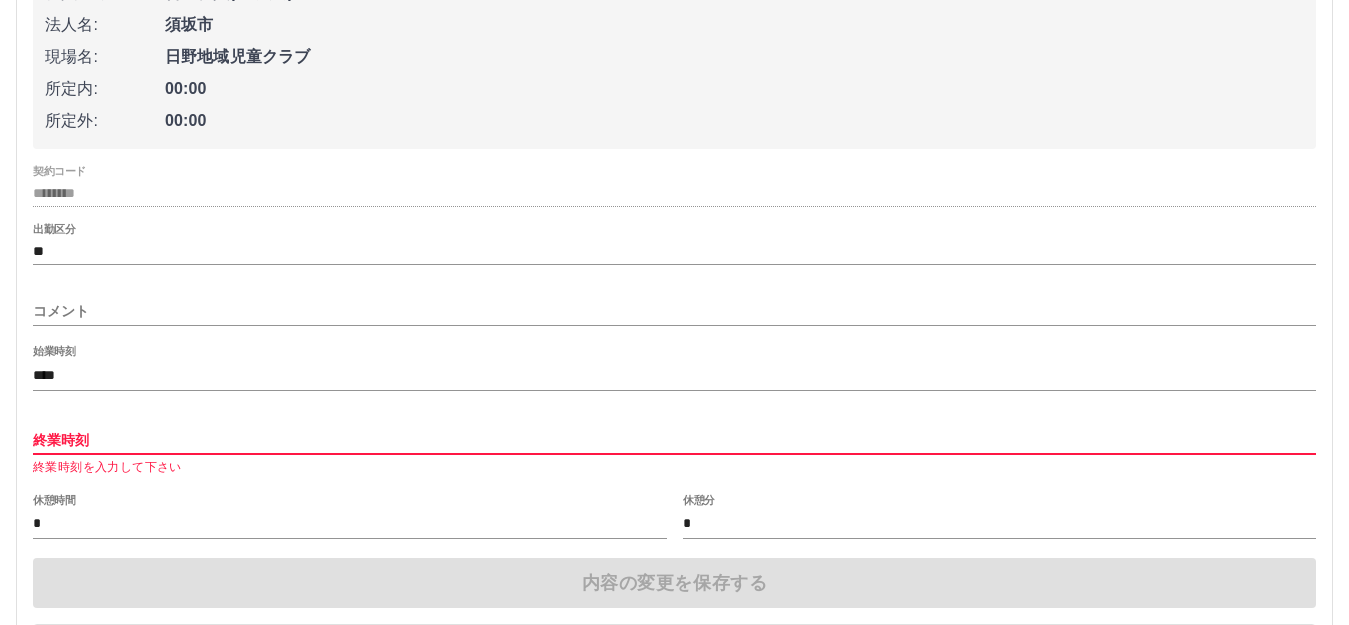 click on "終業時刻" at bounding box center (674, 440) 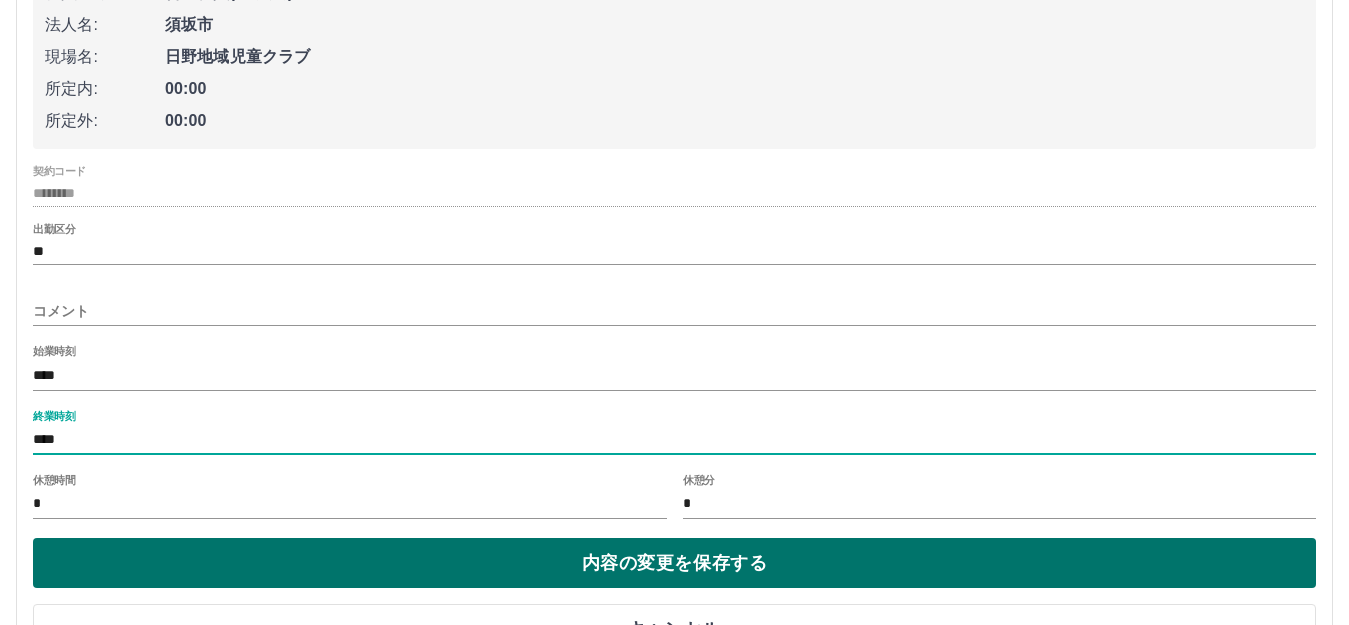 type on "****" 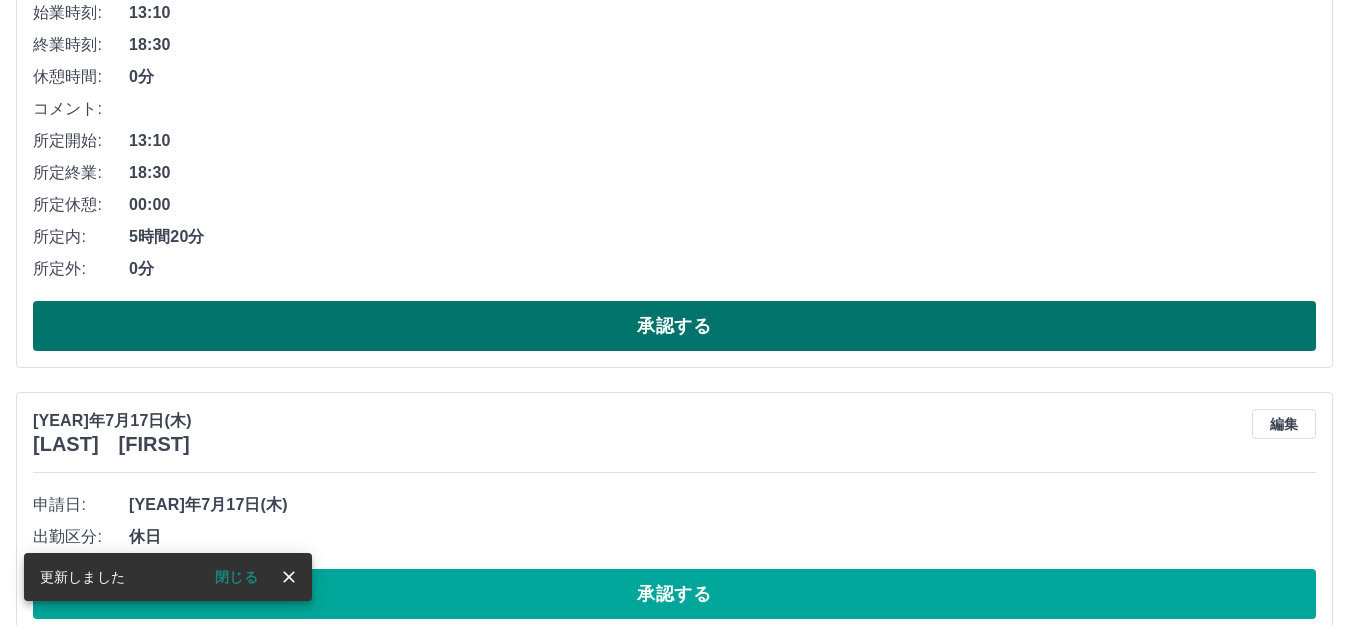 click on "承認する" at bounding box center (674, 326) 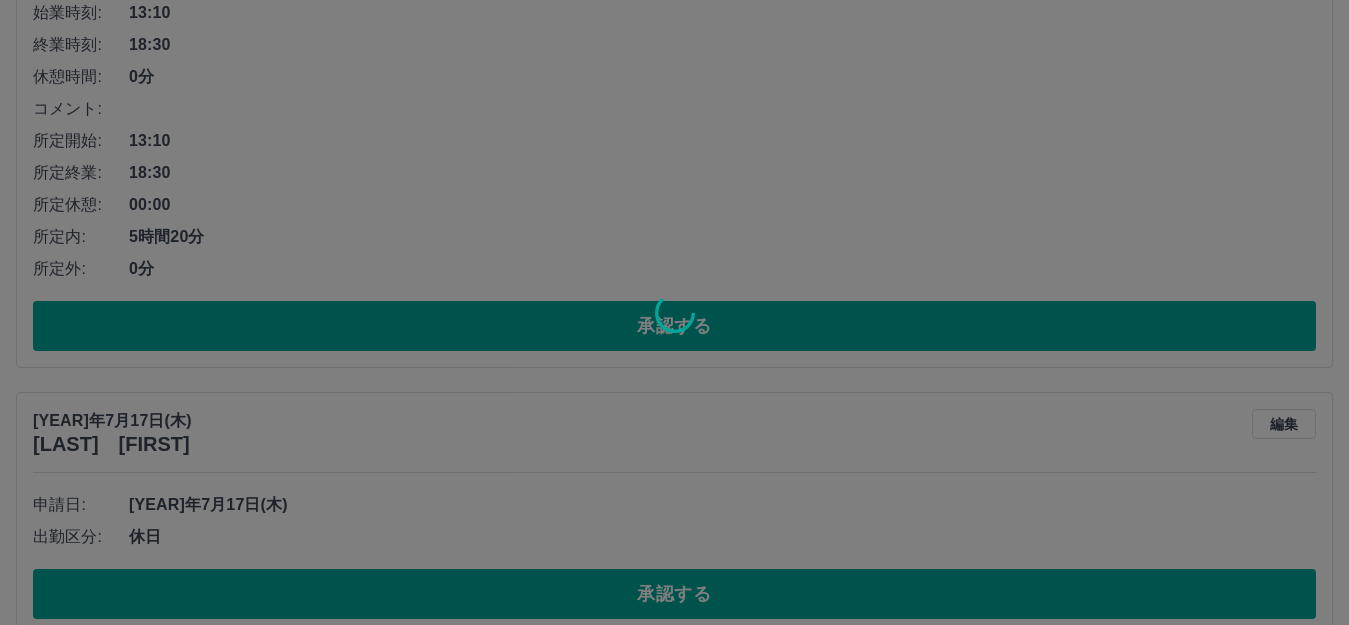 scroll, scrollTop: 0, scrollLeft: 0, axis: both 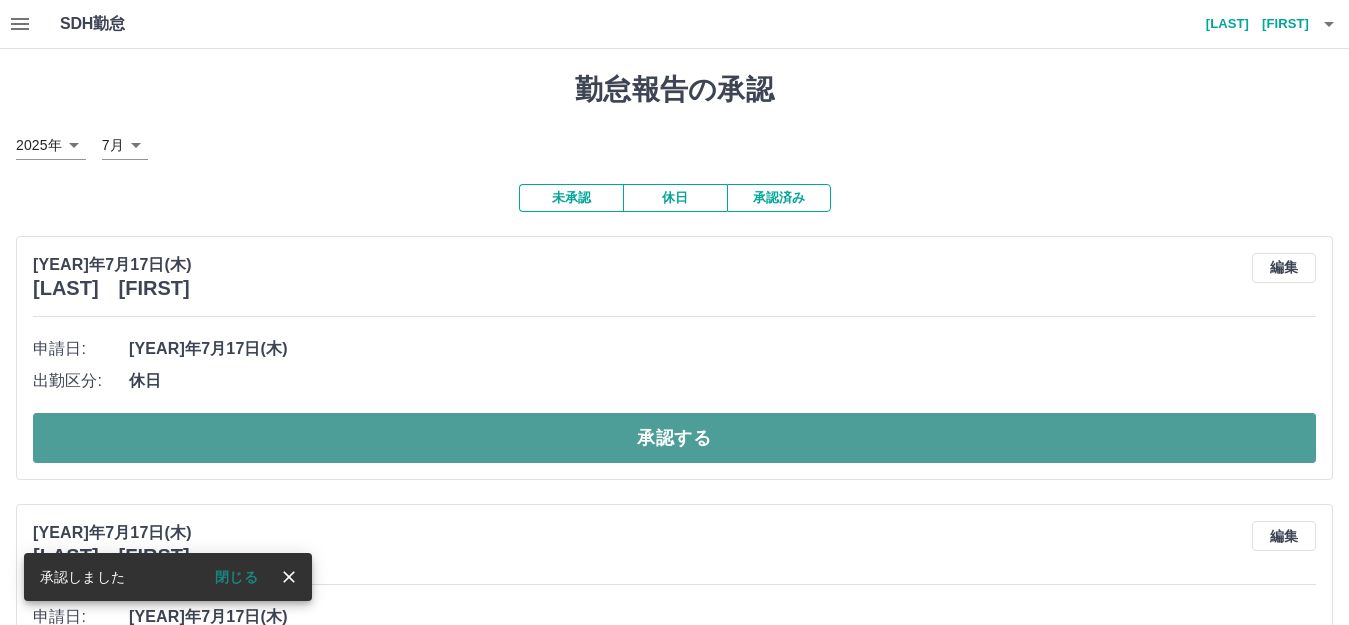 click on "承認する" at bounding box center [674, 438] 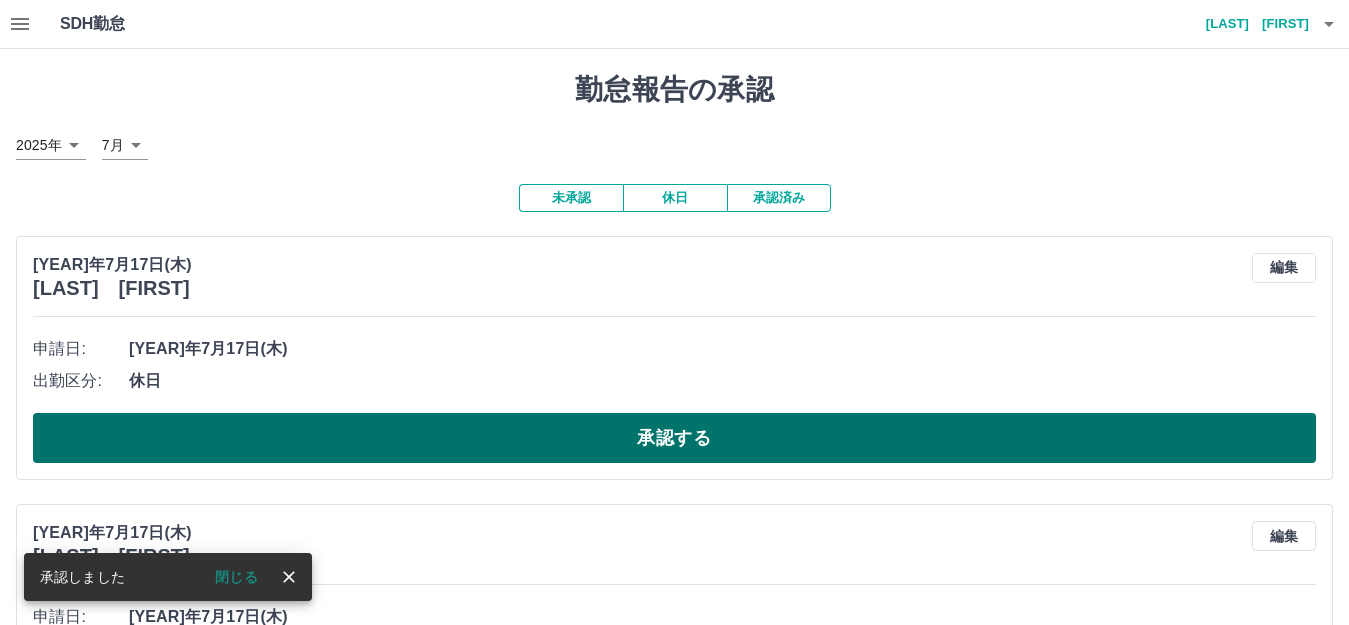 click on "承認する" at bounding box center (674, 438) 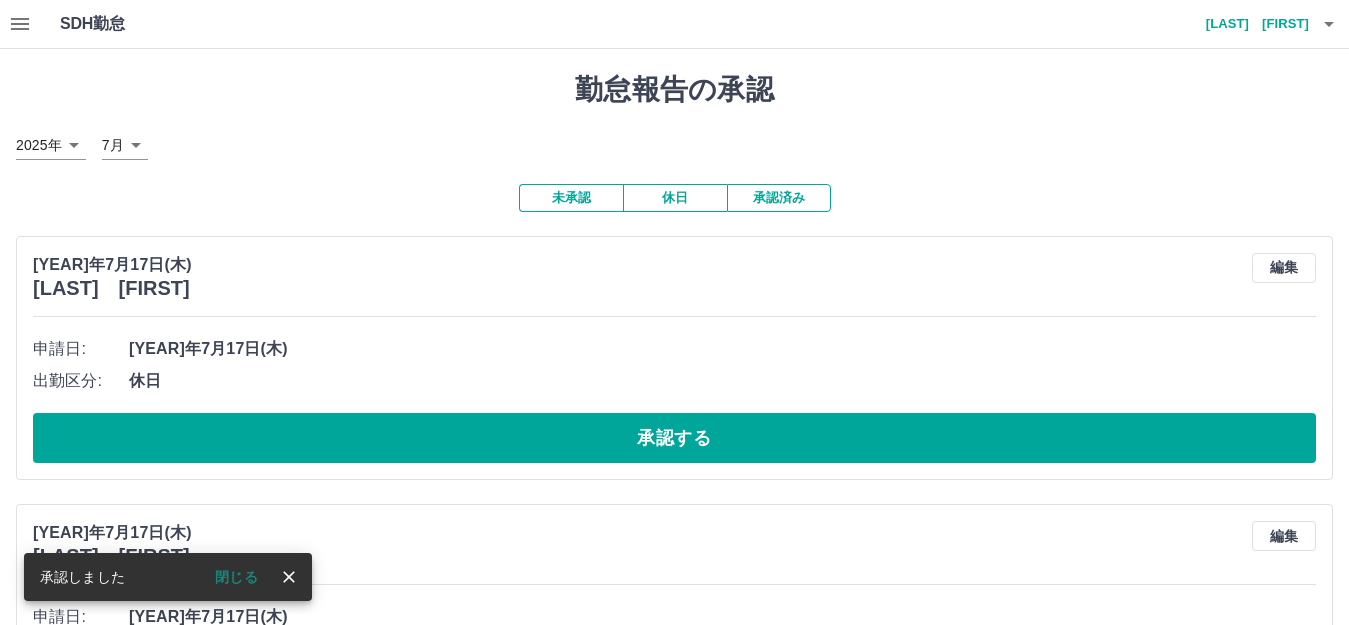 click on "承認する" at bounding box center (674, 438) 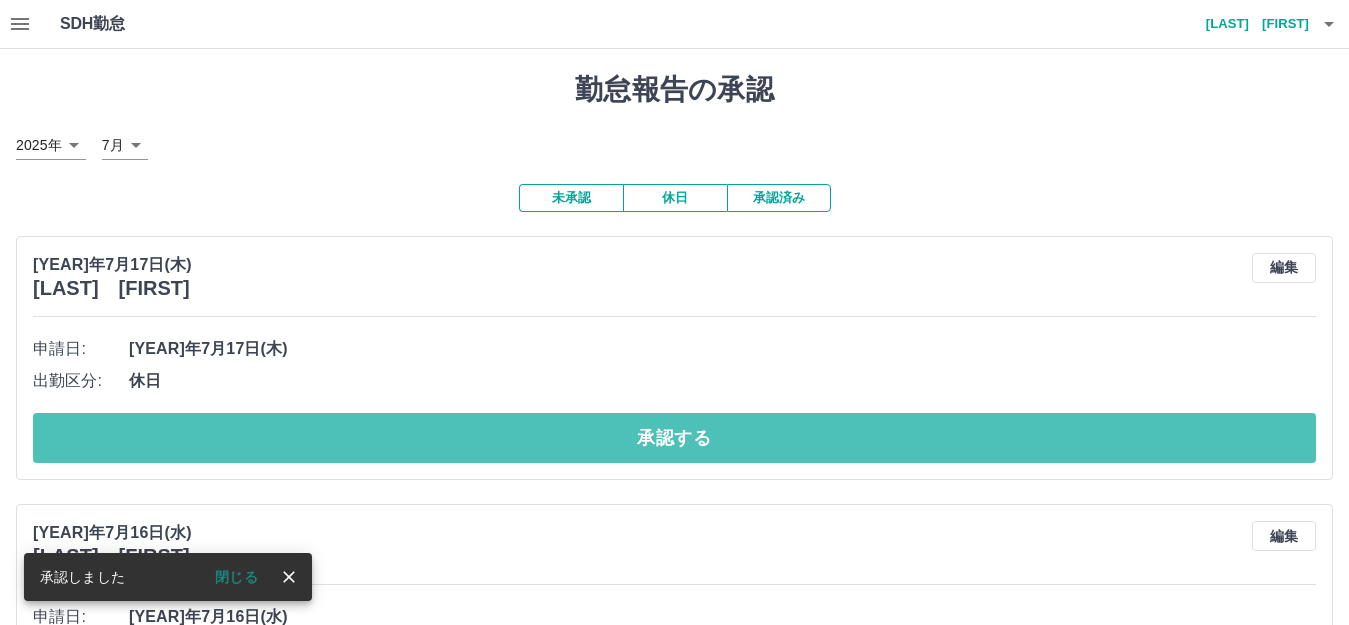 click on "承認する" at bounding box center (674, 438) 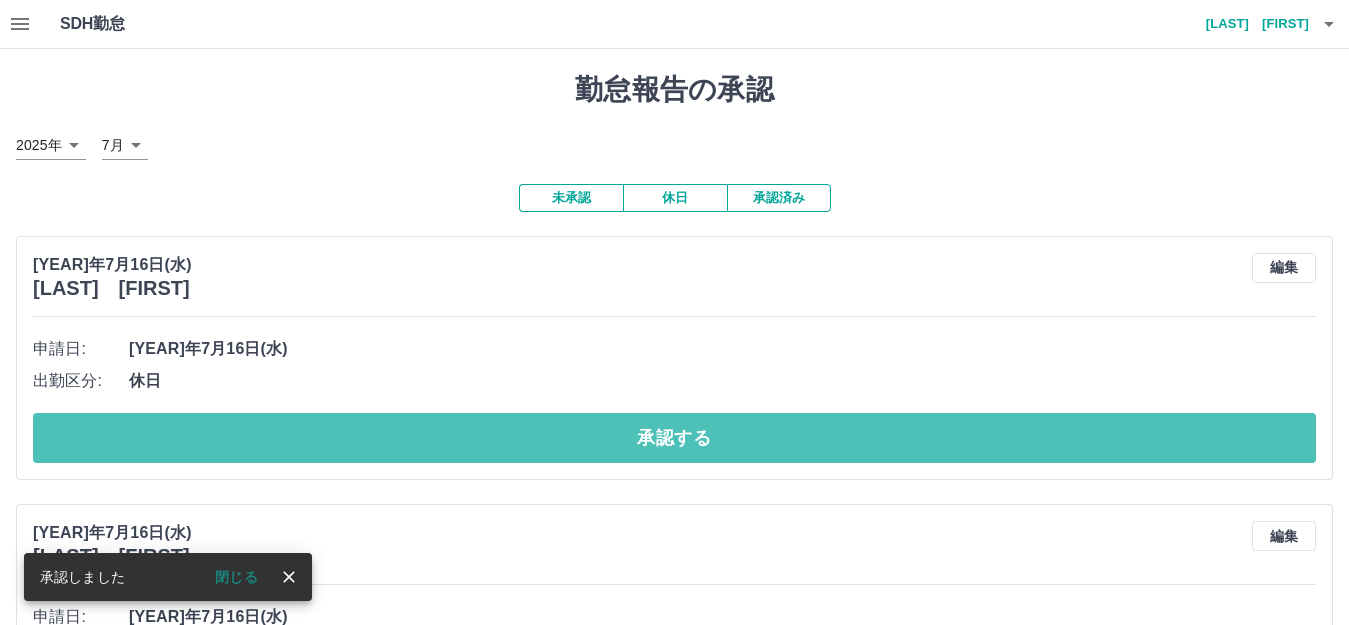 click on "承認する" at bounding box center [674, 438] 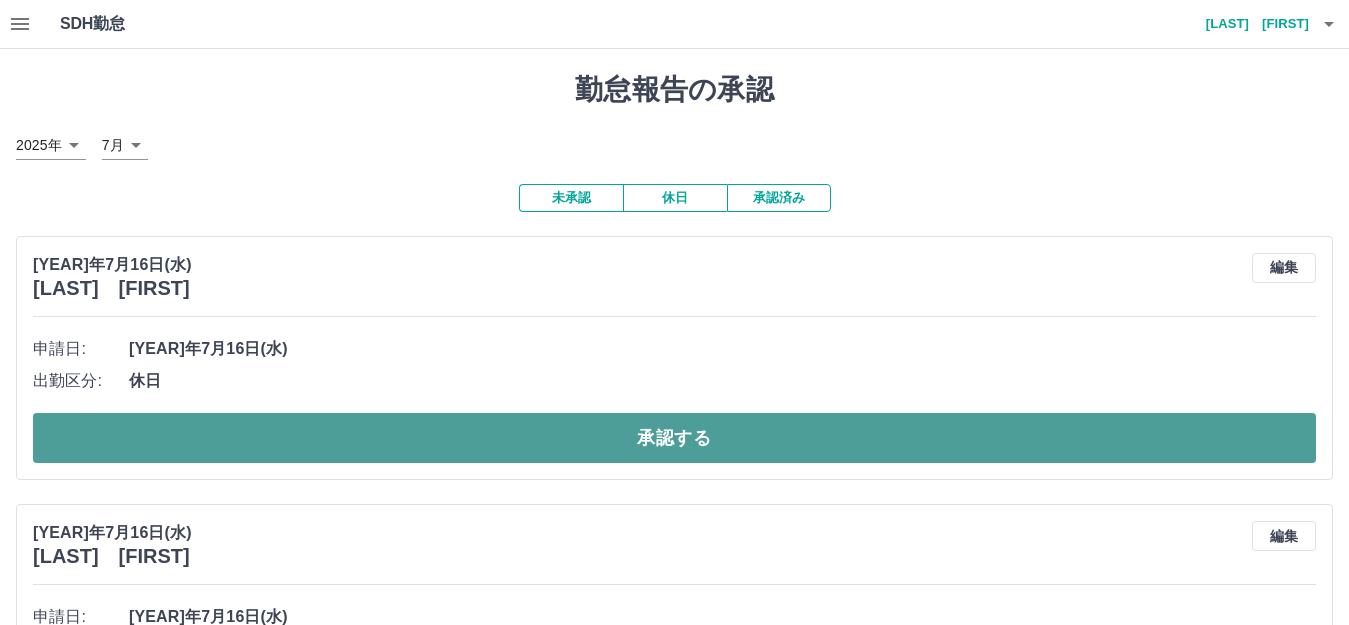 click on "承認する" at bounding box center [674, 438] 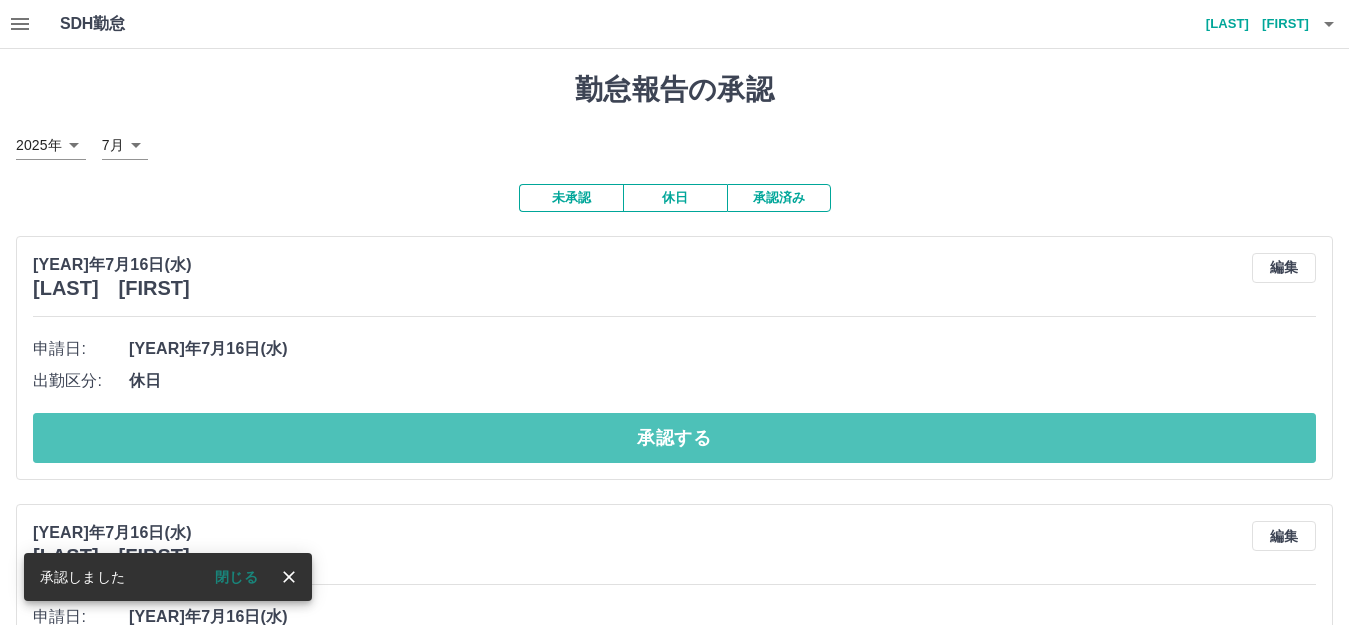 click on "承認する" at bounding box center [674, 438] 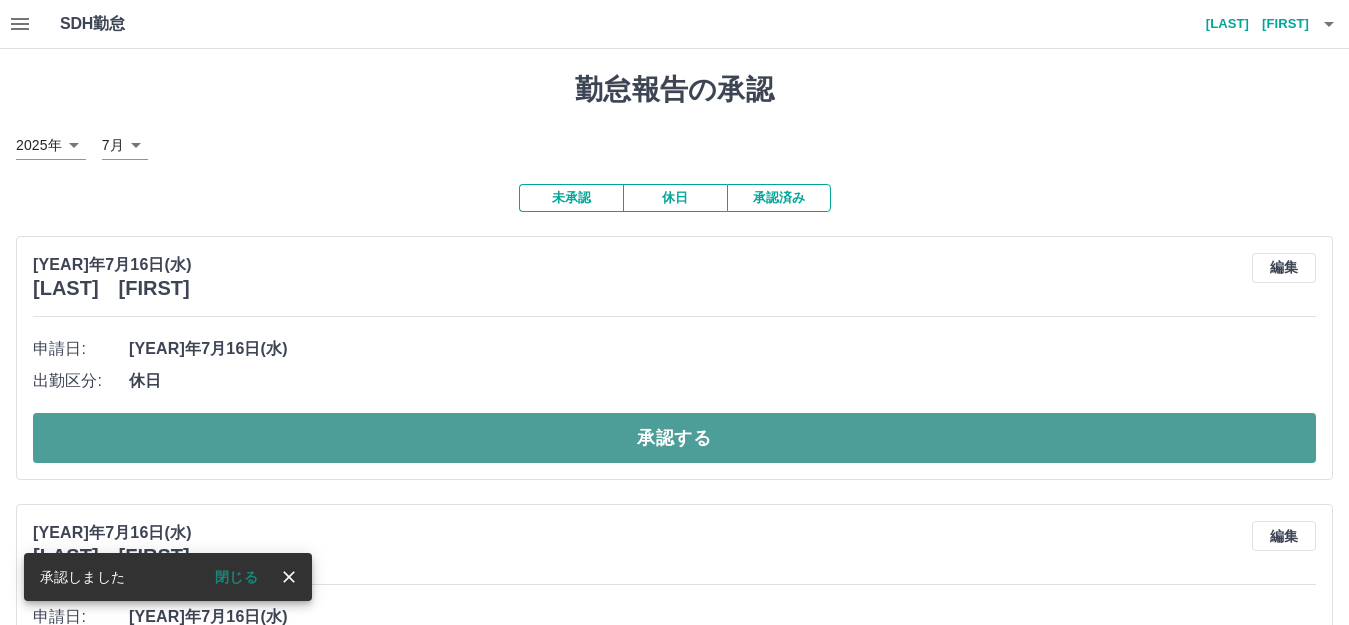 click on "承認する" at bounding box center (674, 438) 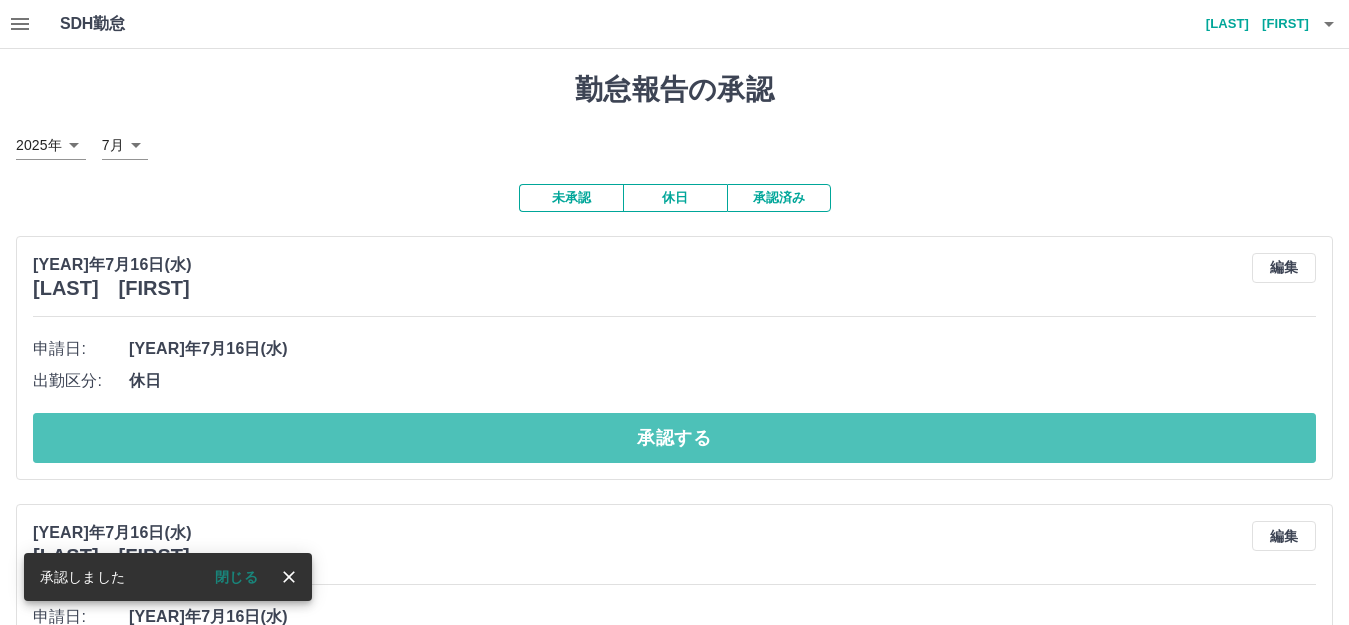 click on "承認する" at bounding box center [674, 438] 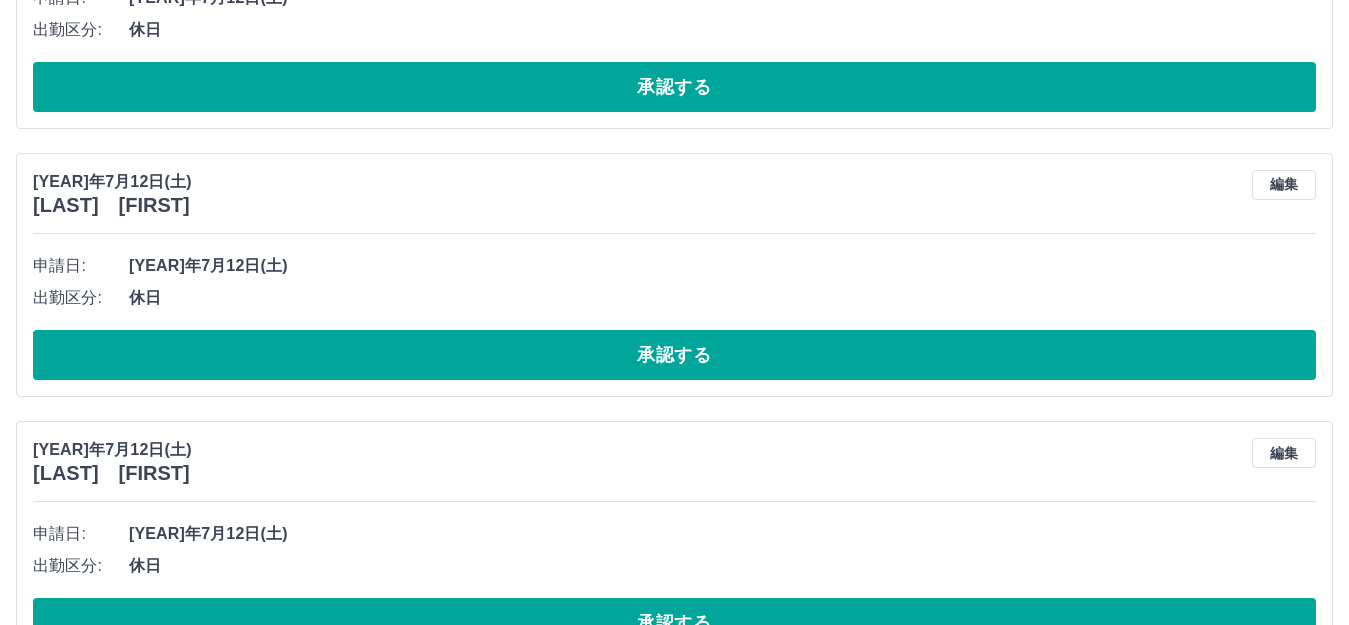 scroll, scrollTop: 3200, scrollLeft: 0, axis: vertical 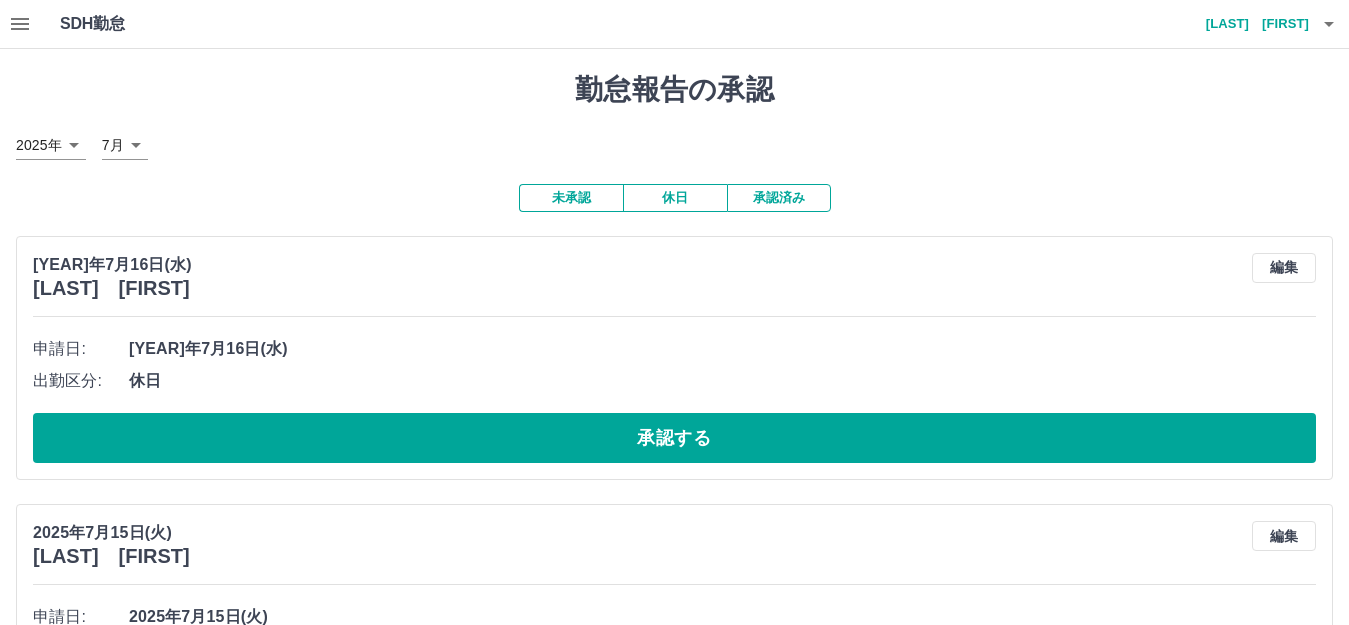 click on "勤怠報告の承認 [YEAR]年 **** 7月 * 未承認 休日 承認済み [YEAR]年7月16日(水) [LAST]　[FIRST] 編集 申請日: [YEAR]年7月16日(水) 出勤区分: 休日 承認する [YEAR]年7月15日(火) [LAST]　[FIRST] 編集 申請日: [YEAR]年7月15日(火) 出勤区分: 休日 承認する [YEAR]年7月15日(火) [LAST]　[FIRST] 編集 申請日: [YEAR]年7月15日(火) 出勤区分: 休日 承認する [YEAR]年7月15日(火) [LAST]　[FIRST] 編集 申請日: [YEAR]年7月15日(火) 出勤区分: 休日 承認する [YEAR]年7月15日(火) [LAST]　[FIRST] 編集 申請日: [YEAR]年7月15日(火) 出勤区分: 休日 承認する [YEAR]年7月14日(月) [LAST]　[FIRST] 編集 申請日: [YEAR]年7月14日(月) 出勤区分: 休日 承認する [YEAR]年7月14日(月) [LAST]　[FIRST] 編集 申請日: [YEAR]年7月14日(月) 出勤区分: 休日 承認する [YEAR]年7月14日(月) [LAST]　[FIRST] 編集 申請日: [YEAR]年7月14日(月) 出勤区分: 休日 承認する [YEAR]年7月13日(日) [LAST]　[FIRST] 編集 申請日:" at bounding box center [674, 3533] 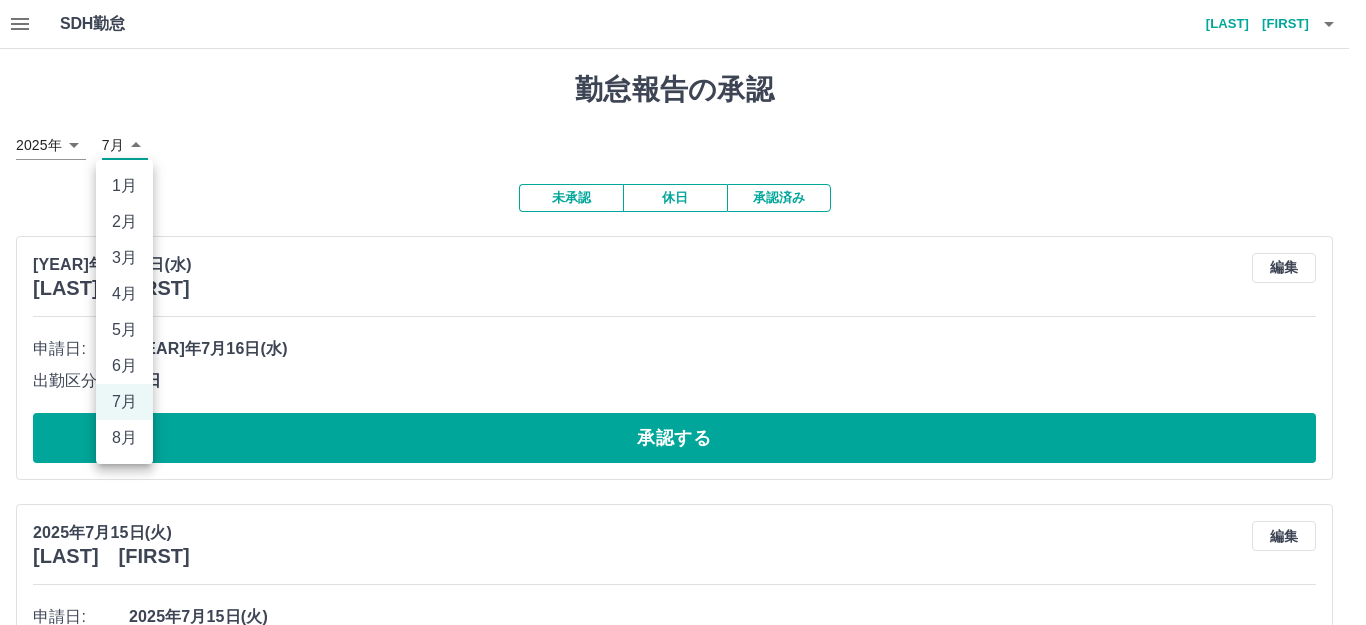 click on "SDH勤怠 [LAST]　[FIRST] 勤怠報告の承認 [YEAR]年 **** 7月 * 未承認 休日 承認済み [YEAR]年7月16日(水) [LAST]　[FIRST] 編集 申請日: [YEAR]年7月16日(水) 出勤区分: 休日 承認する [YEAR]年7月15日(火) [LAST]　[FIRST] 編集 申請日: [YEAR]年7月15日(火) 出勤区分: 休日 承認する [YEAR]年7月15日(火) [LAST]　[FIRST] 編集 申請日: [YEAR]年7月15日(火) 出勤区分: 休日 承認する [YEAR]年7月15日(火) [LAST]　[FIRST] 編集 申請日: [YEAR]年7月15日(火) 出勤区分: 休日 承認する [YEAR]年7月15日(火) [LAST]　[FIRST] 編集 申請日: [YEAR]年7月15日(火) 出勤区分: 休日 承認する [YEAR]年7月14日(月) [LAST]　[FIRST] 編集 申請日: [YEAR]年7月14日(月) 出勤区分: 休日 承認する [YEAR]年7月14日(月) [LAST]　[FIRST] 編集 申請日: [YEAR]年7月14日(月) 出勤区分: 休日 承認する [YEAR]年7月14日(月) [LAST]　[FIRST] 編集 申請日: [YEAR]年7月14日(月) 出勤区分: 休日 承認する [YEAR]年7月13日(日) 編集" at bounding box center (683, 3509) 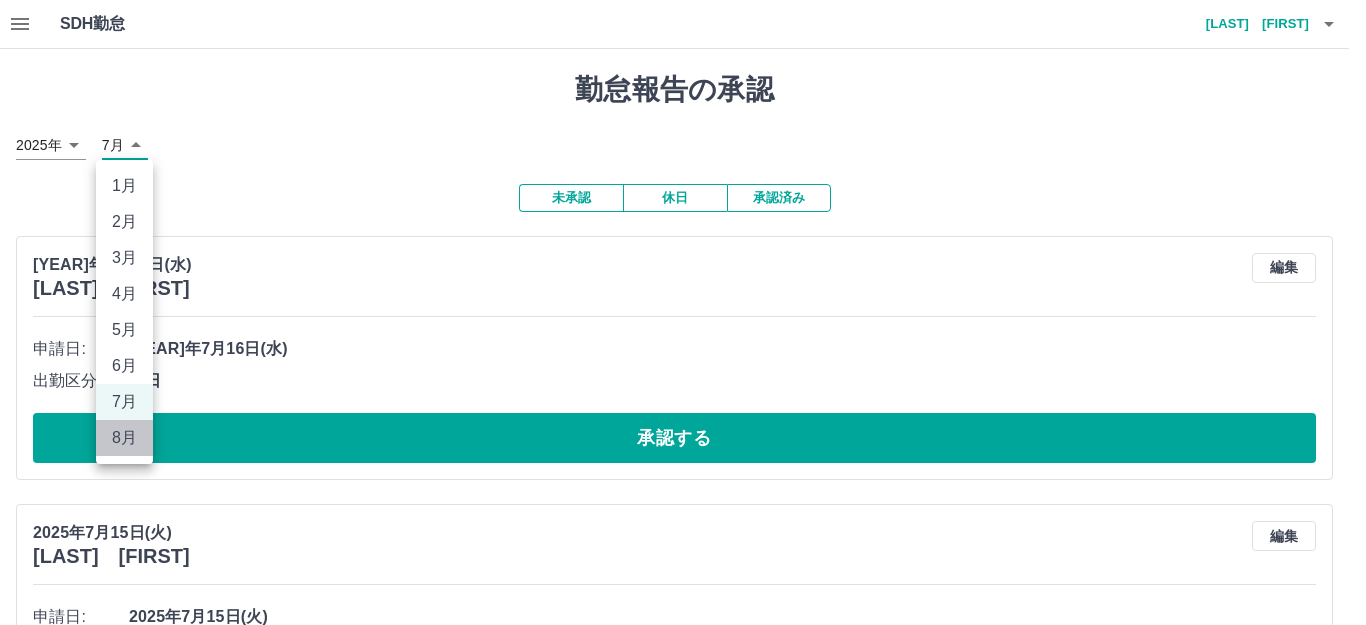 click on "8月" at bounding box center (124, 438) 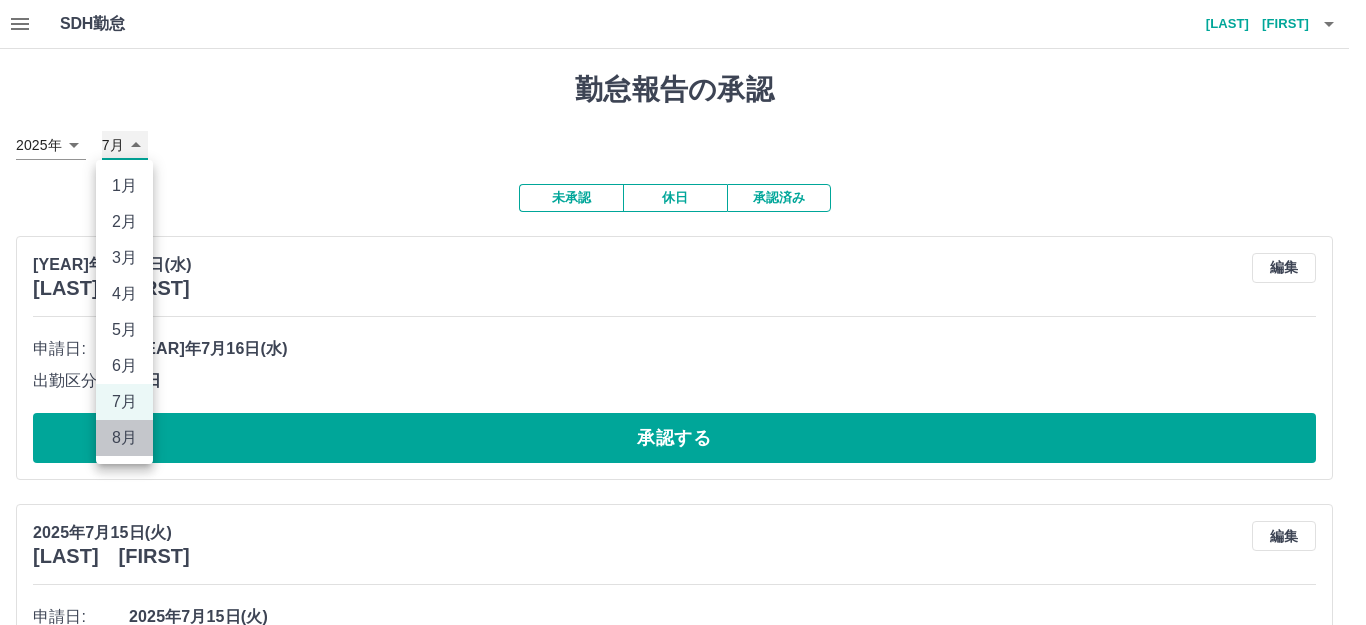 type on "*" 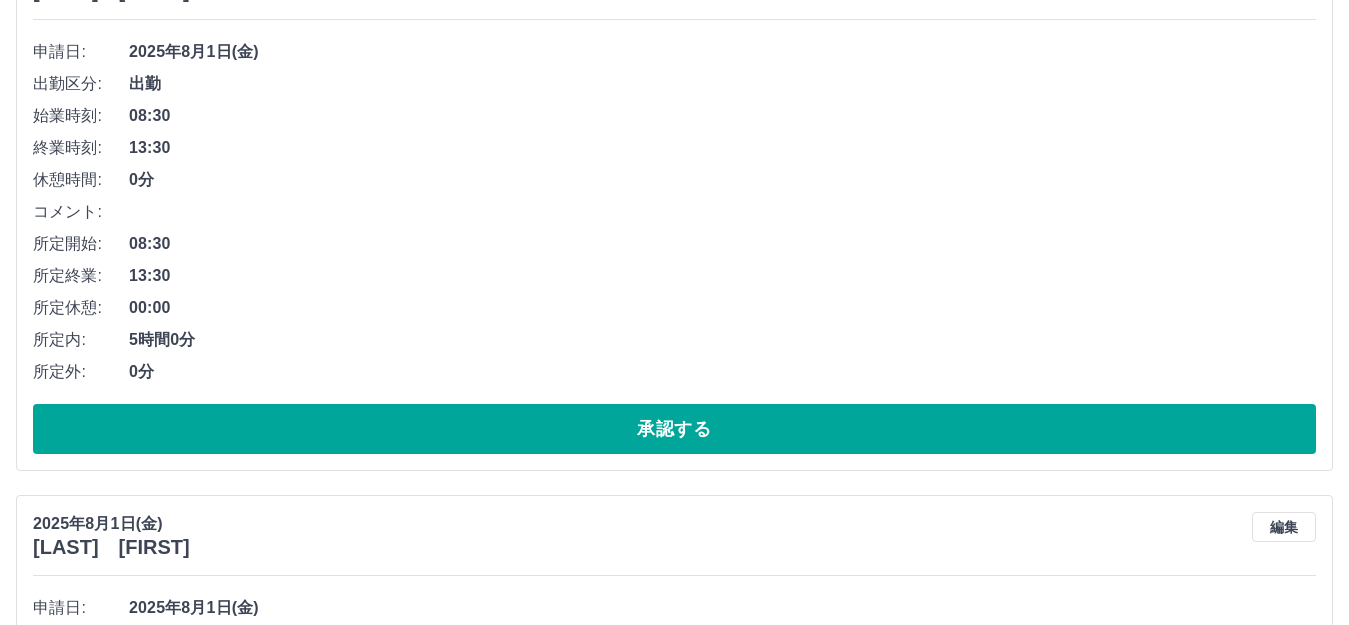 scroll, scrollTop: 300, scrollLeft: 0, axis: vertical 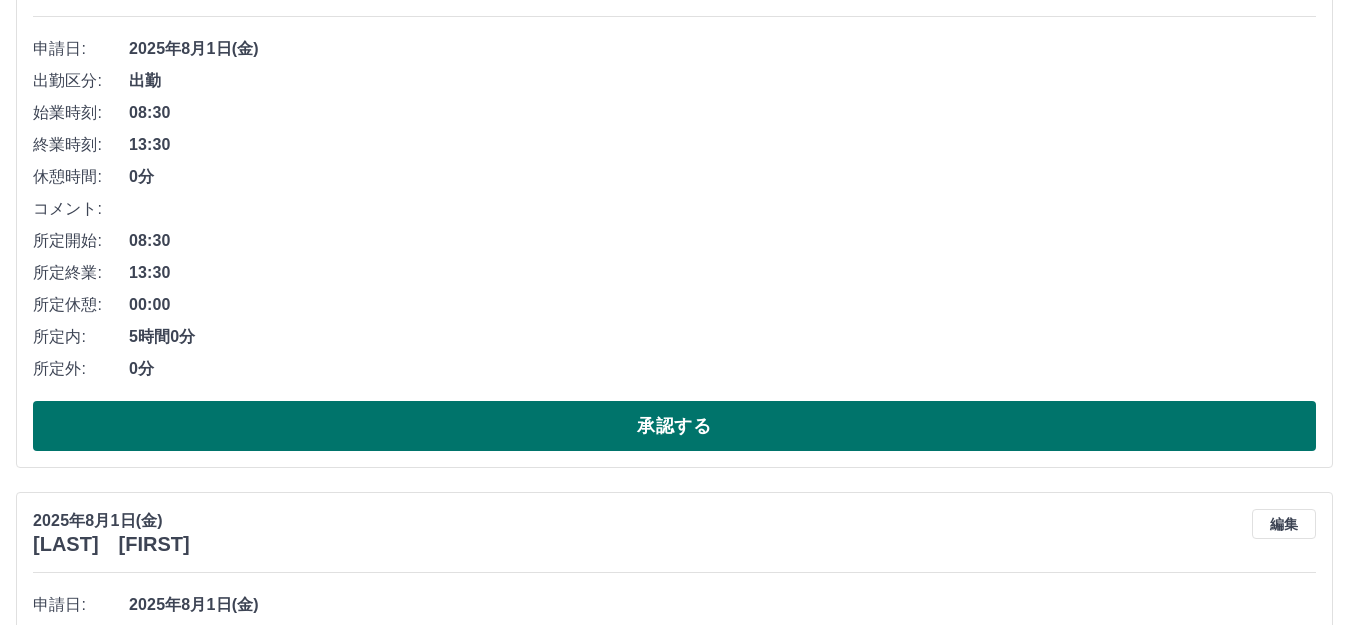 click on "承認する" at bounding box center [674, 426] 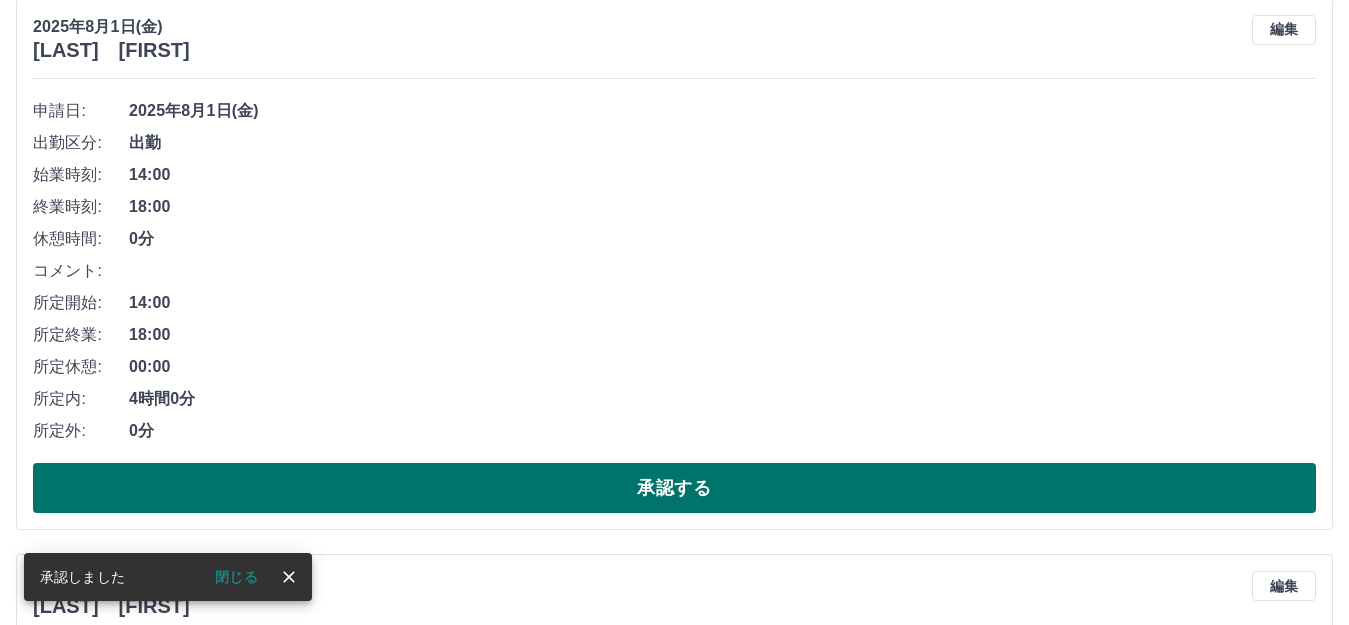 scroll, scrollTop: 300, scrollLeft: 0, axis: vertical 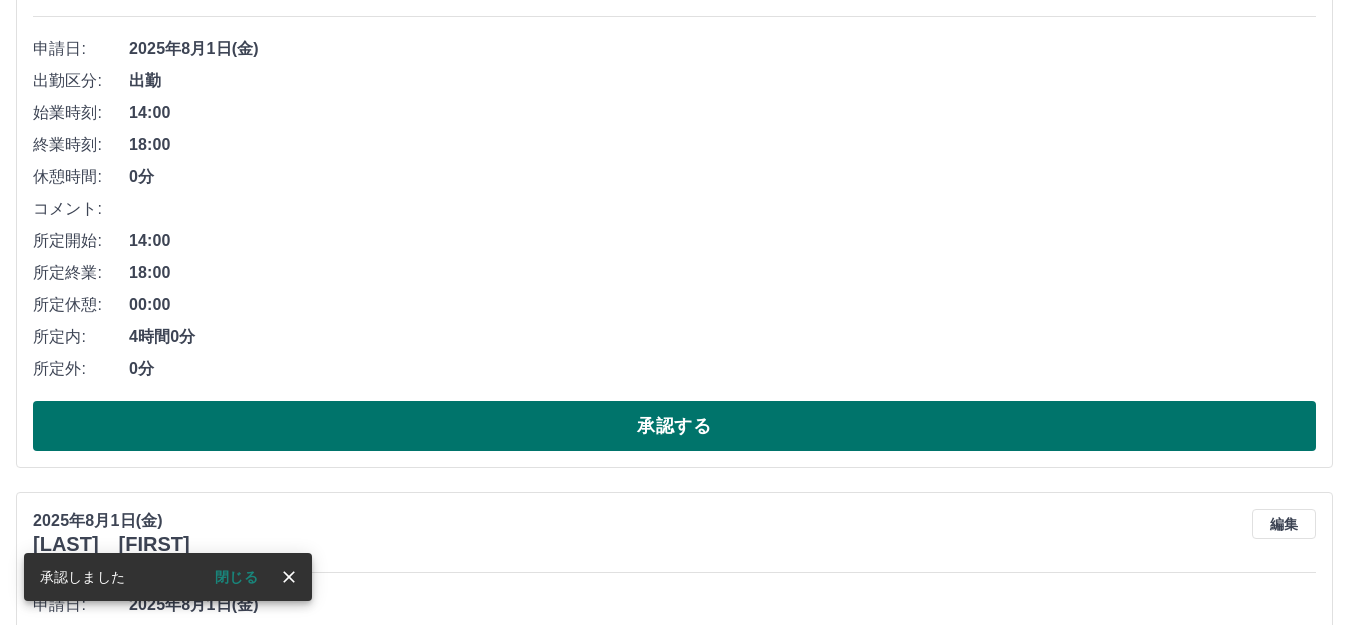 click on "承認する" at bounding box center (674, 426) 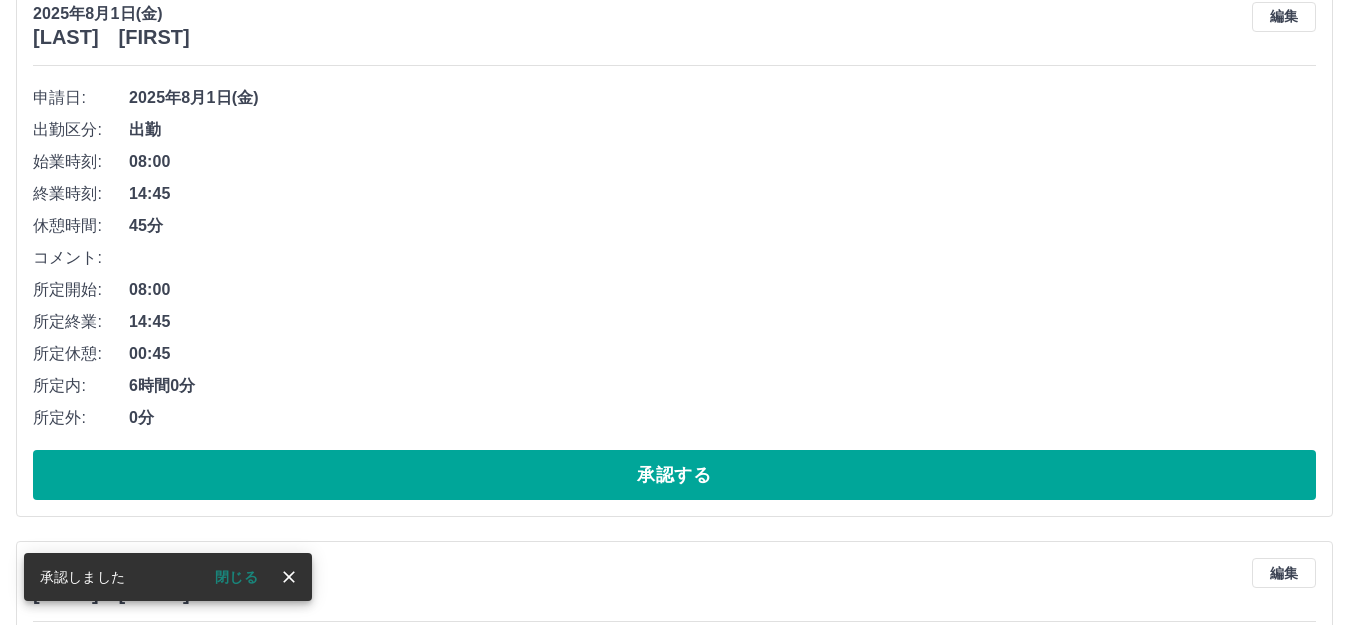 scroll, scrollTop: 300, scrollLeft: 0, axis: vertical 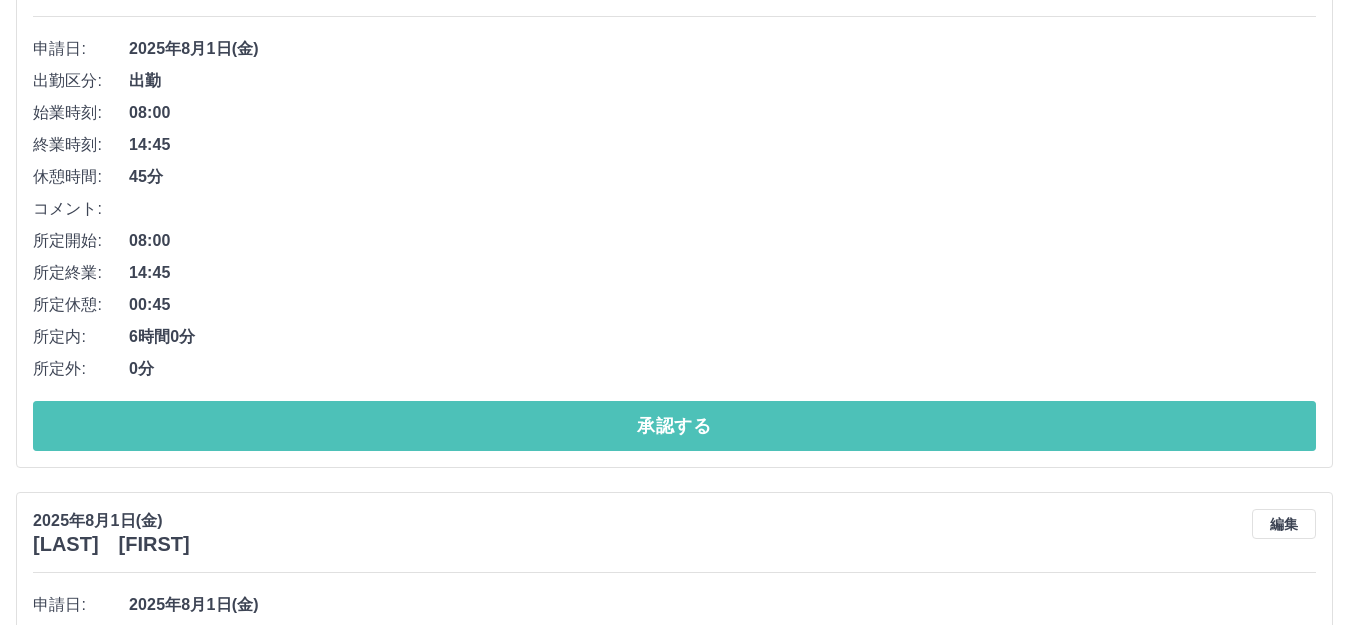 click on "承認する" at bounding box center [674, 426] 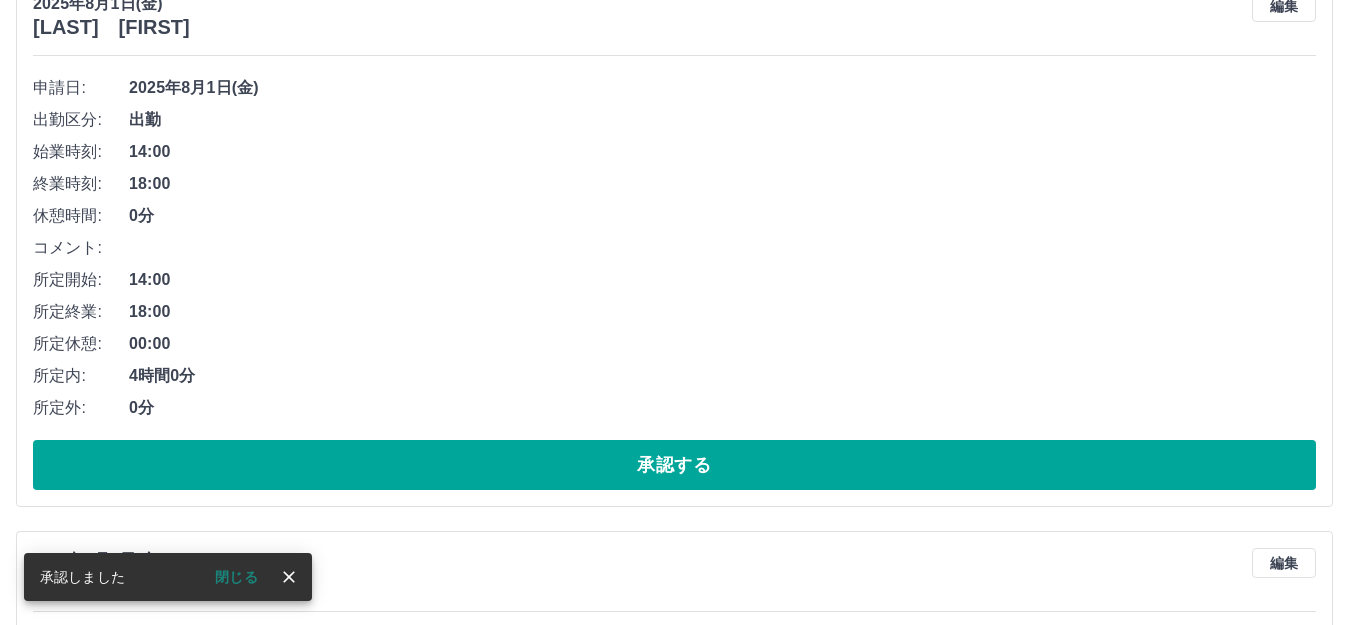scroll, scrollTop: 300, scrollLeft: 0, axis: vertical 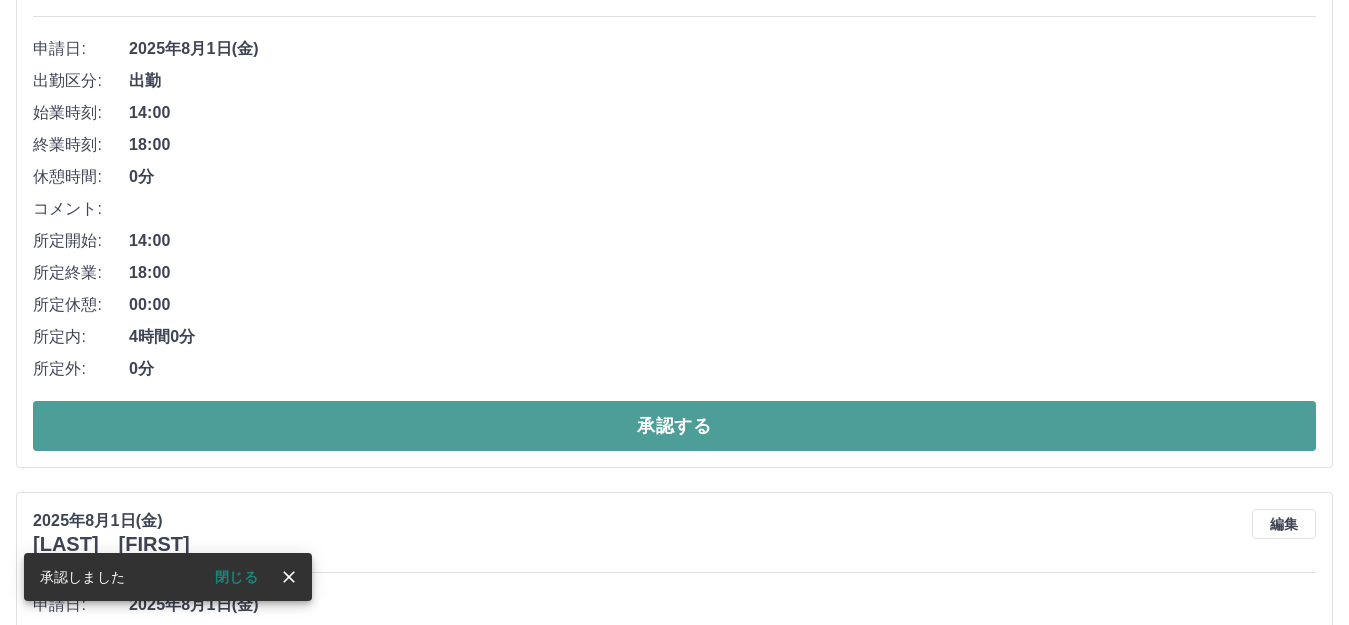 click on "承認する" at bounding box center (674, 426) 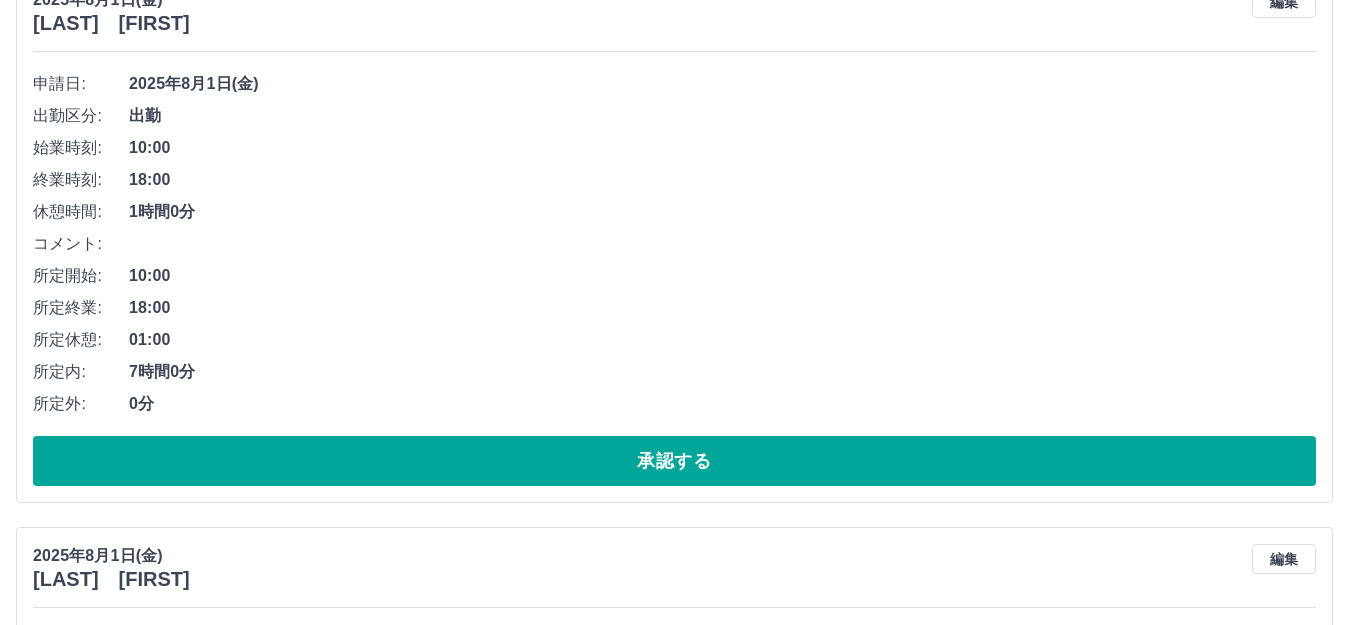 scroll, scrollTop: 200, scrollLeft: 0, axis: vertical 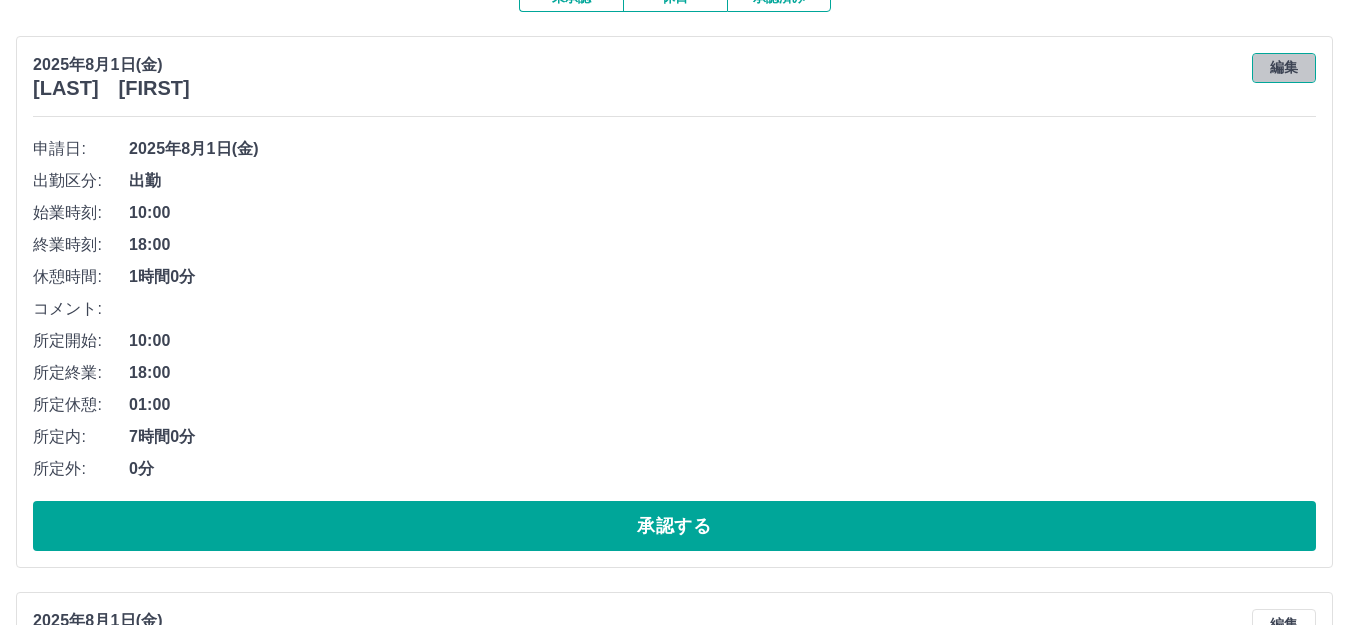 click on "編集" at bounding box center (1284, 68) 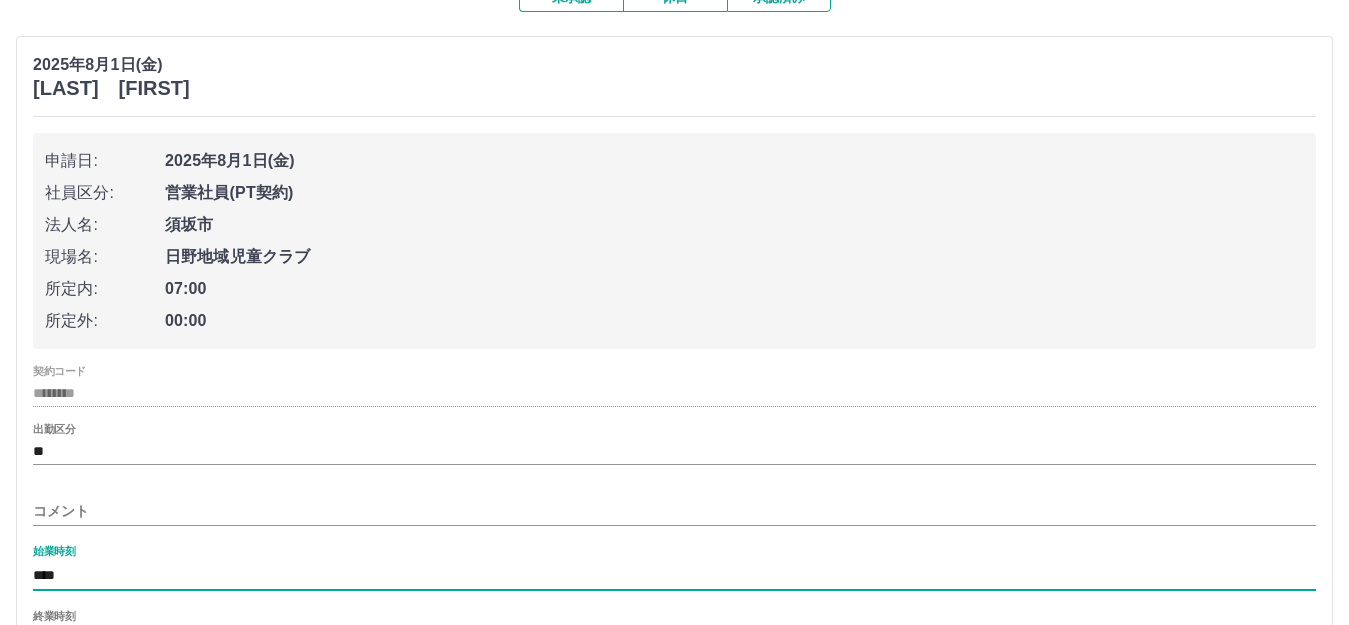 drag, startPoint x: 84, startPoint y: 565, endPoint x: 0, endPoint y: 569, distance: 84.095184 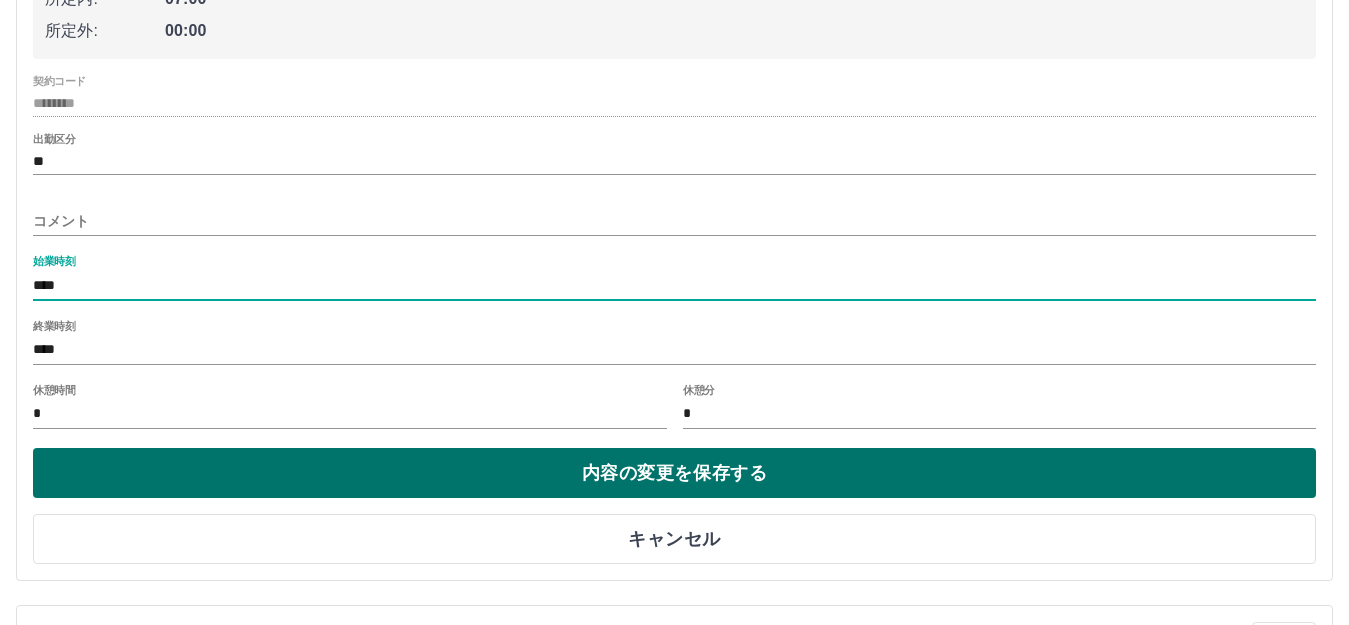 scroll, scrollTop: 500, scrollLeft: 0, axis: vertical 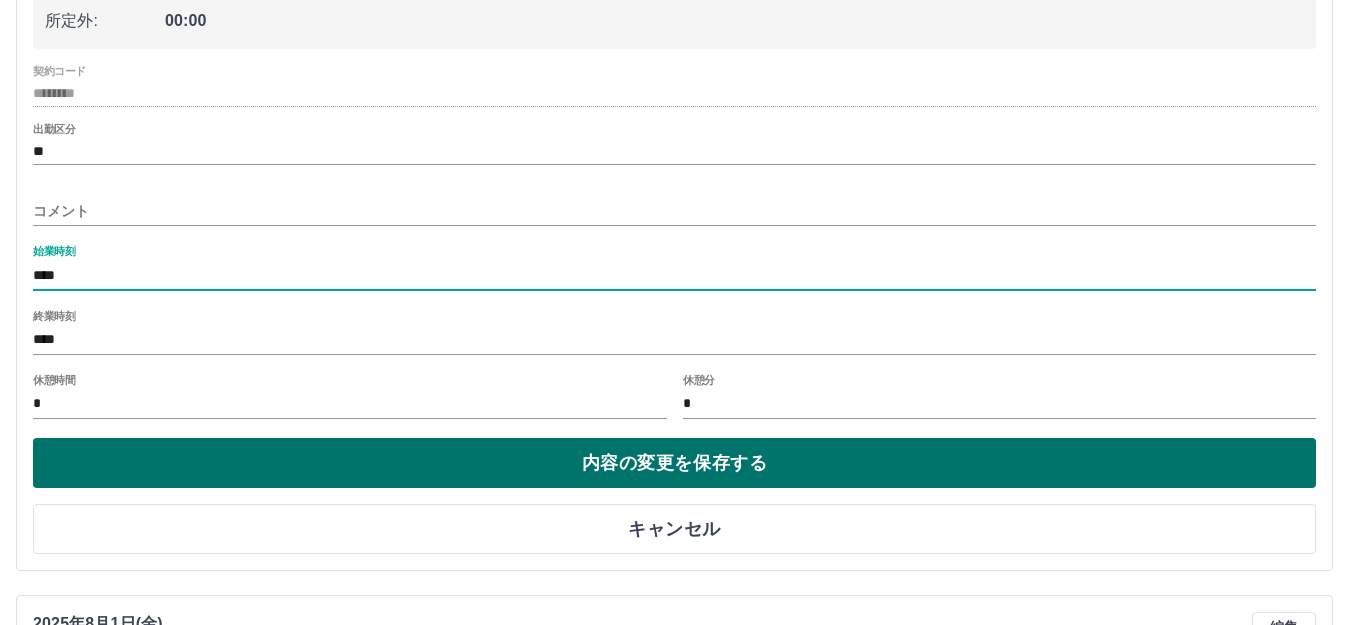 type on "****" 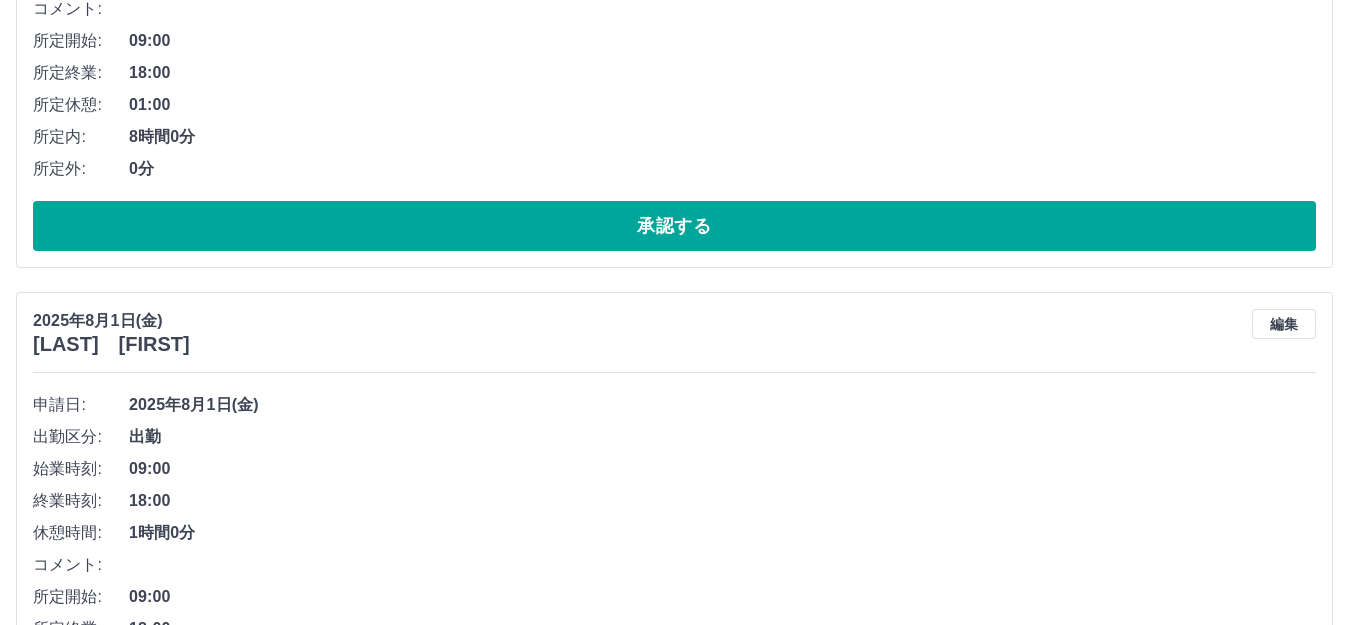 scroll, scrollTop: 400, scrollLeft: 0, axis: vertical 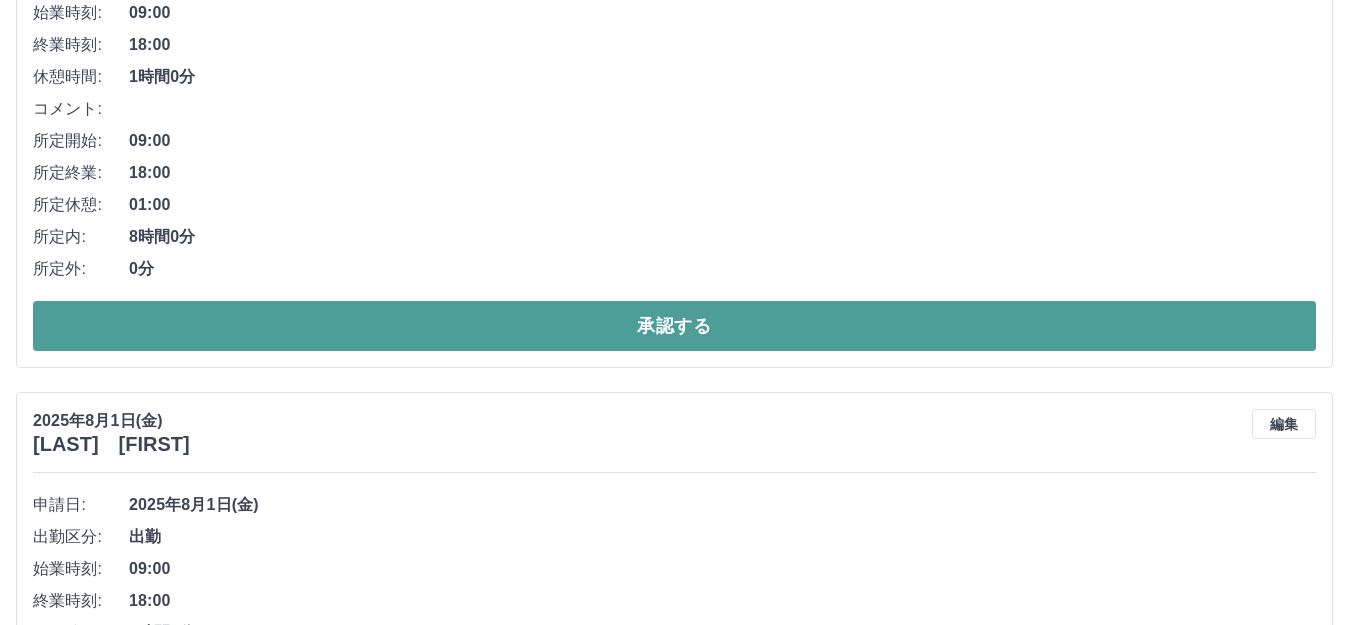 click on "承認する" at bounding box center [674, 326] 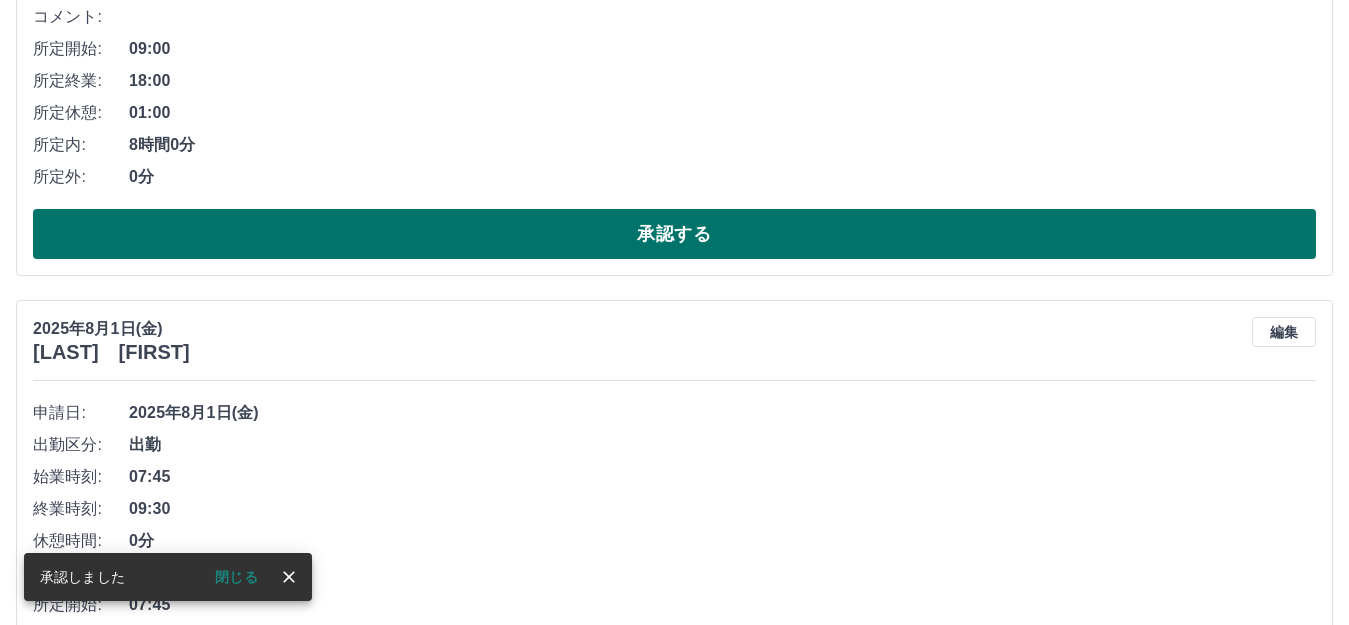 scroll, scrollTop: 500, scrollLeft: 0, axis: vertical 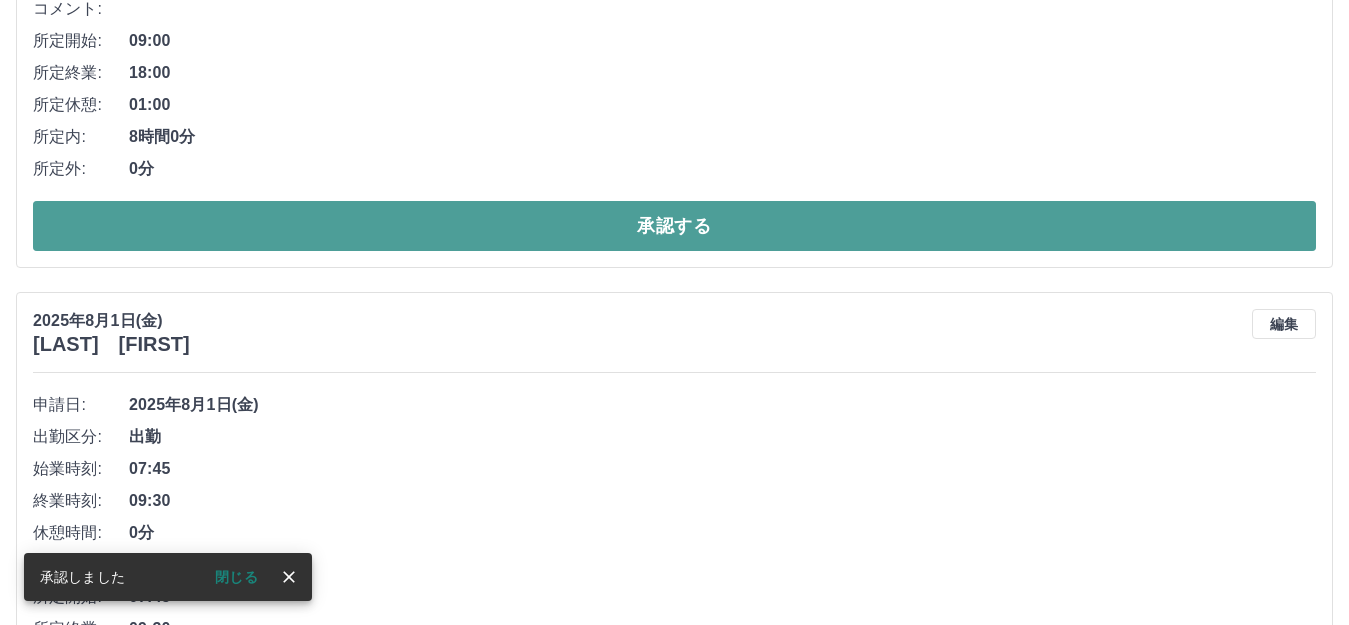 click on "承認する" at bounding box center (674, 226) 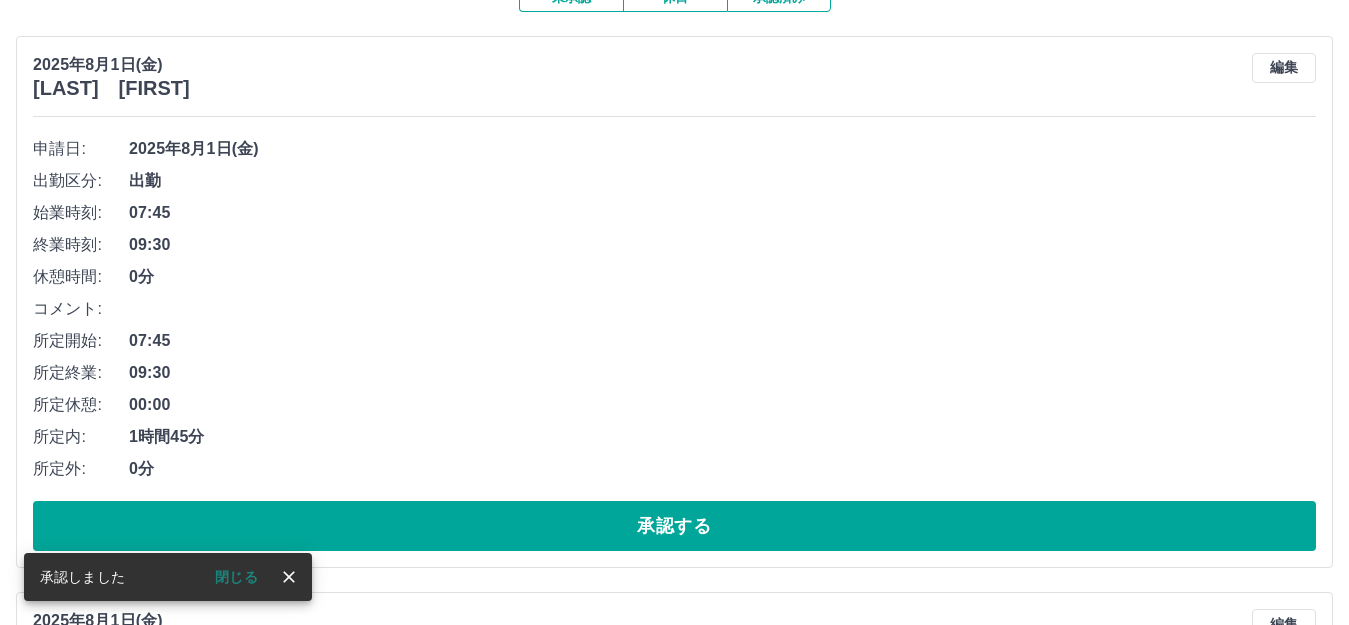 scroll, scrollTop: 300, scrollLeft: 0, axis: vertical 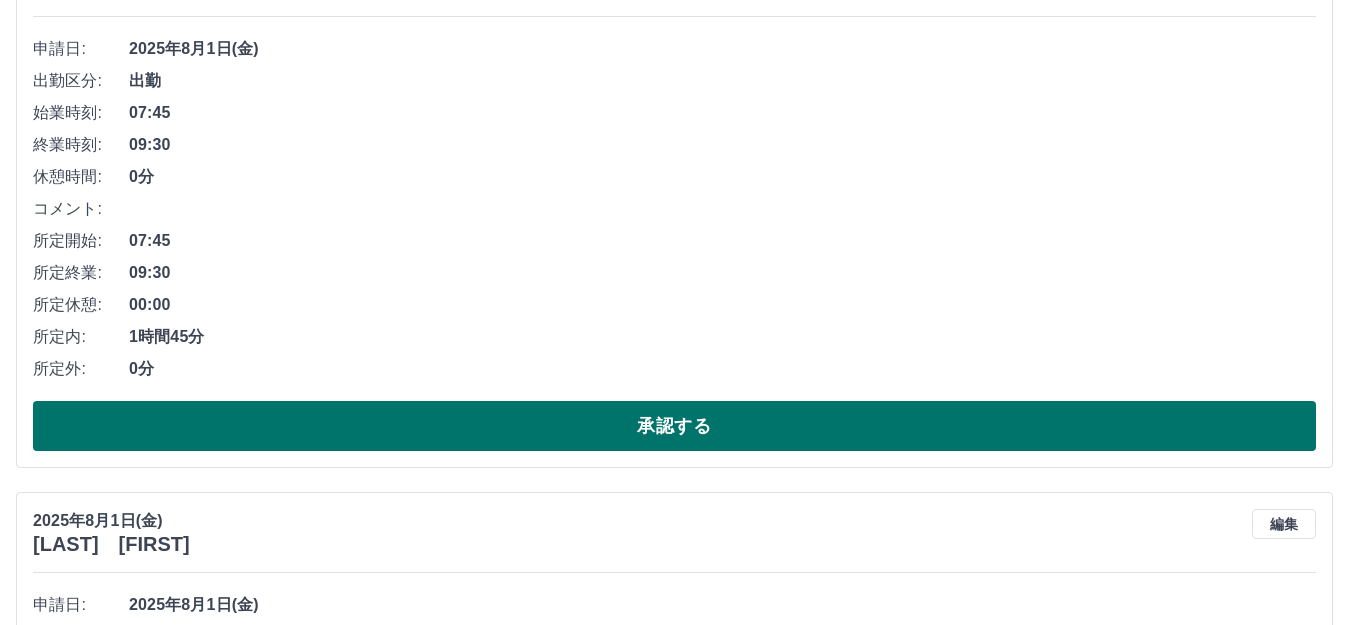click on "承認する" at bounding box center [674, 426] 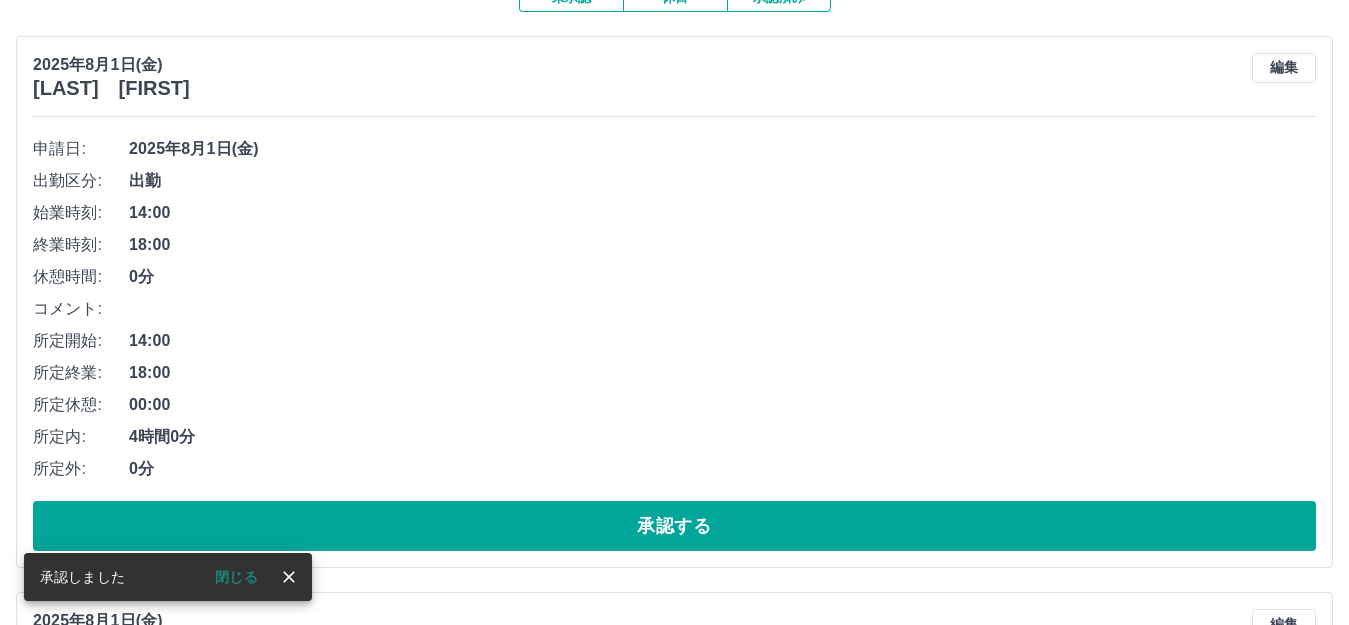 scroll, scrollTop: 300, scrollLeft: 0, axis: vertical 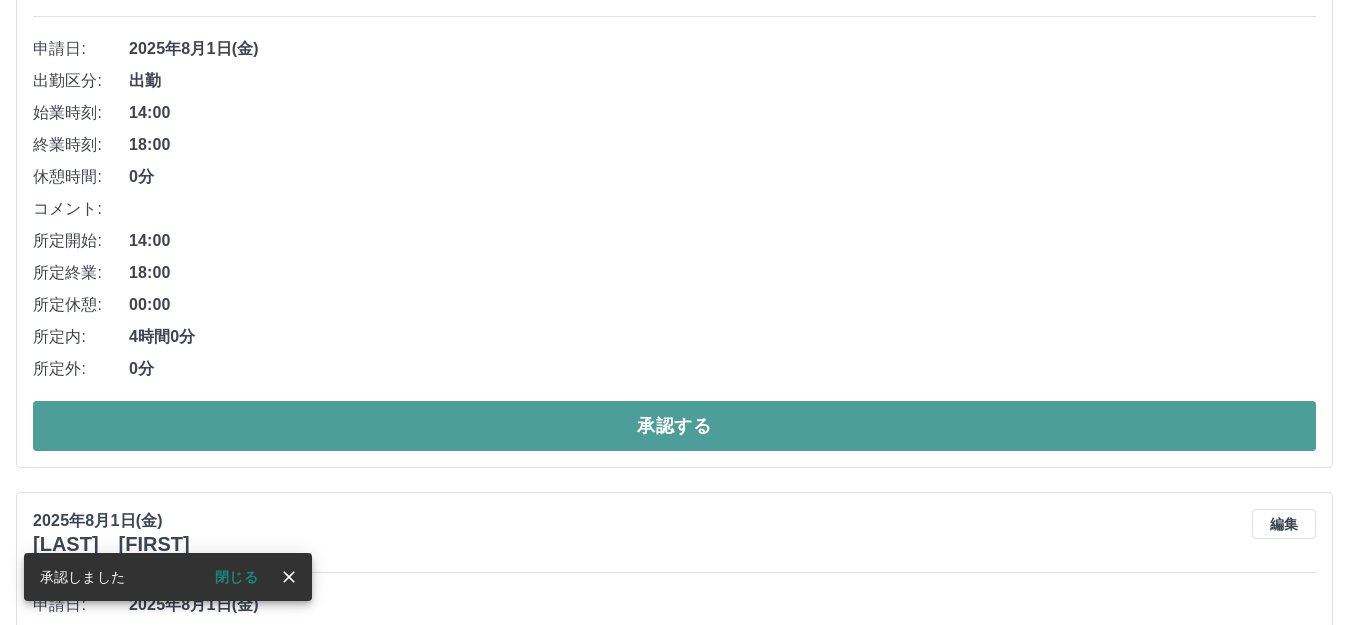 click on "承認する" at bounding box center (674, 426) 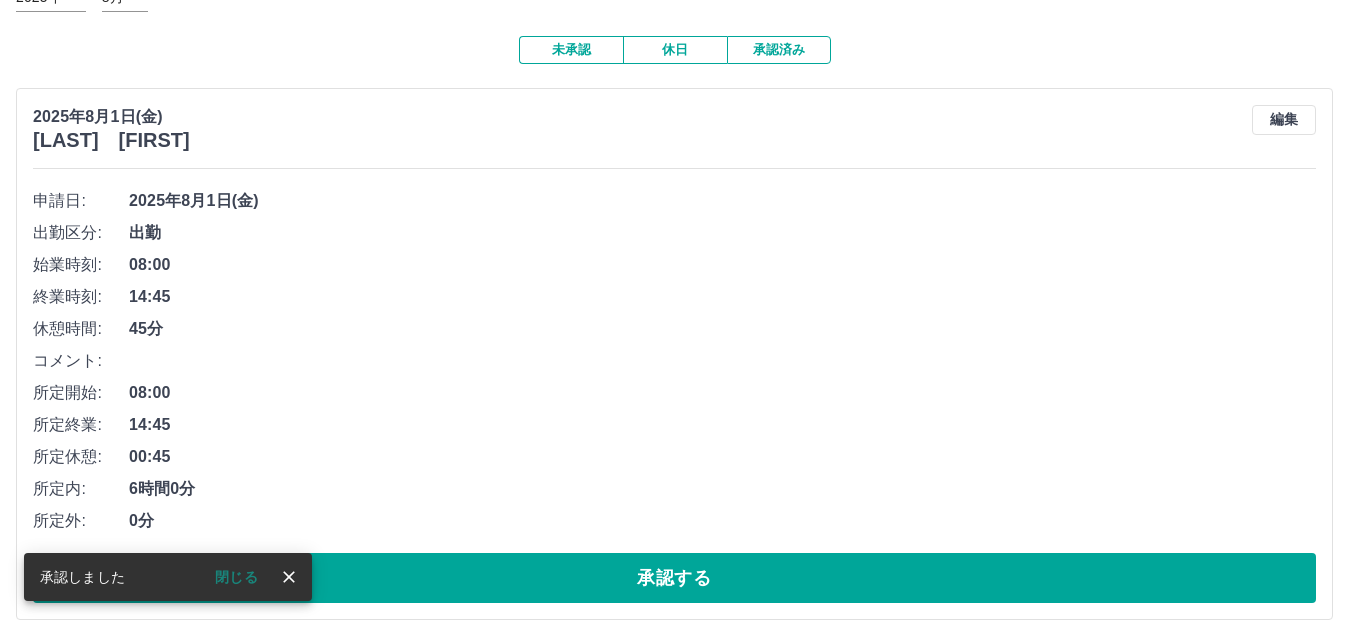 scroll, scrollTop: 169, scrollLeft: 0, axis: vertical 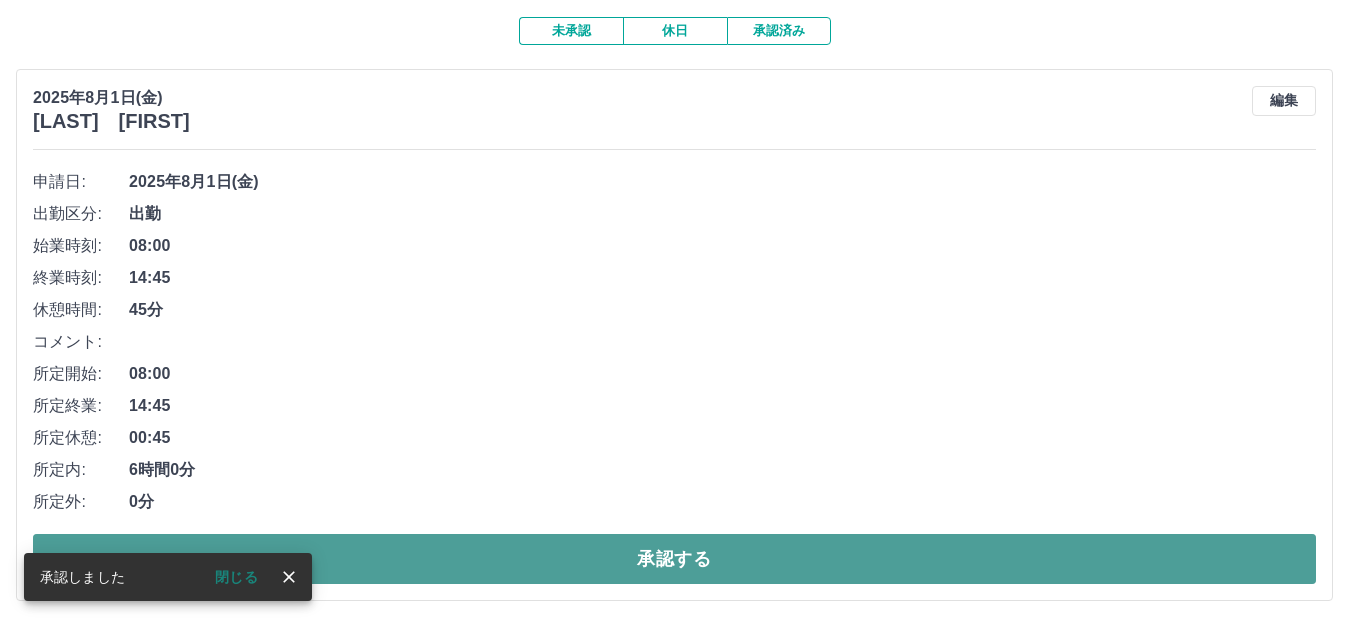 click on "承認する" at bounding box center [674, 559] 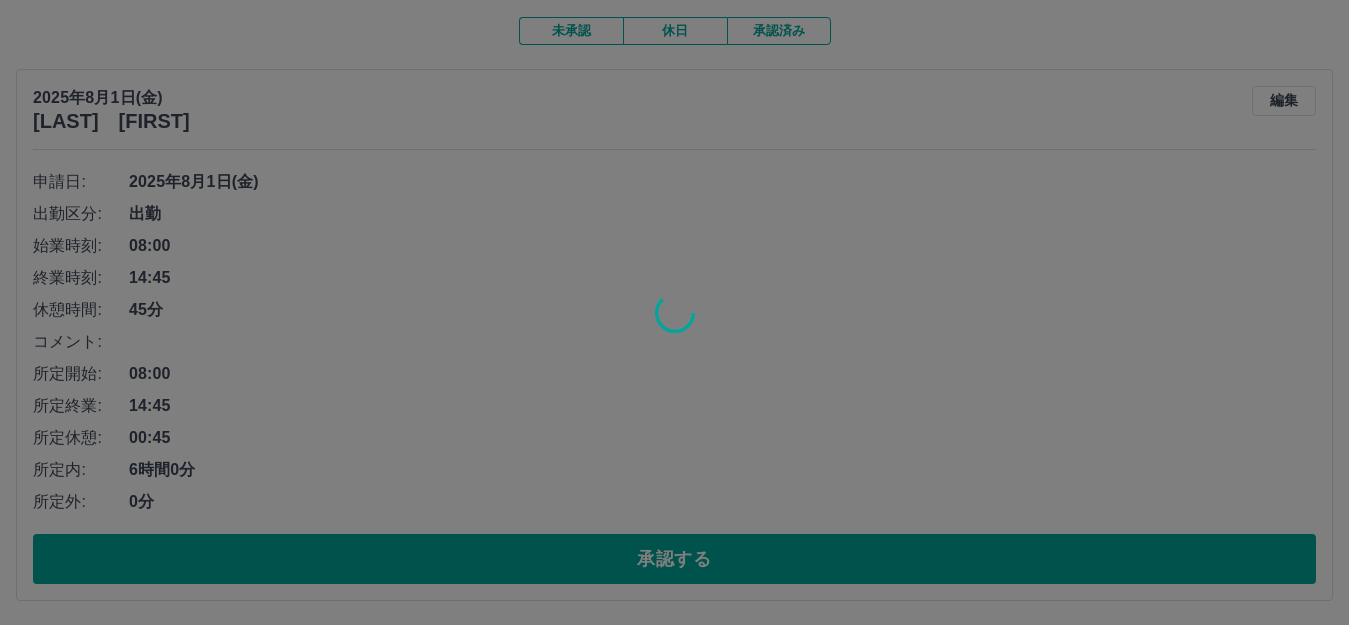 scroll, scrollTop: 0, scrollLeft: 0, axis: both 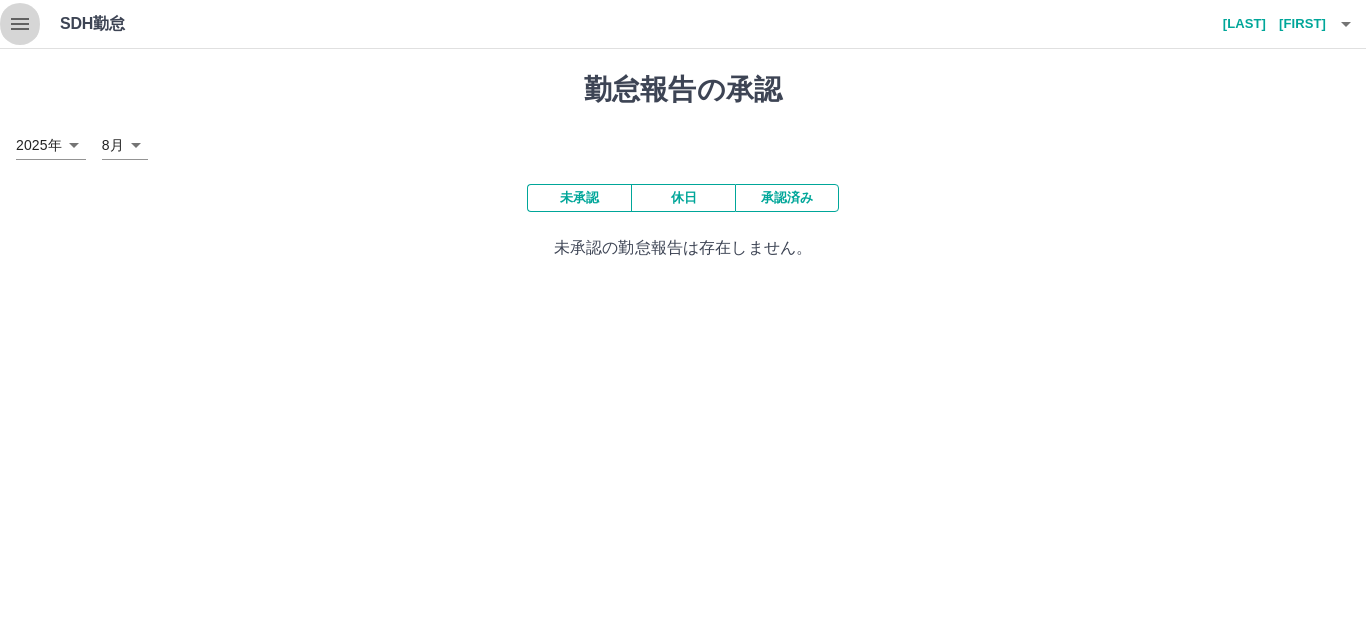 click 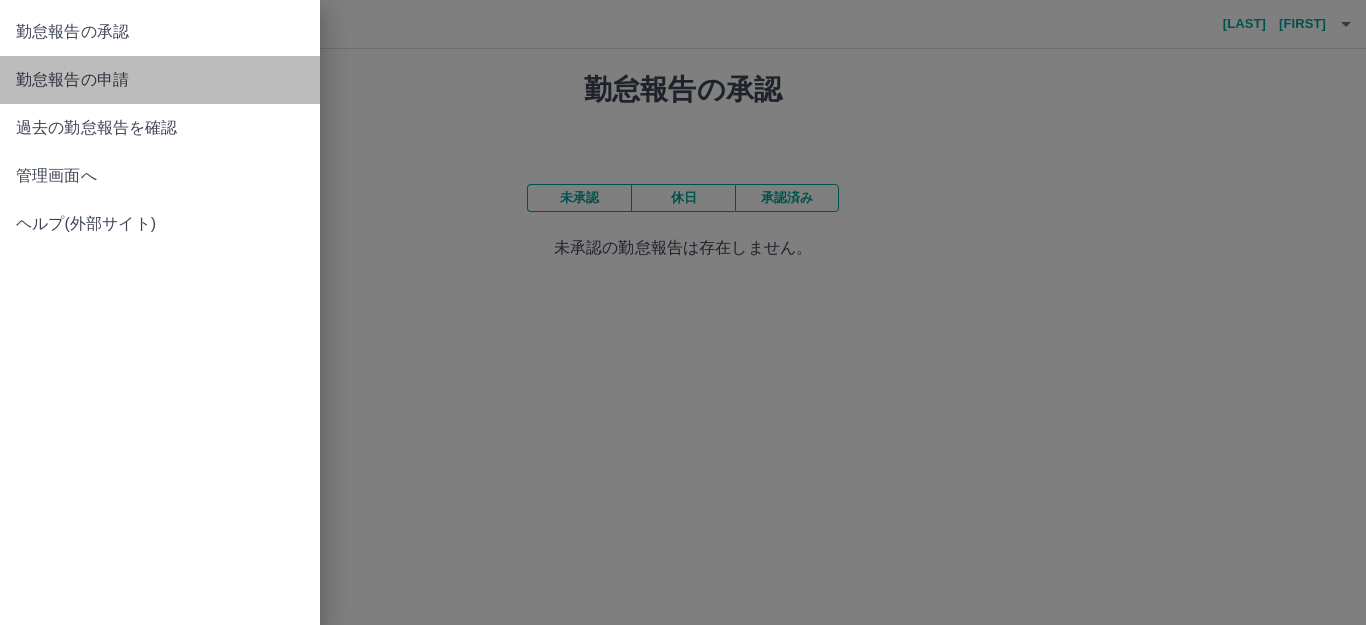 click on "勤怠報告の申請" at bounding box center [160, 80] 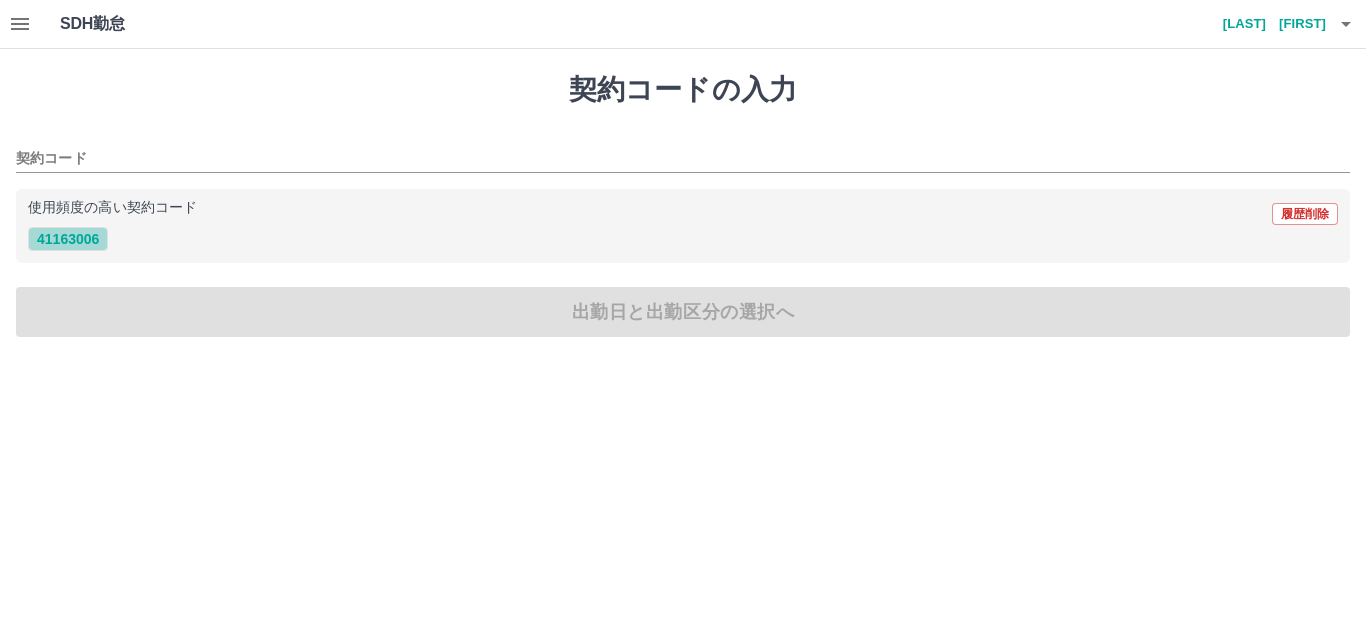 click on "41163006" at bounding box center (68, 239) 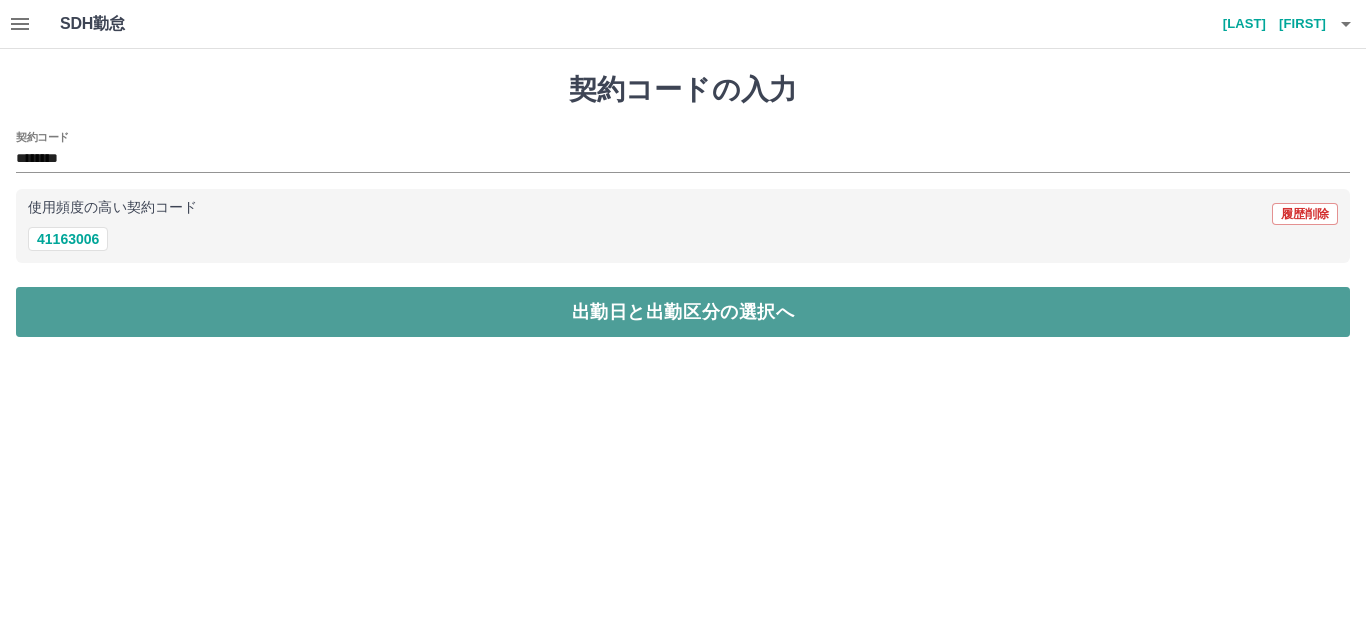 click on "出勤日と出勤区分の選択へ" at bounding box center (683, 312) 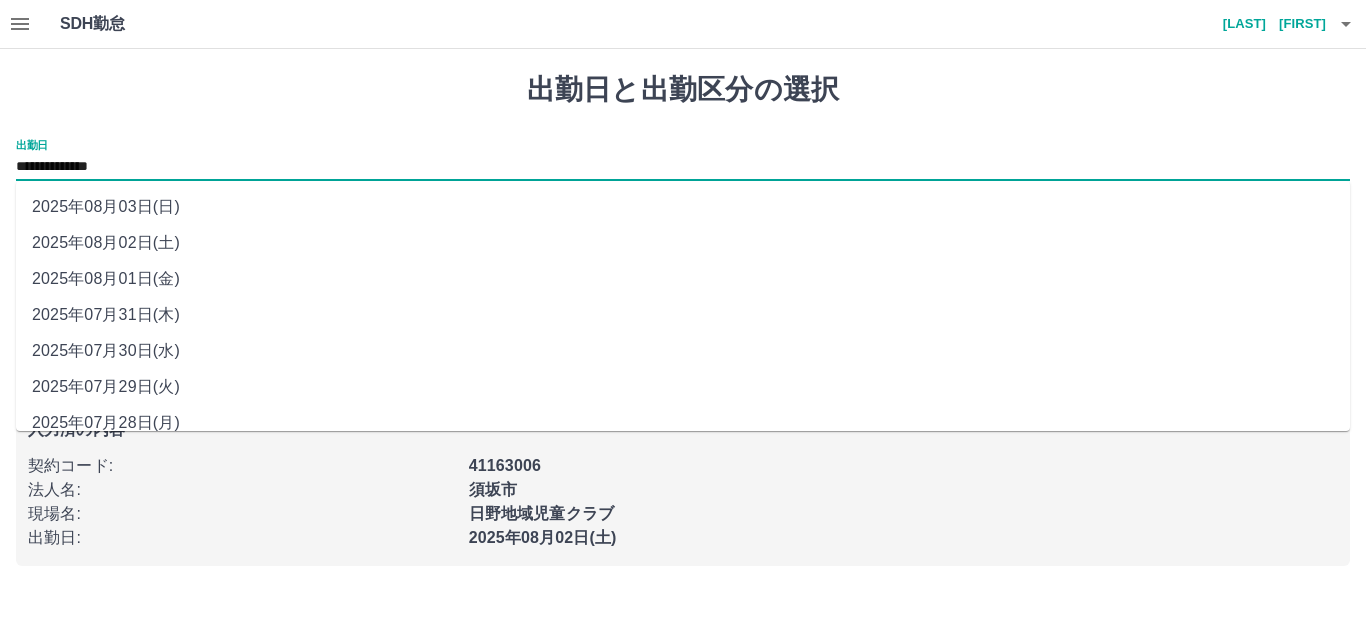 click on "**********" at bounding box center (683, 167) 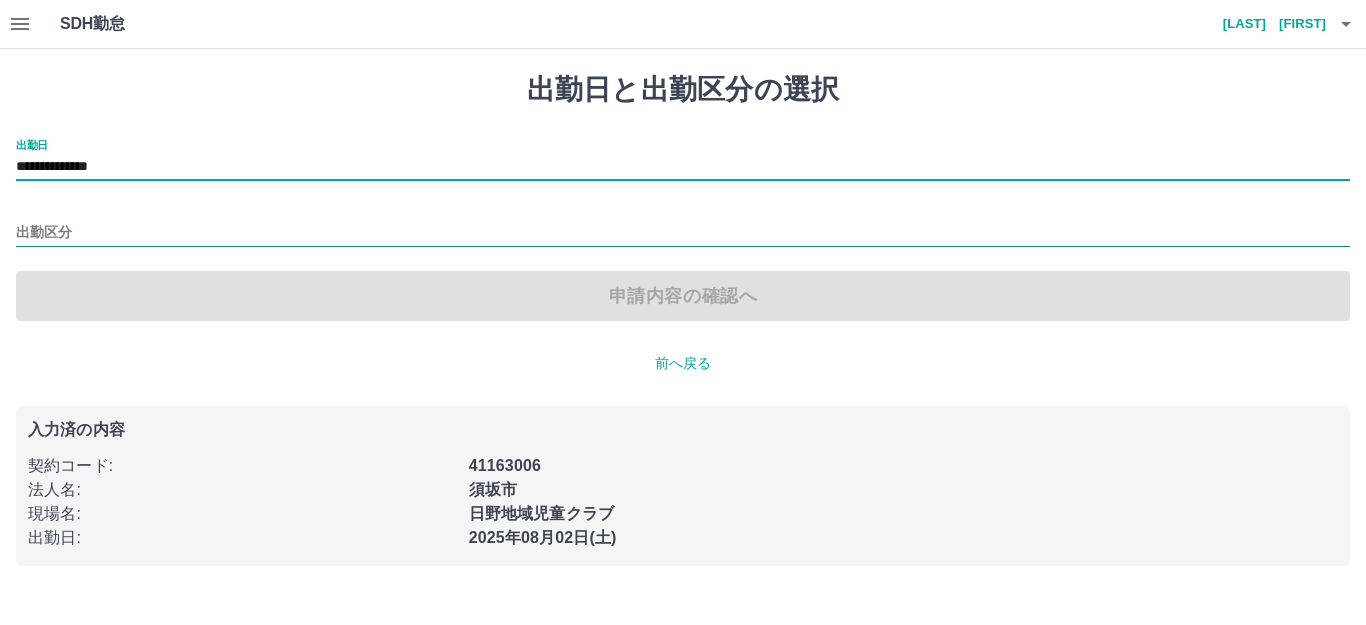 click on "出勤区分" at bounding box center [683, 233] 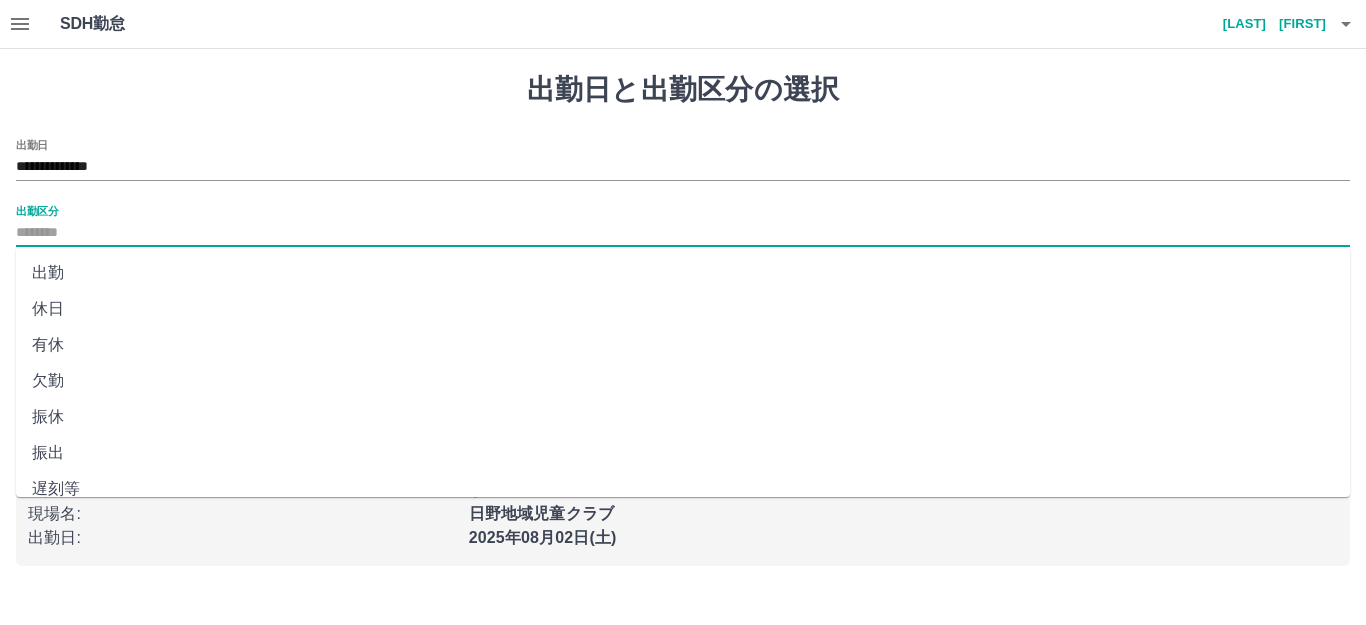click on "出勤" at bounding box center [683, 273] 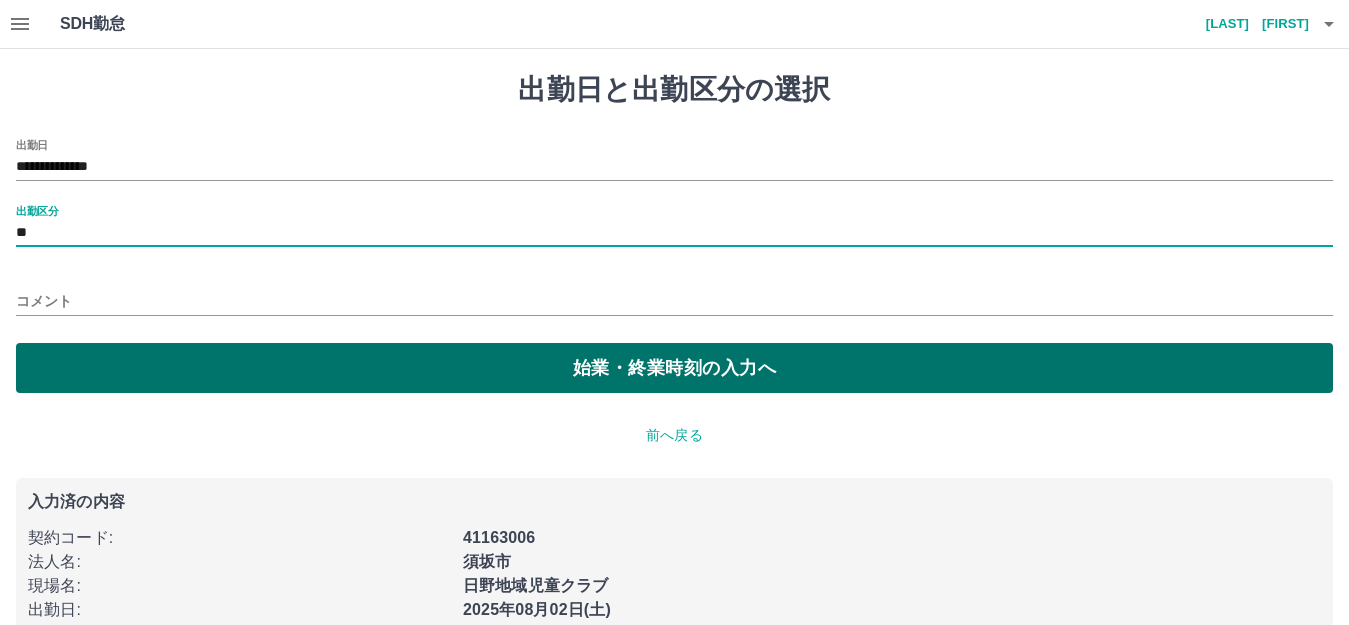 click on "始業・終業時刻の入力へ" at bounding box center (674, 368) 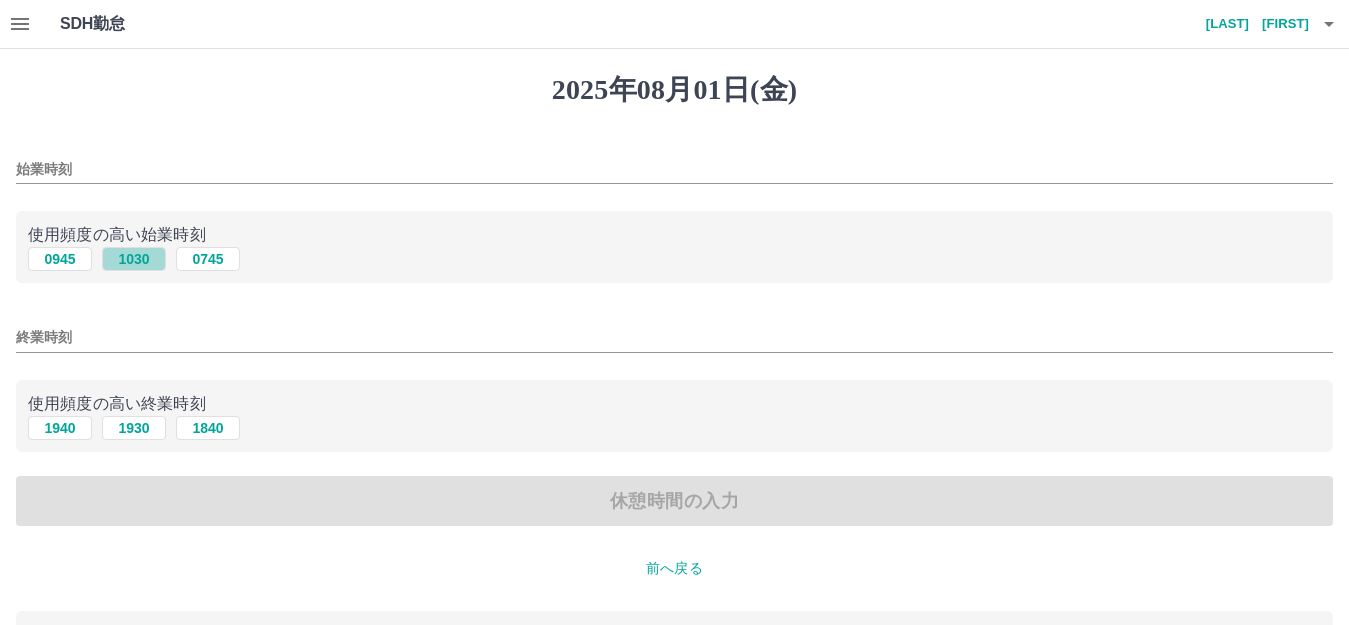 click on "1030" at bounding box center [134, 259] 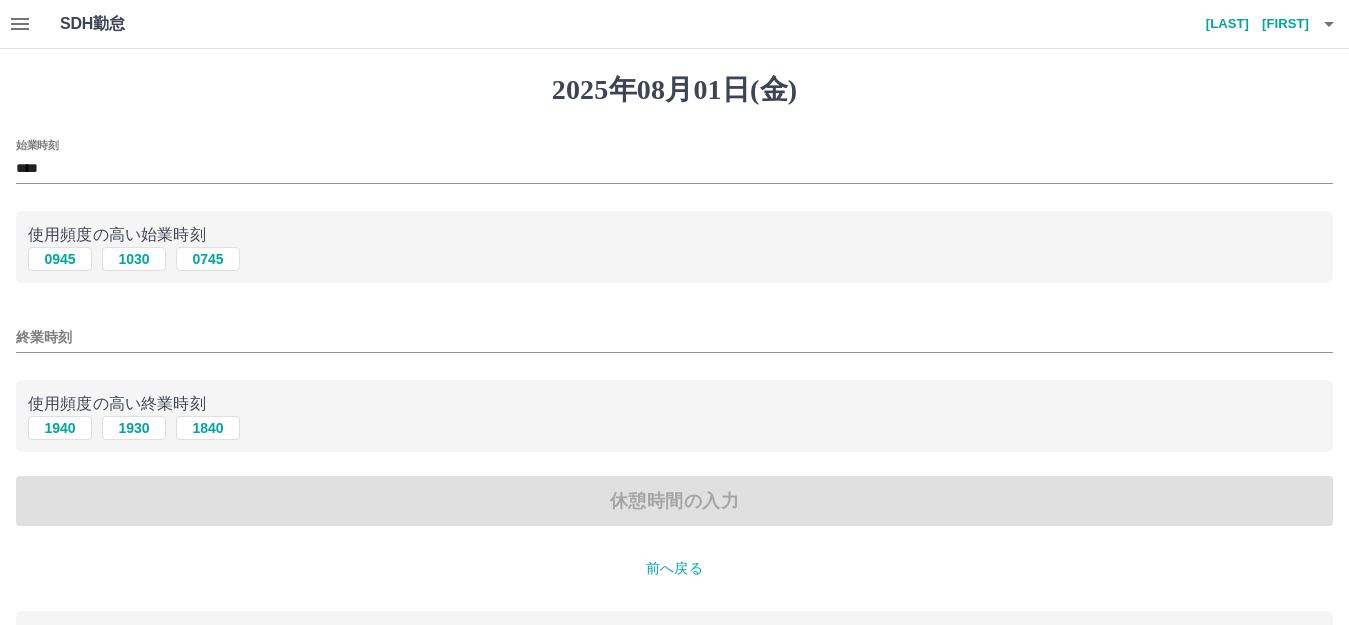click on "終業時刻" at bounding box center (674, 337) 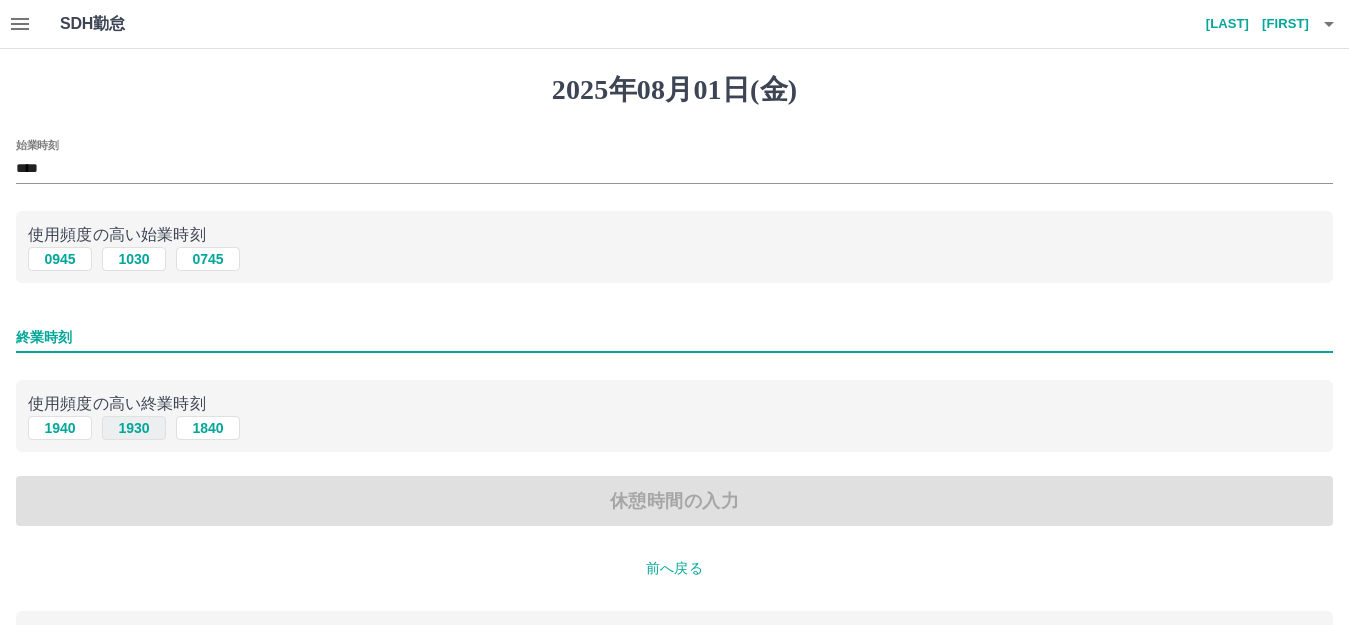 type on "****" 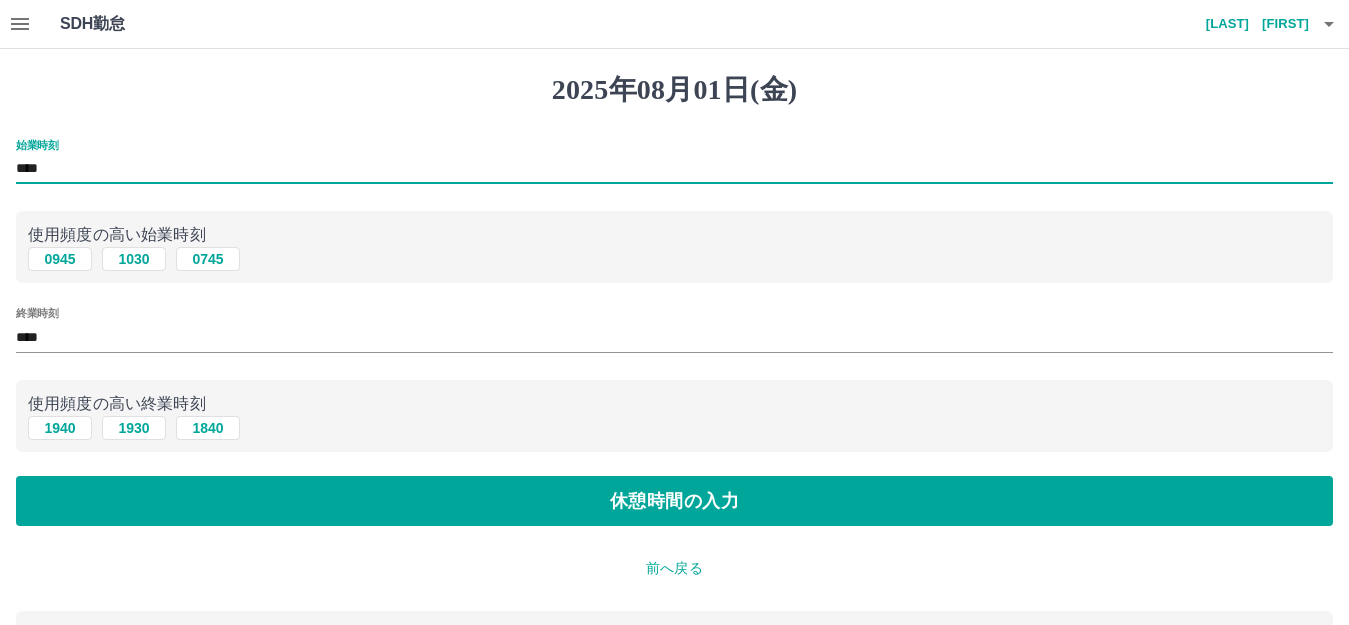 drag, startPoint x: 70, startPoint y: 171, endPoint x: 0, endPoint y: 163, distance: 70.45566 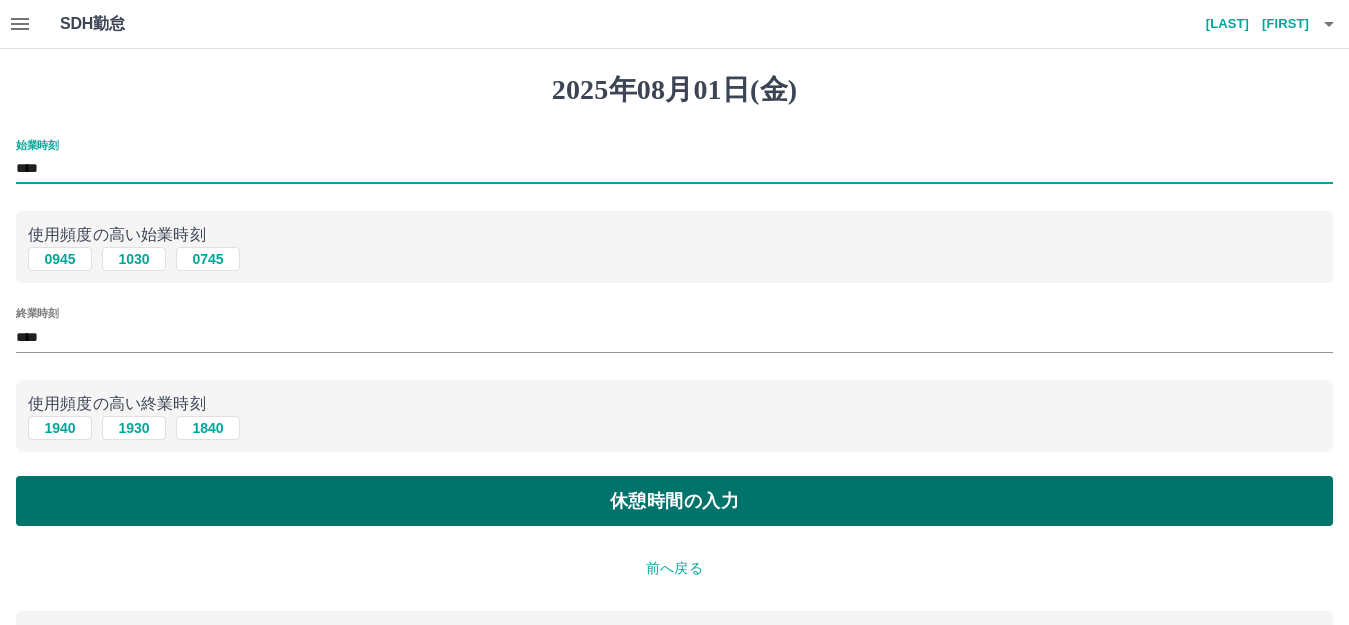 type on "****" 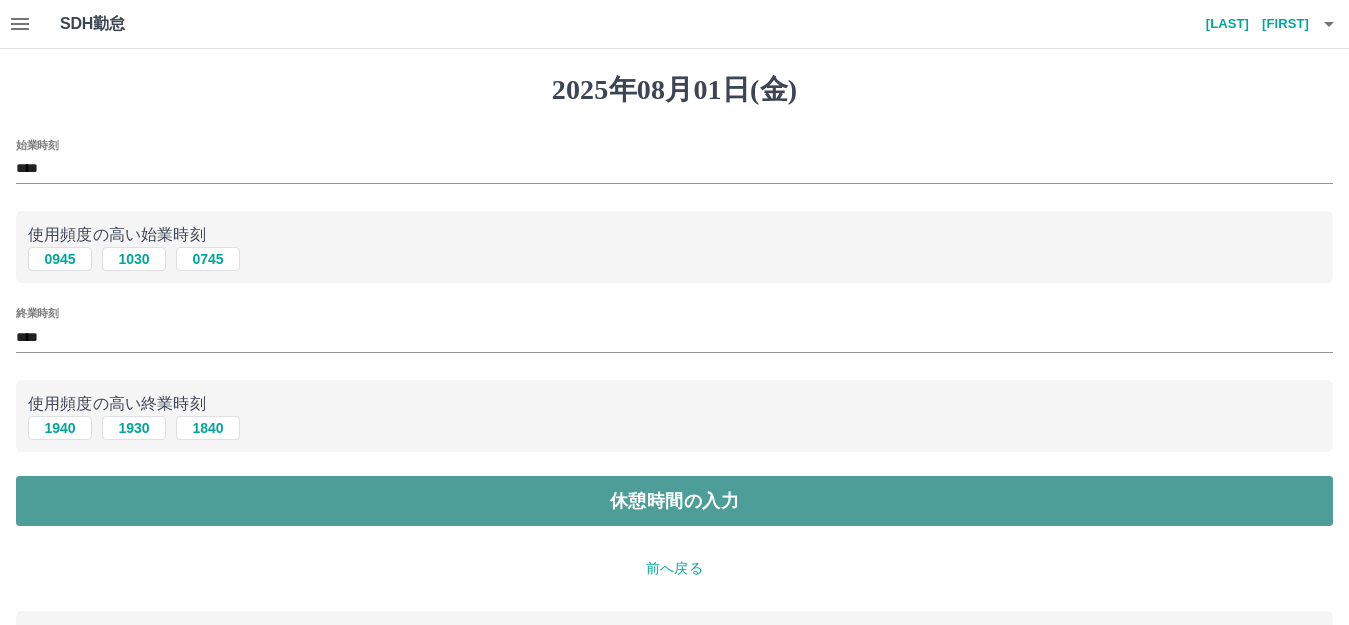 click on "休憩時間の入力" at bounding box center (674, 501) 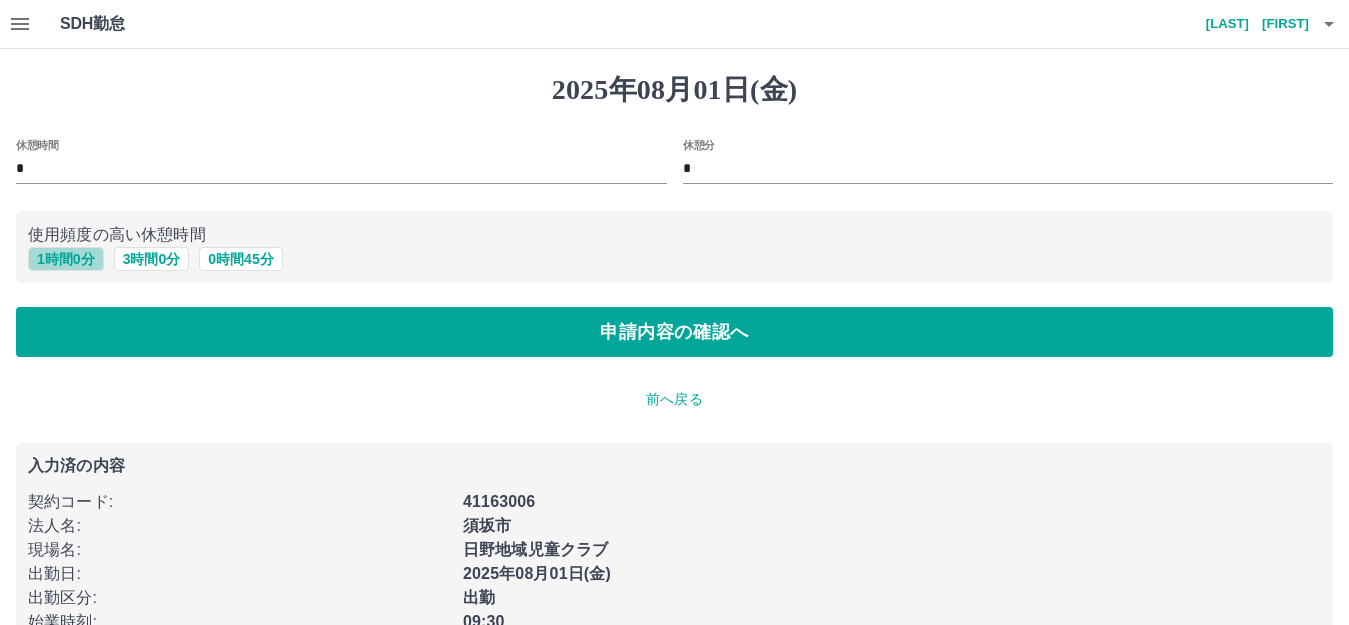 click on "1 時間 0 分" at bounding box center [66, 259] 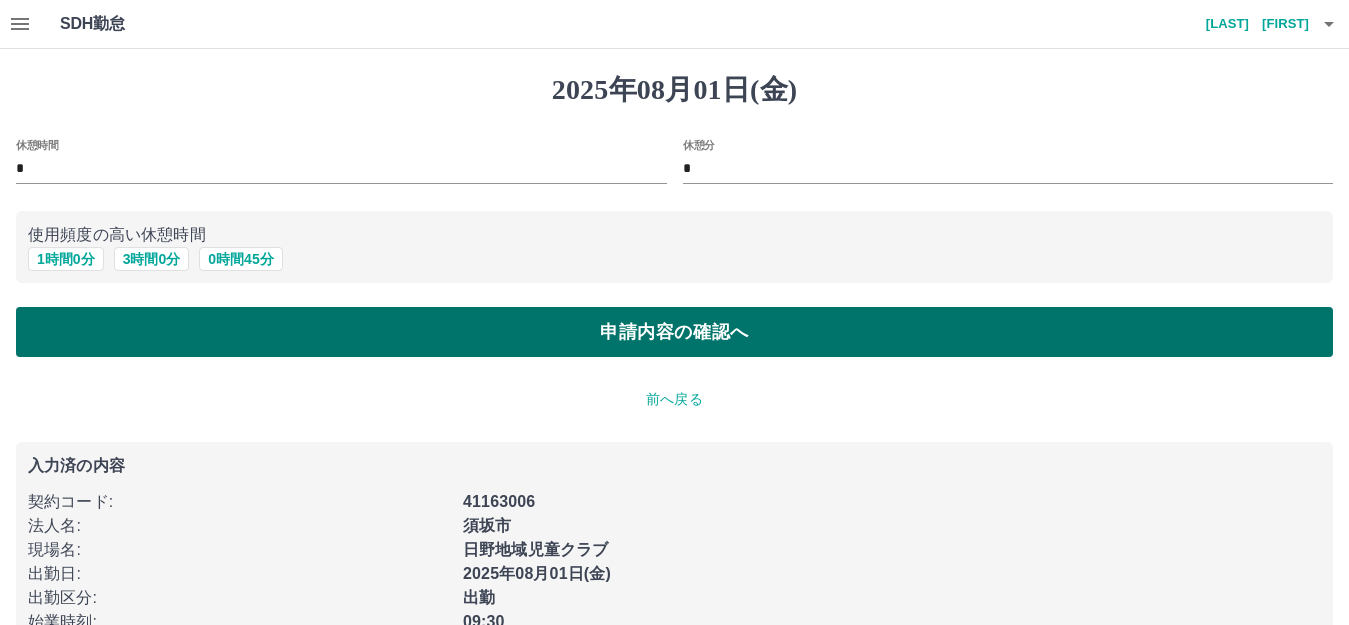 click on "申請内容の確認へ" at bounding box center [674, 332] 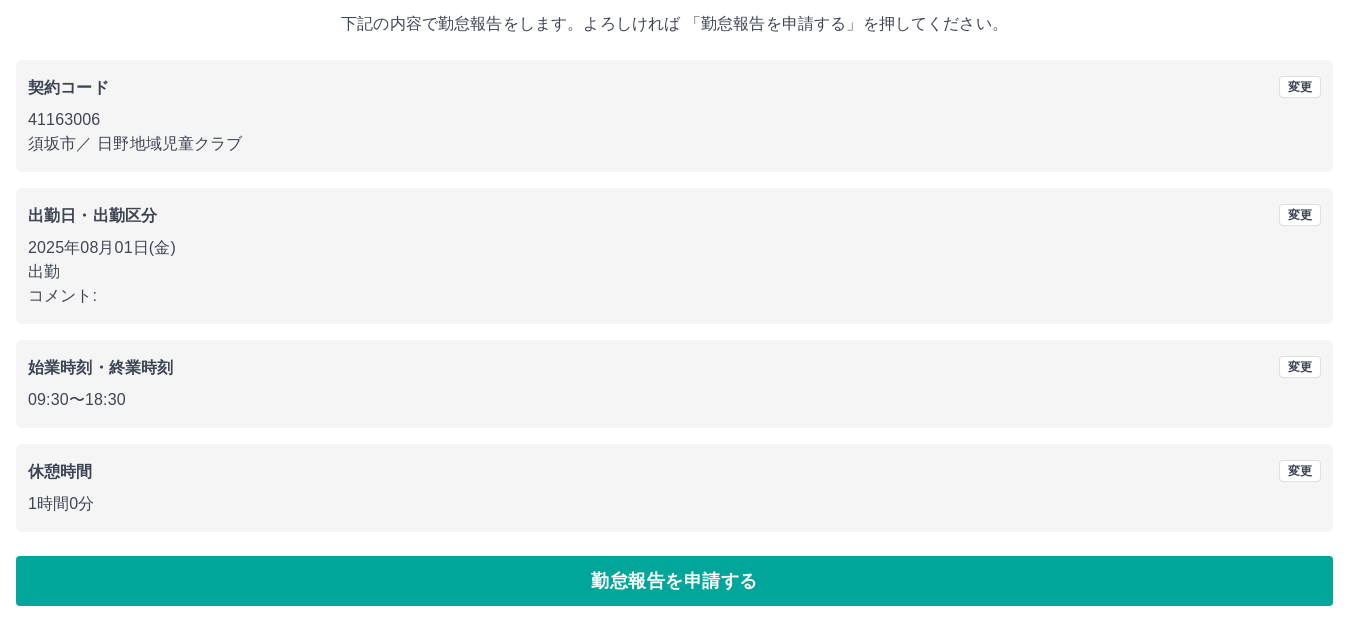 scroll, scrollTop: 124, scrollLeft: 0, axis: vertical 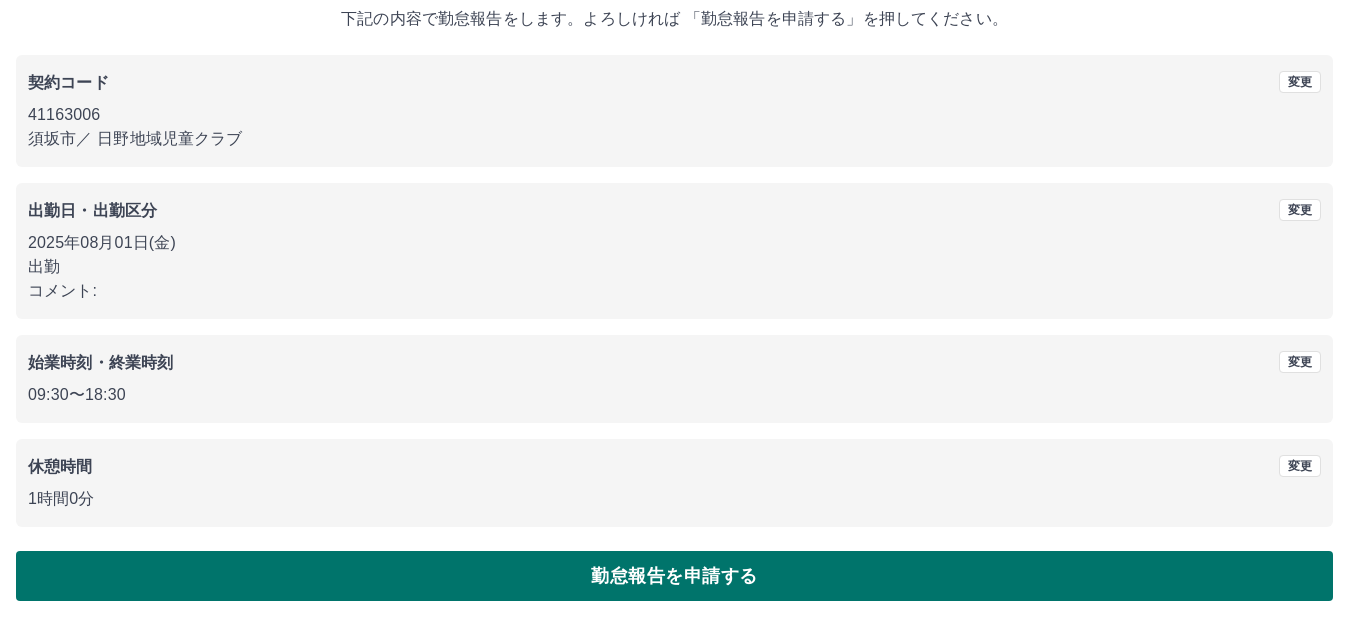 click on "勤怠報告を申請する" at bounding box center (674, 576) 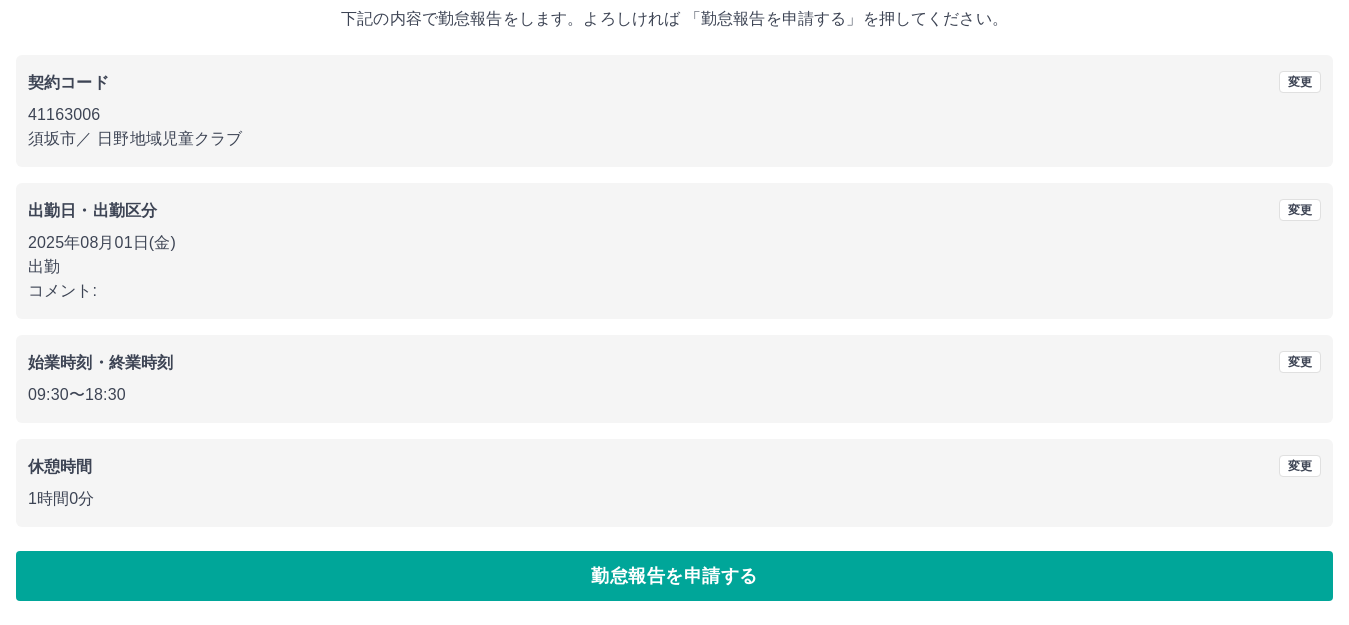 scroll, scrollTop: 0, scrollLeft: 0, axis: both 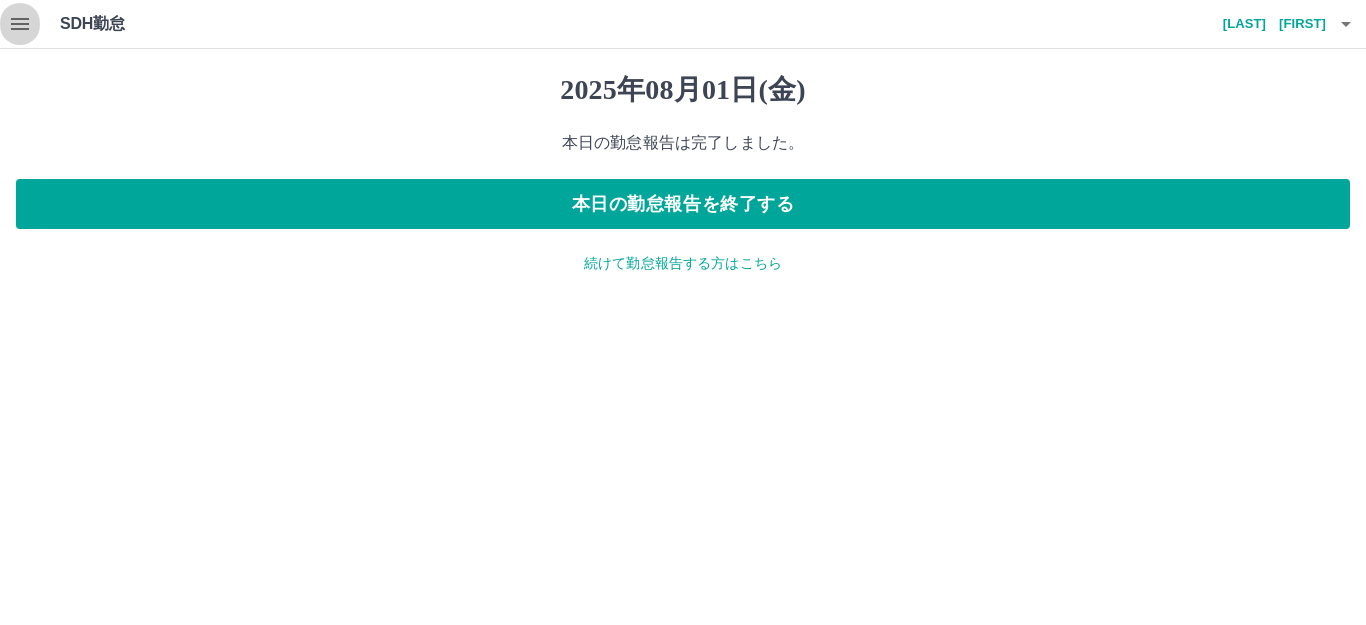 click at bounding box center (20, 24) 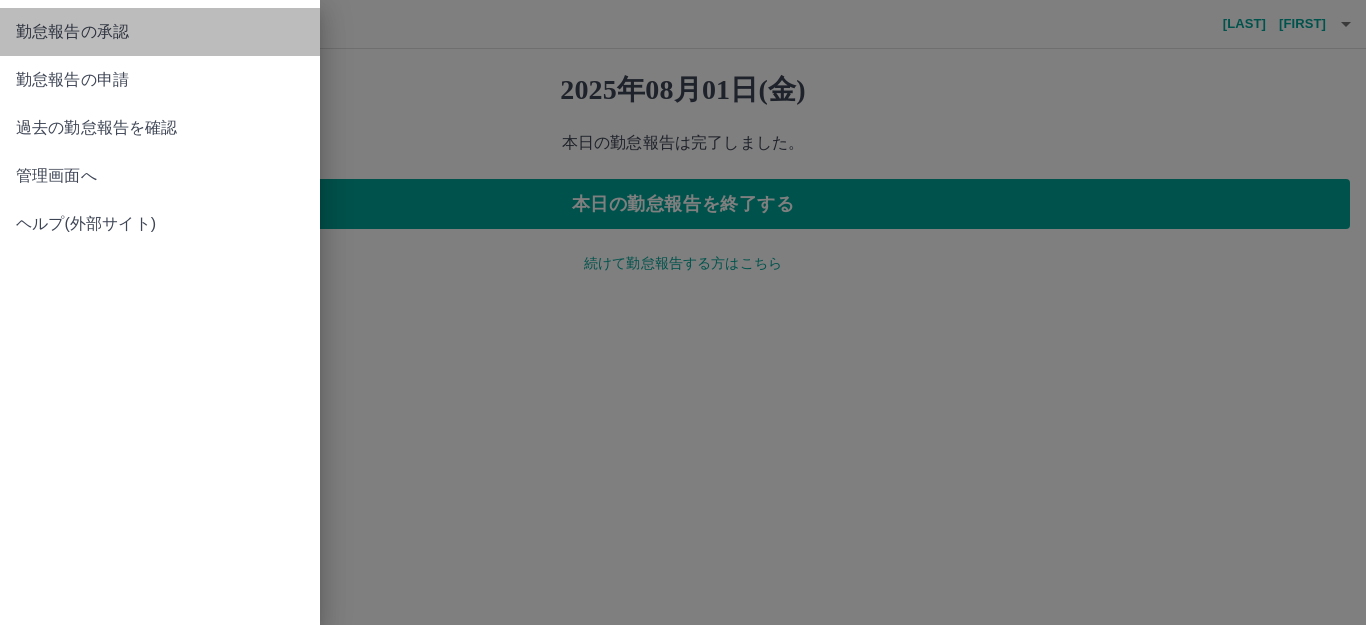 click on "勤怠報告の承認" at bounding box center (160, 32) 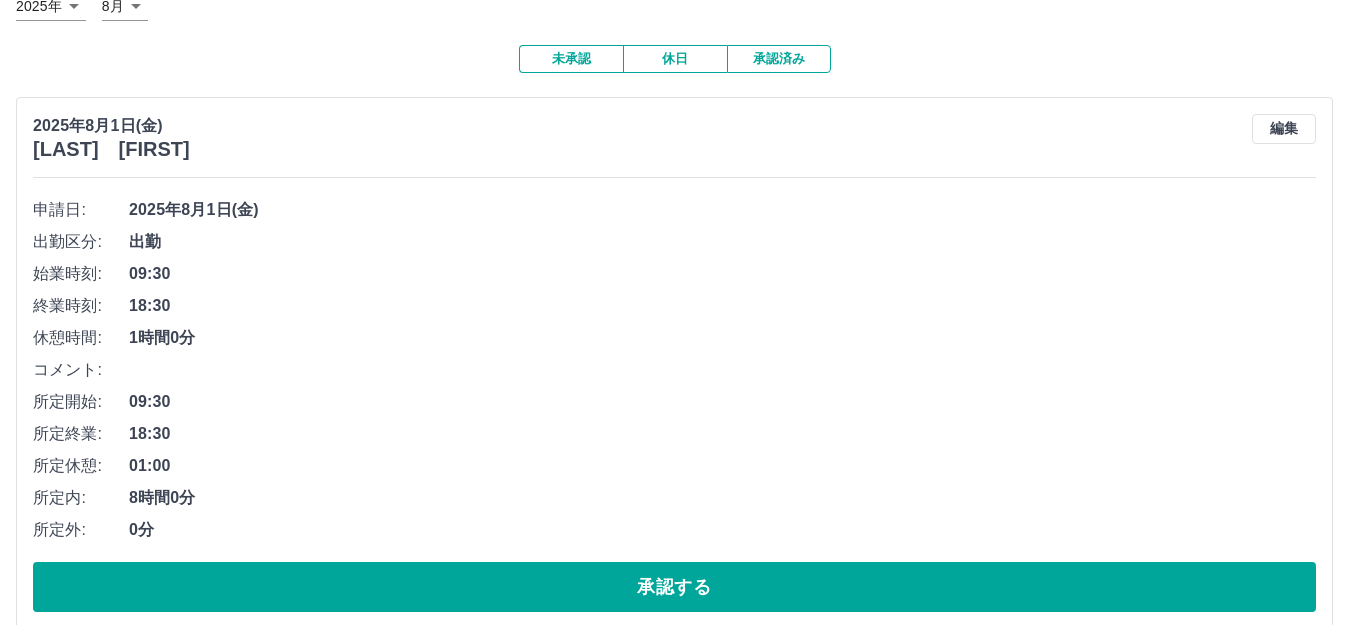 scroll, scrollTop: 169, scrollLeft: 0, axis: vertical 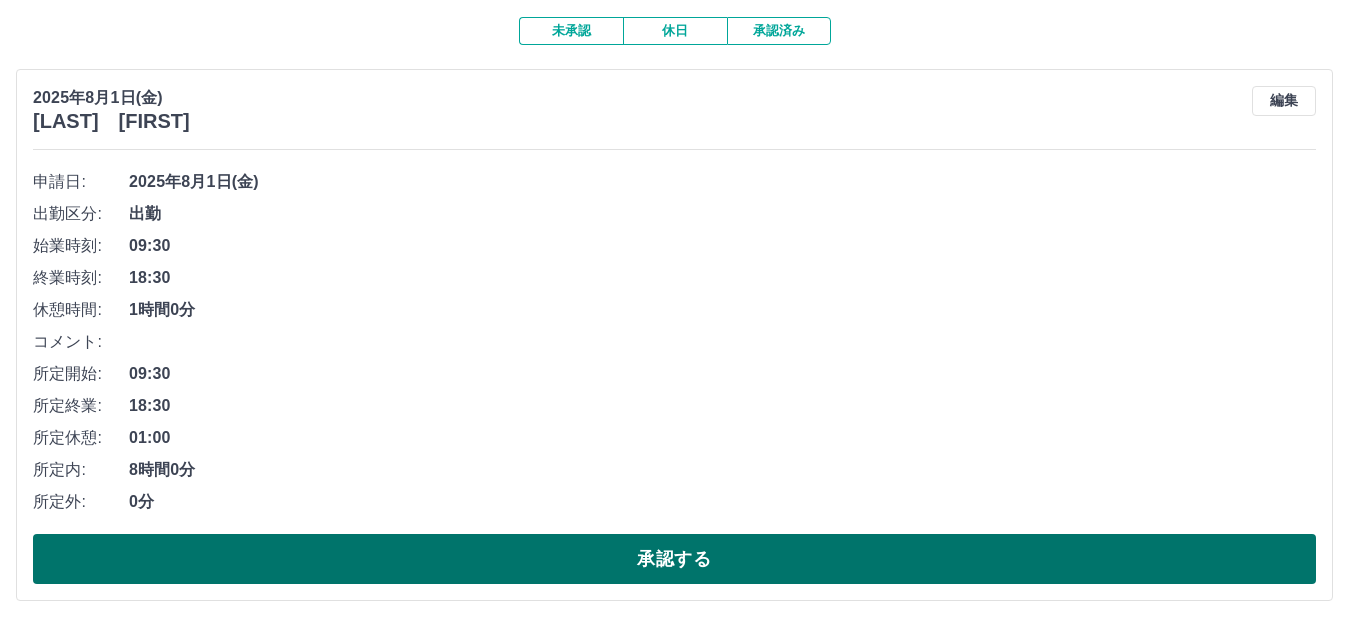 click on "承認する" at bounding box center (674, 559) 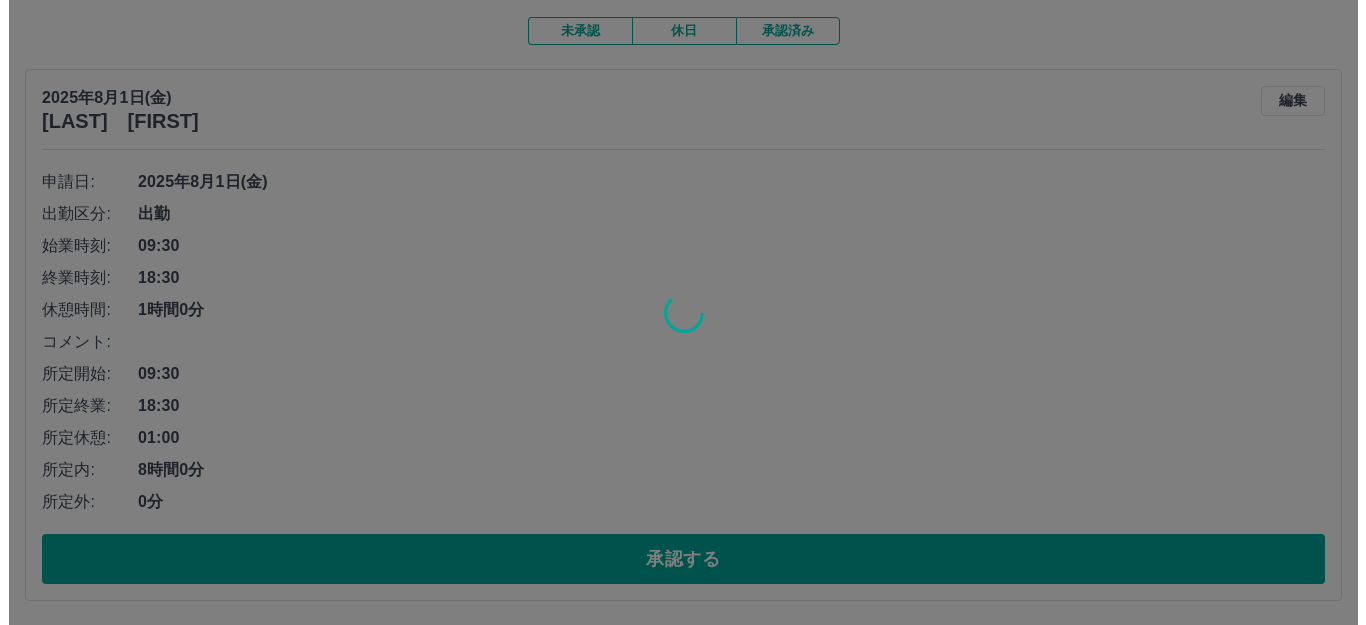 scroll, scrollTop: 0, scrollLeft: 0, axis: both 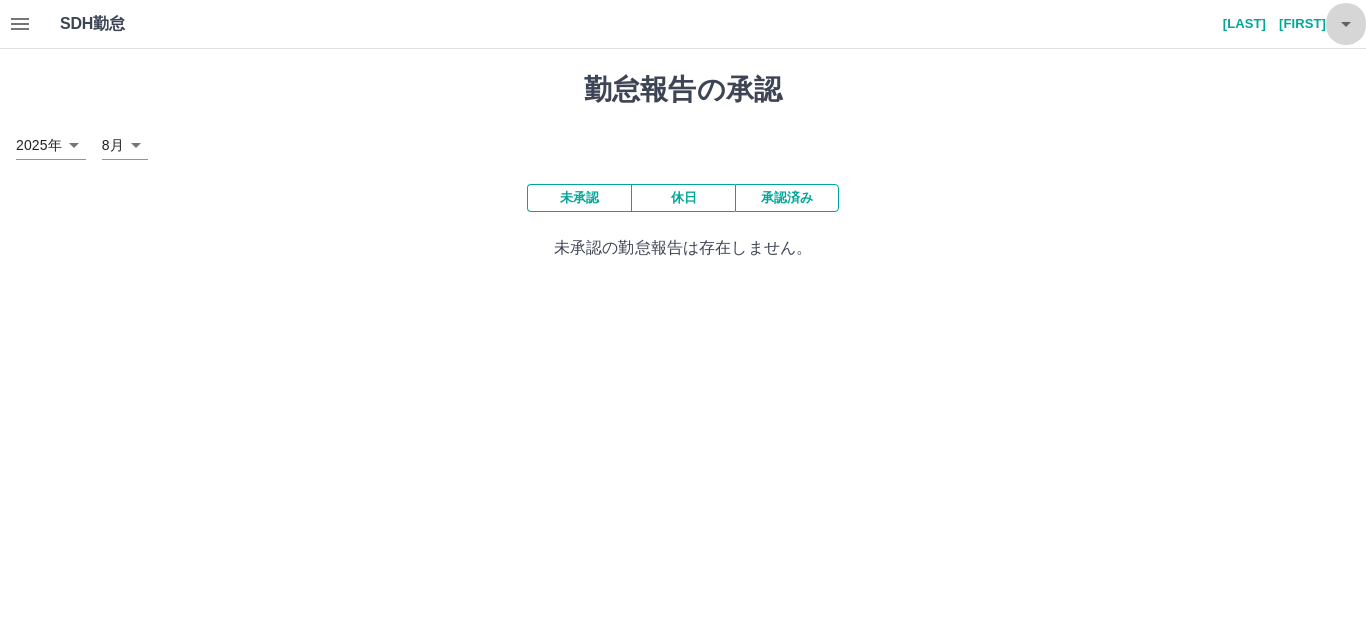 click 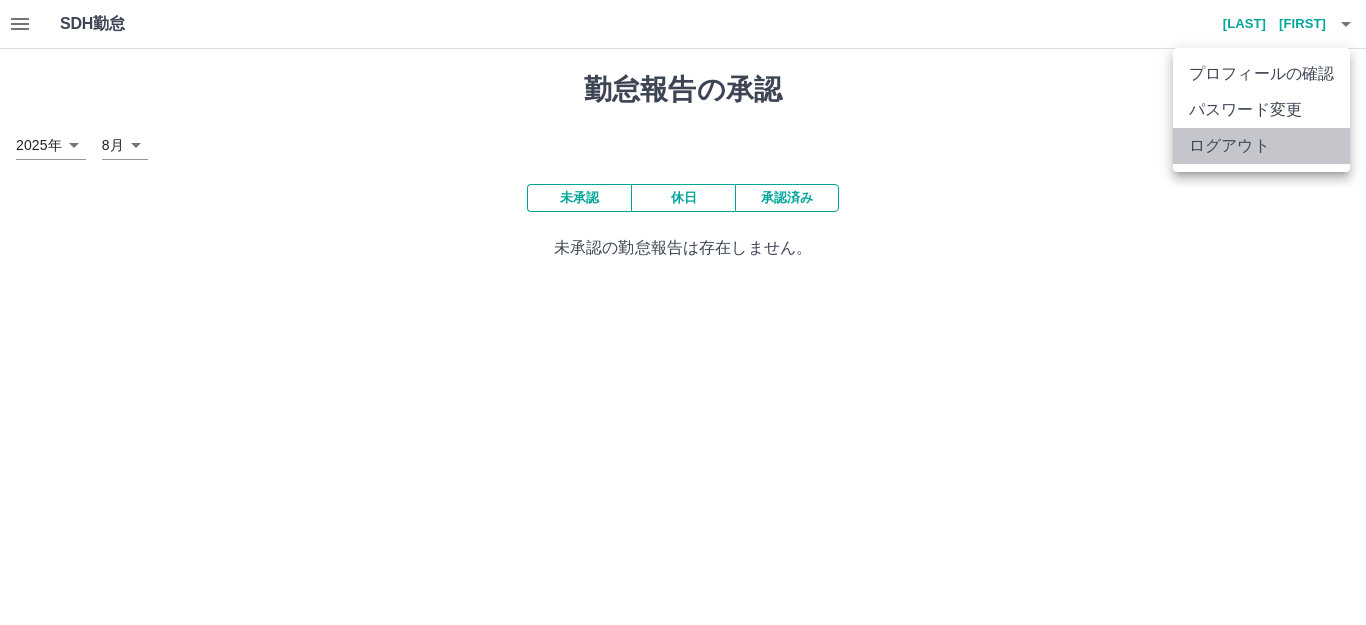 click on "ログアウト" at bounding box center (1261, 146) 